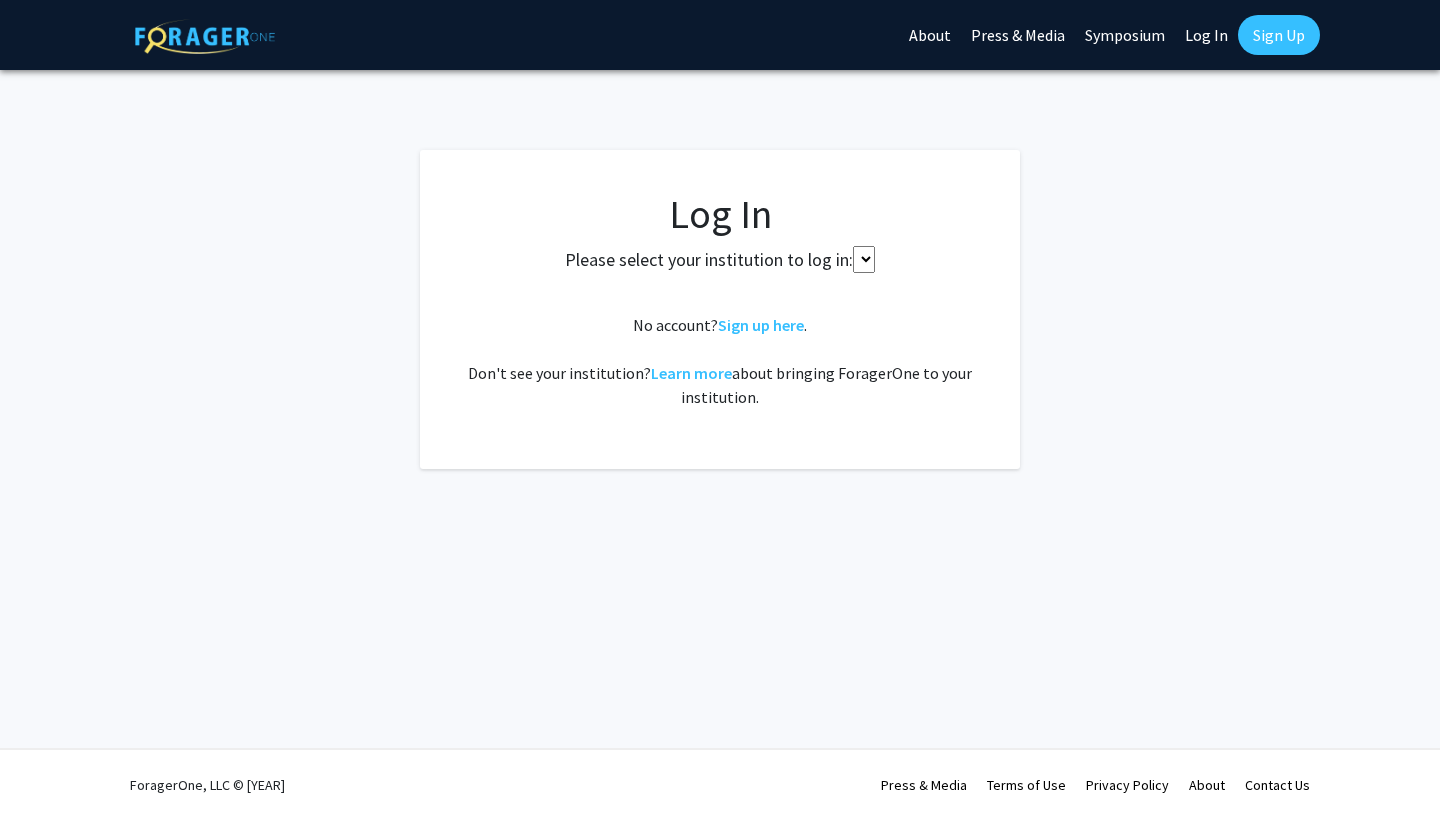 scroll, scrollTop: 0, scrollLeft: 0, axis: both 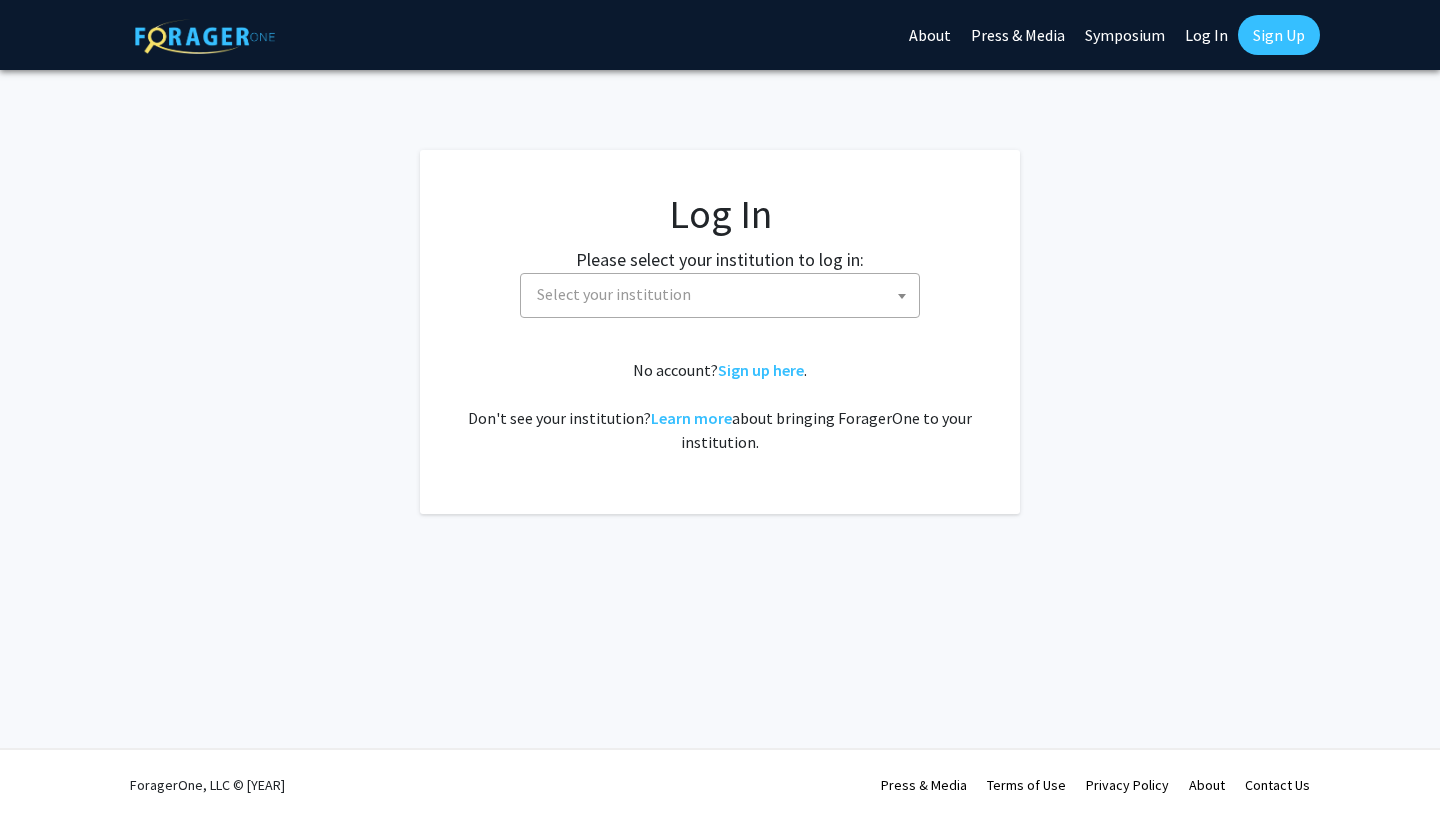 click on "Select your institution" at bounding box center (724, 294) 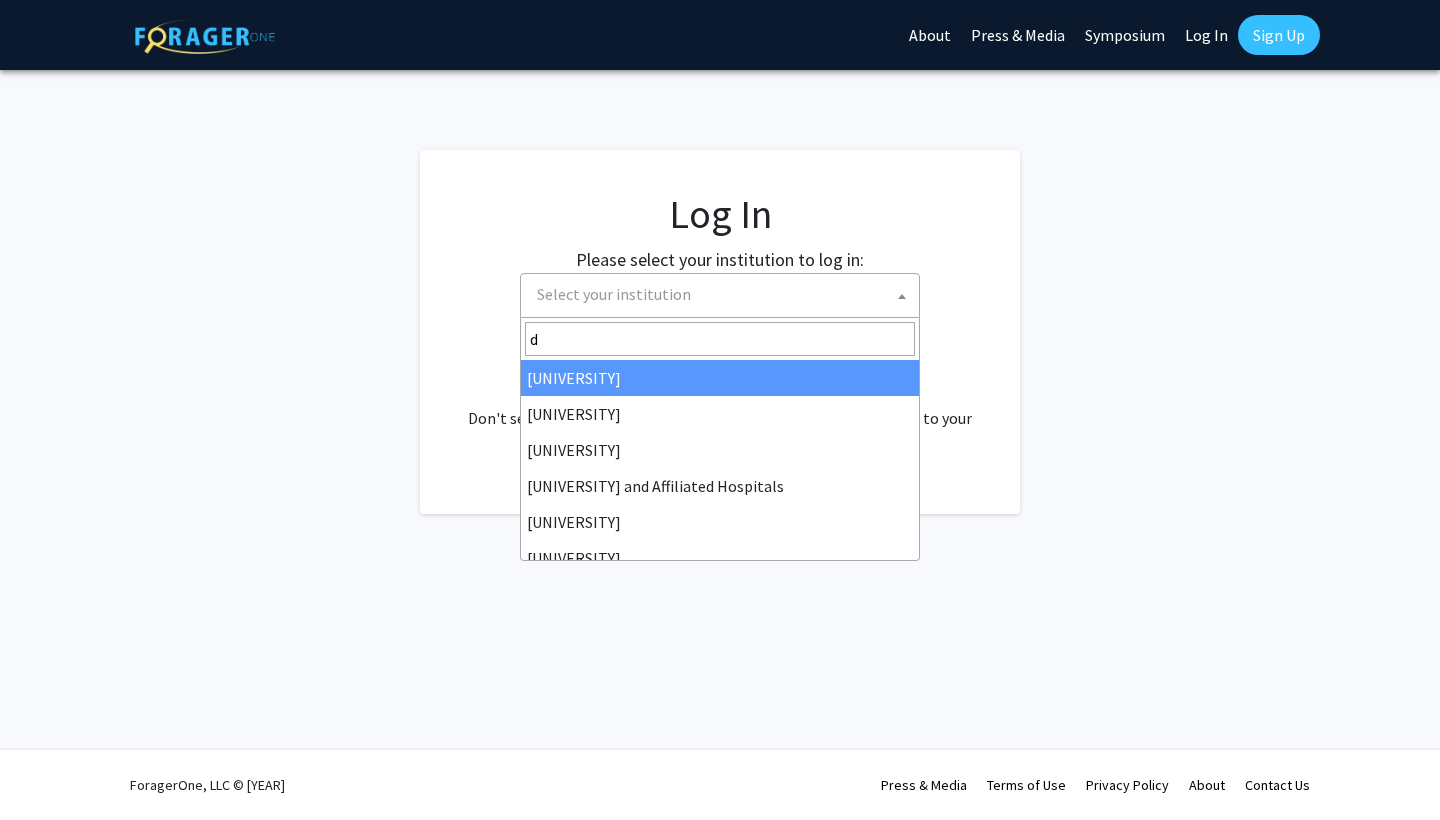 type on "d" 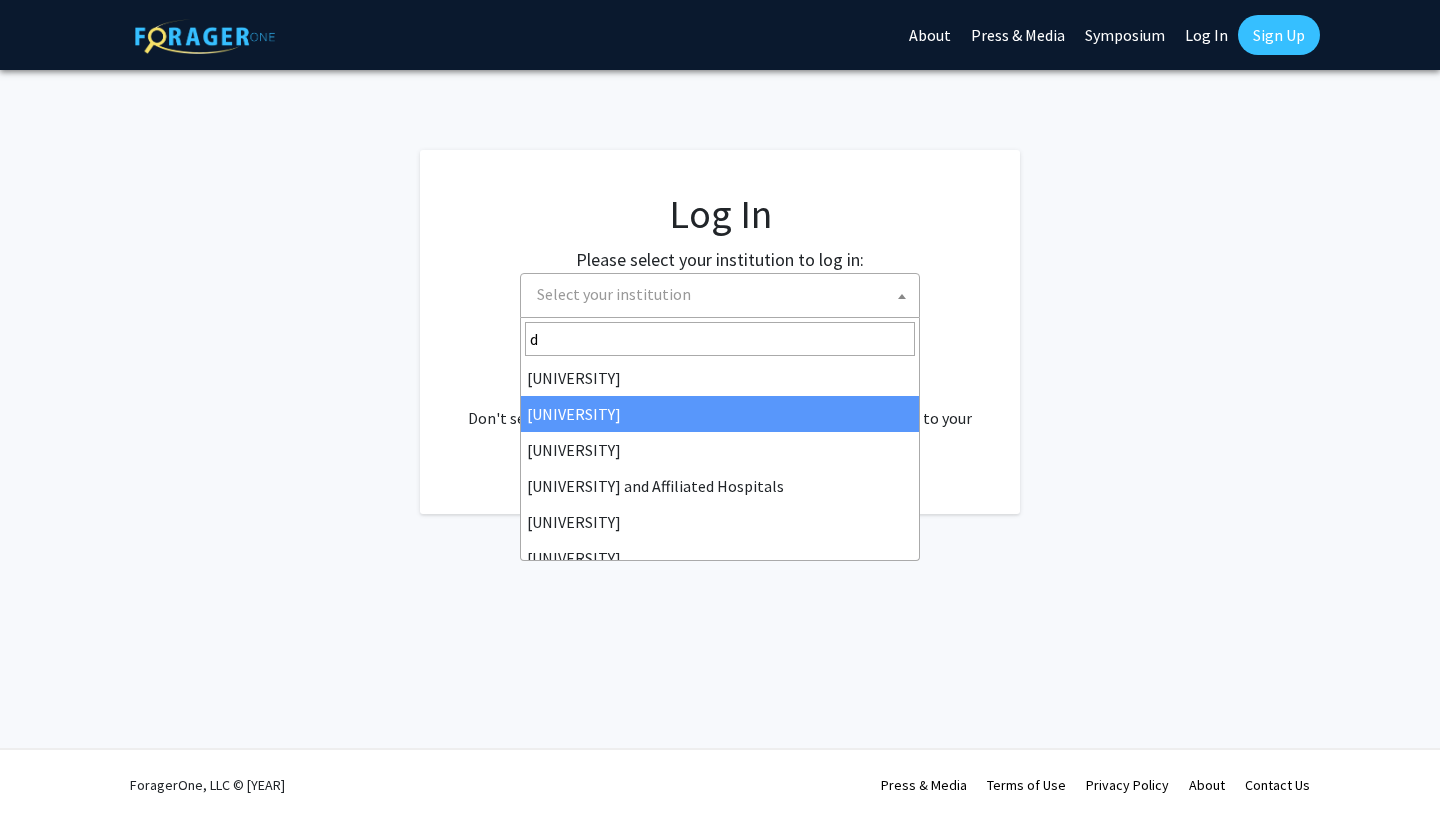 select on "6" 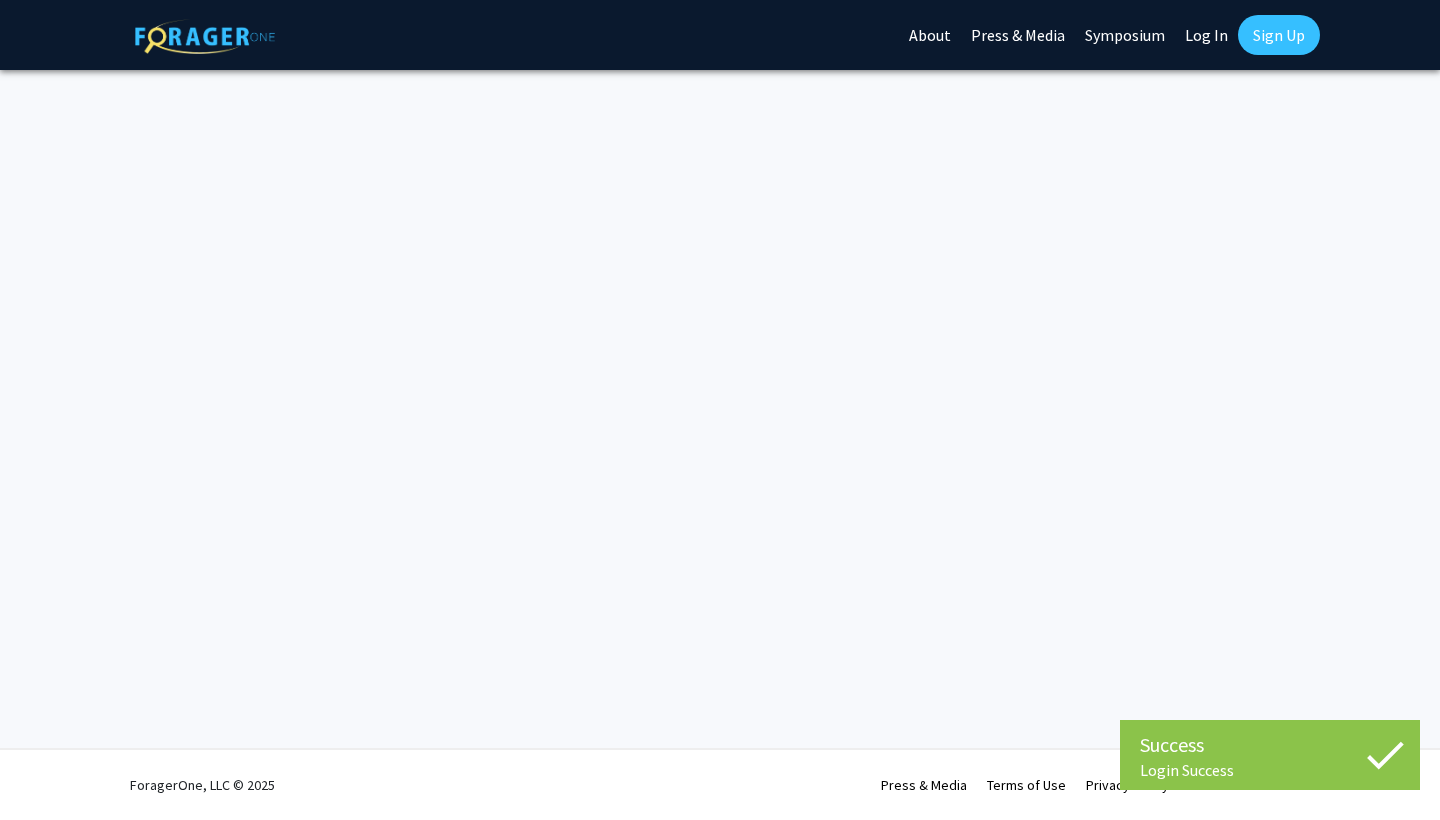 scroll, scrollTop: 0, scrollLeft: 0, axis: both 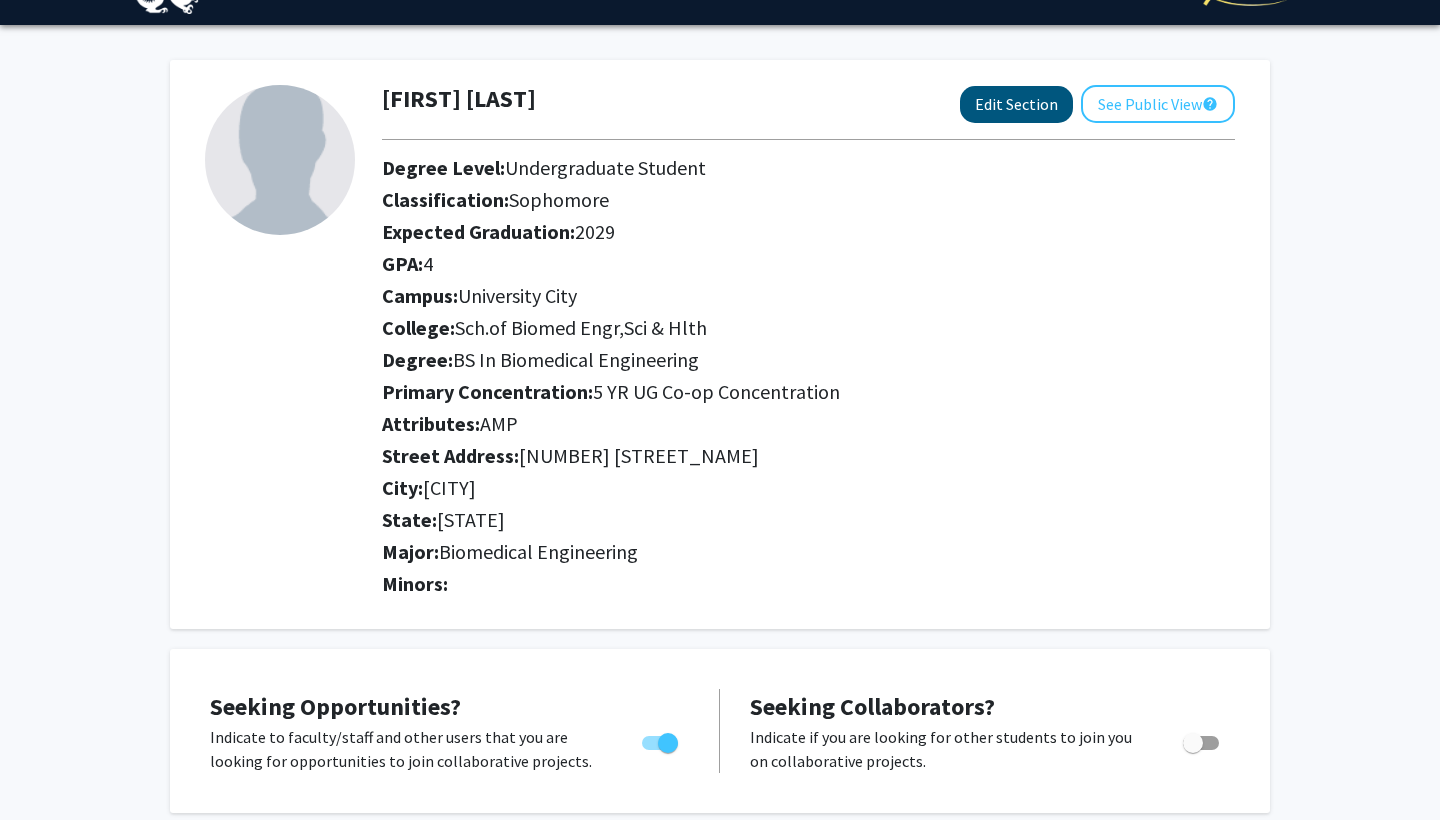 click on "Edit Section" 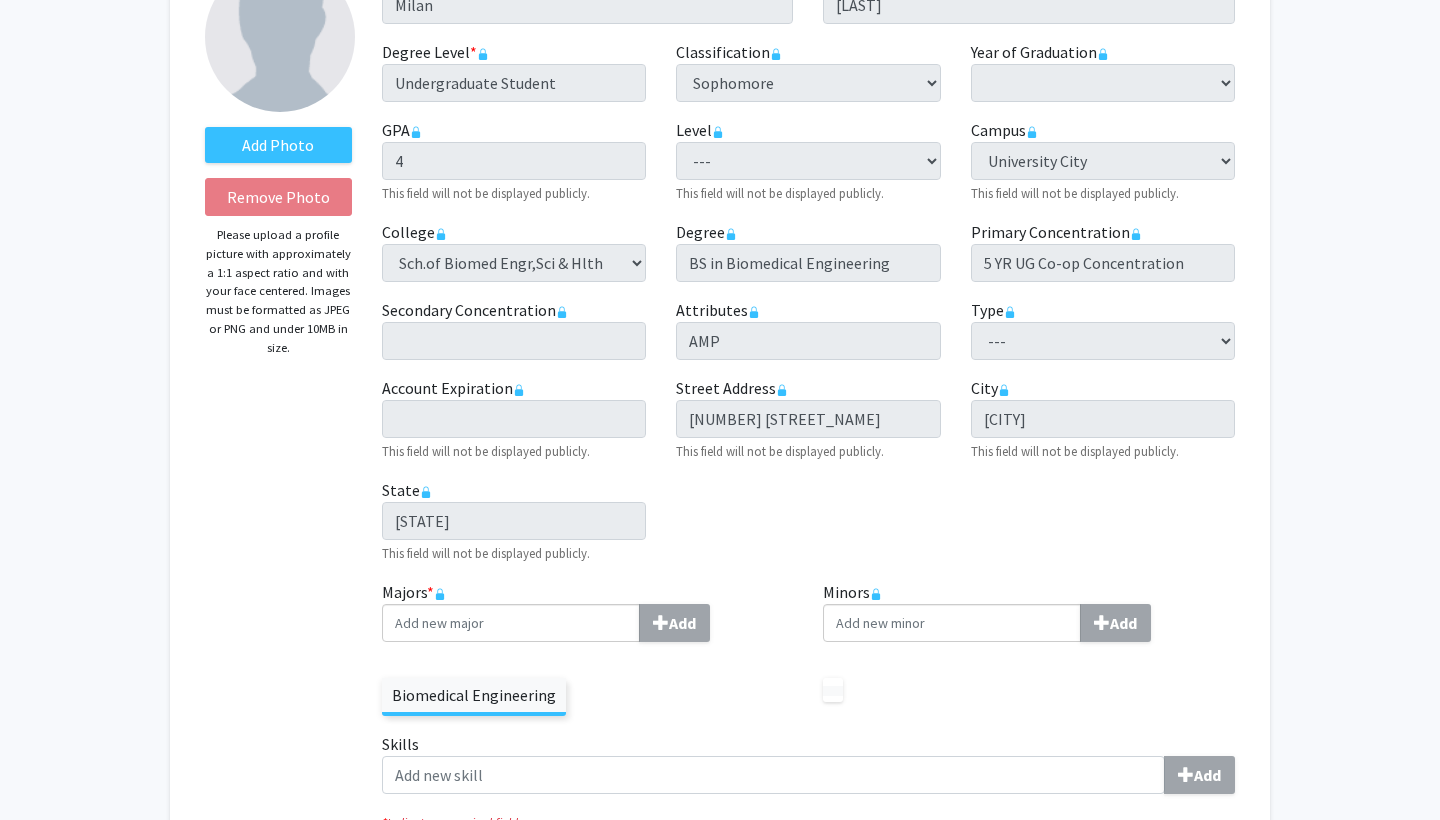 scroll, scrollTop: 140, scrollLeft: 0, axis: vertical 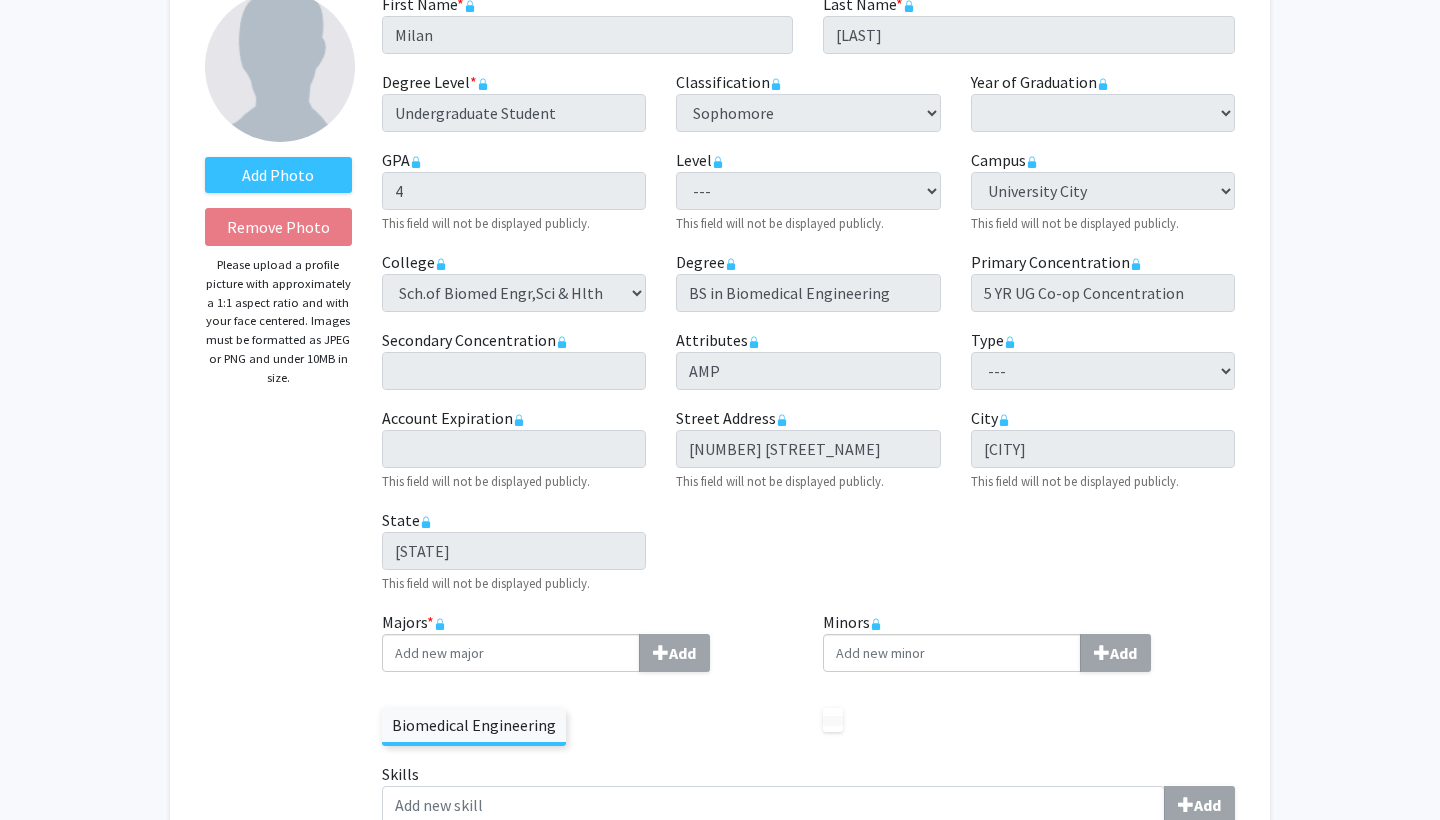 click on "First Name  * required [FIRST]  Last Name  * required [LAST]  Degree Level  * required Undergraduate Student  Classification  required ---  First-year   Sophomore   Junior   Senior   Postbaccalaureate Certificate   Year of Graduation  required ---  2020   2021   2022   2023   2024   2025   2026   GPA  required 4  This field will not be displayed publicly.   Level  required ---  Undergraduate Quarter   Undergraduate Semester   This field will not be displayed publicly.   Campus  required ---  Center City   Delaware County Community Coll   Online   Queen Lane   University City   This field will not be displayed publicly.   College  required ---  Antoinette Westphal COMAD   Arts And Sciences   Bennett S. LeBow Coll. Of Bus.   COM Sch BiomedSci & Prof Stud   Close Sch Of Entrepreneurship   Col Of Computing & Informatics   AMP *" 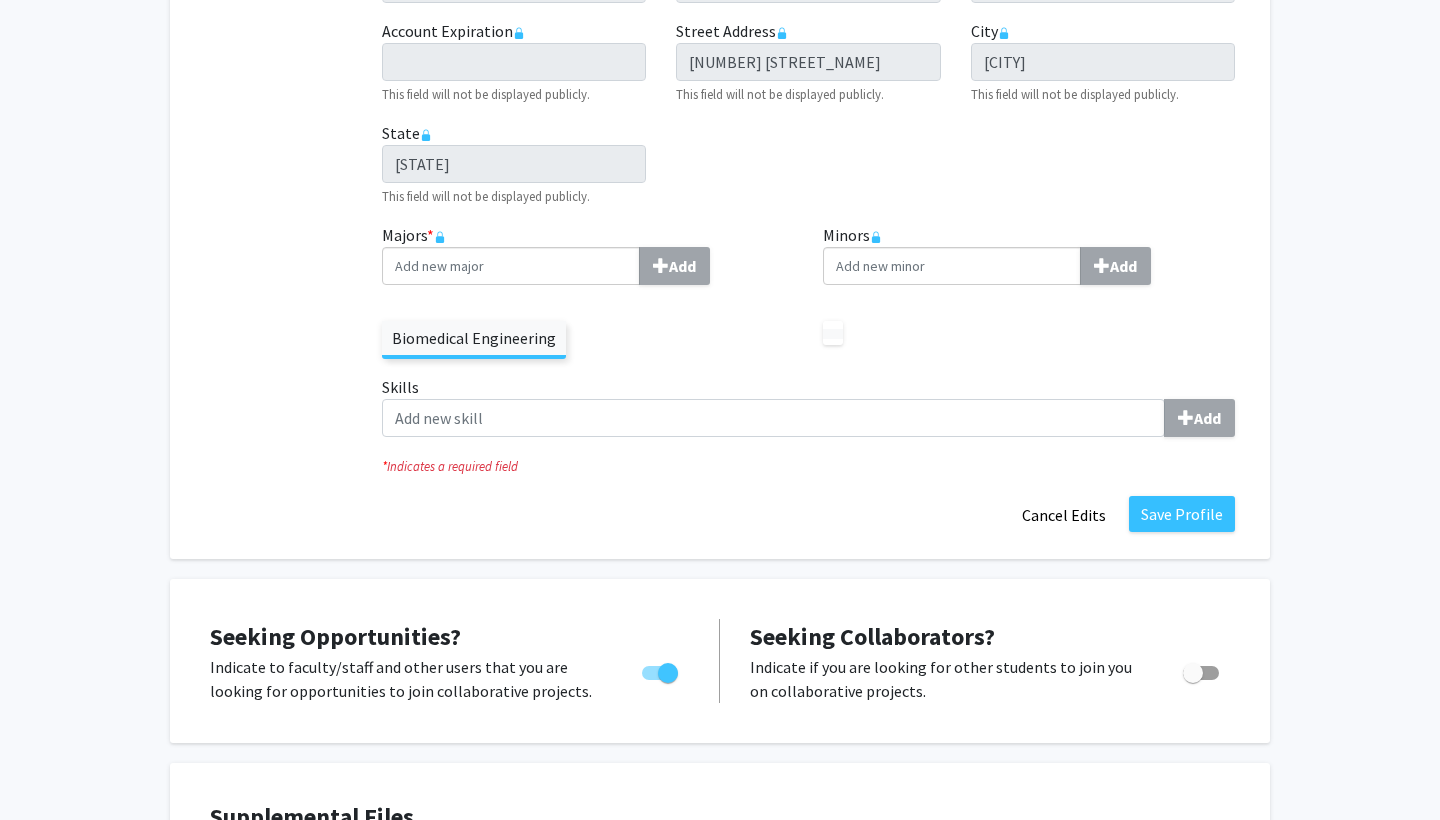 scroll, scrollTop: 560, scrollLeft: 0, axis: vertical 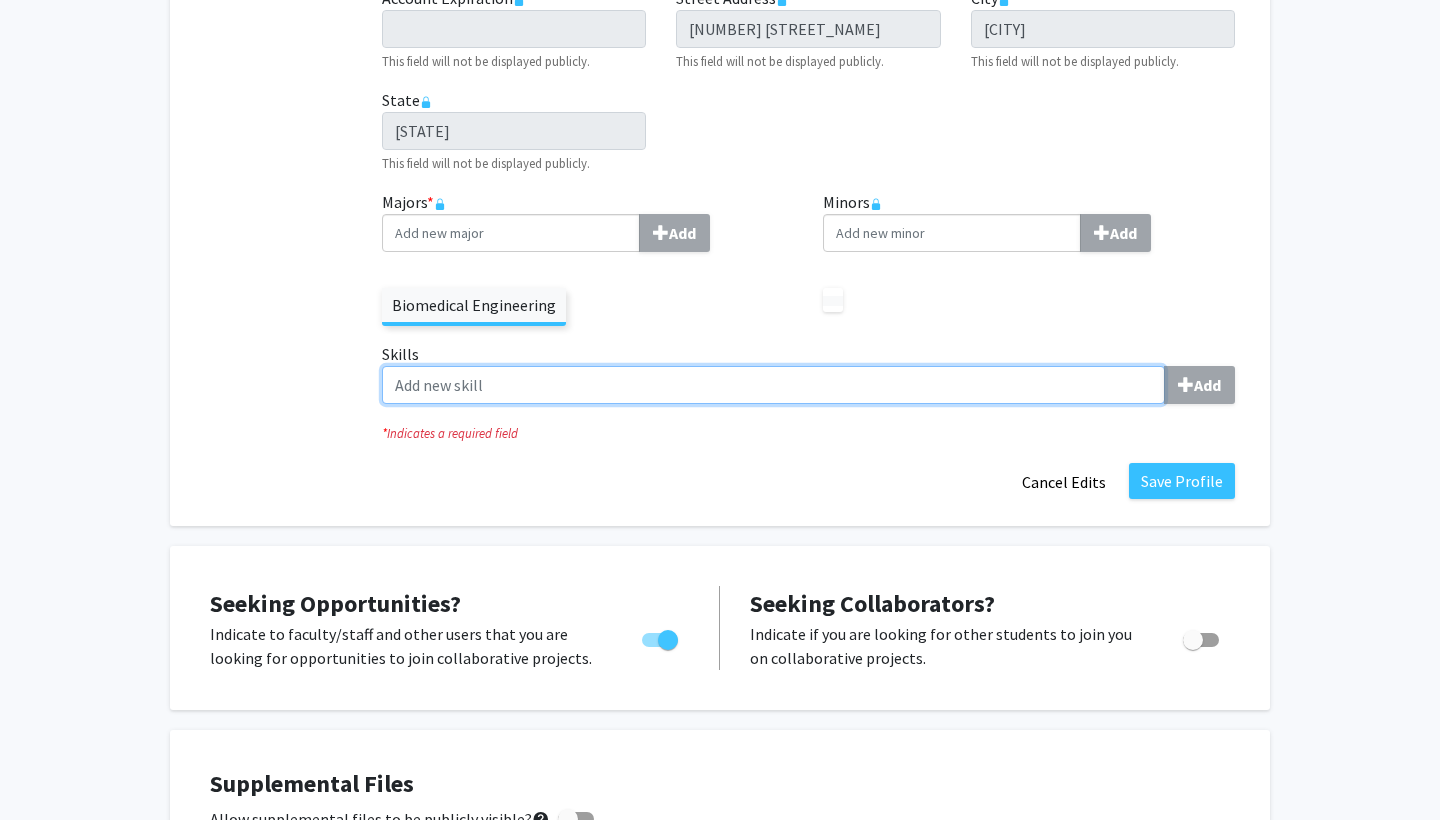 click on "Skills  Add" 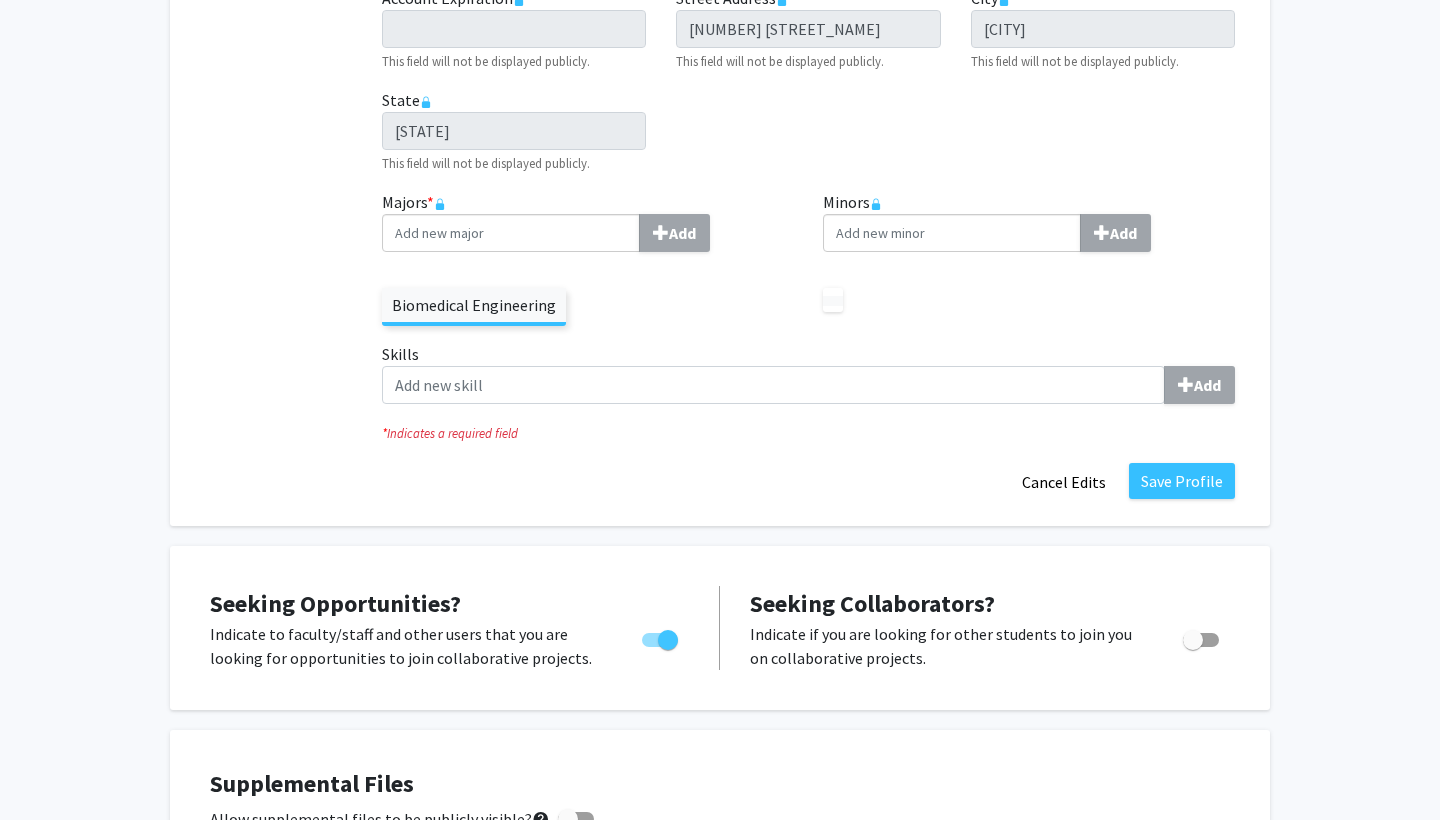 click on "First Name  * required [FIRST]  Last Name  * required [LAST]  Degree Level  * required Undergraduate Student  Classification  required ---  First-year   Sophomore   Junior   Senior   Postbaccalaureate Certificate   Year of Graduation  required ---  2020   2021   2022   2023   2024   2025   2026   GPA  required 4  This field will not be displayed publicly.   Level  required ---  Undergraduate Quarter   Undergraduate Semester   This field will not be displayed publicly.   Campus  required ---  Center City   Delaware County Community Coll   Online   Queen Lane   University City   This field will not be displayed publicly.   College  required ---  Antoinette Westphal COMAD   Arts And Sciences   Bennett S. LeBow Coll. Of Bus.   COM Sch BiomedSci & Prof Stud   Close Sch Of Entrepreneurship   Col Of Computing & Informatics   College Of Engineering   Dornsife Sch Of Public Health   Food & Hospitality Management   Goodwin Coll Of Prof Studies   Nursing & Health Professions   Pennoni Honors College   Degree  required" 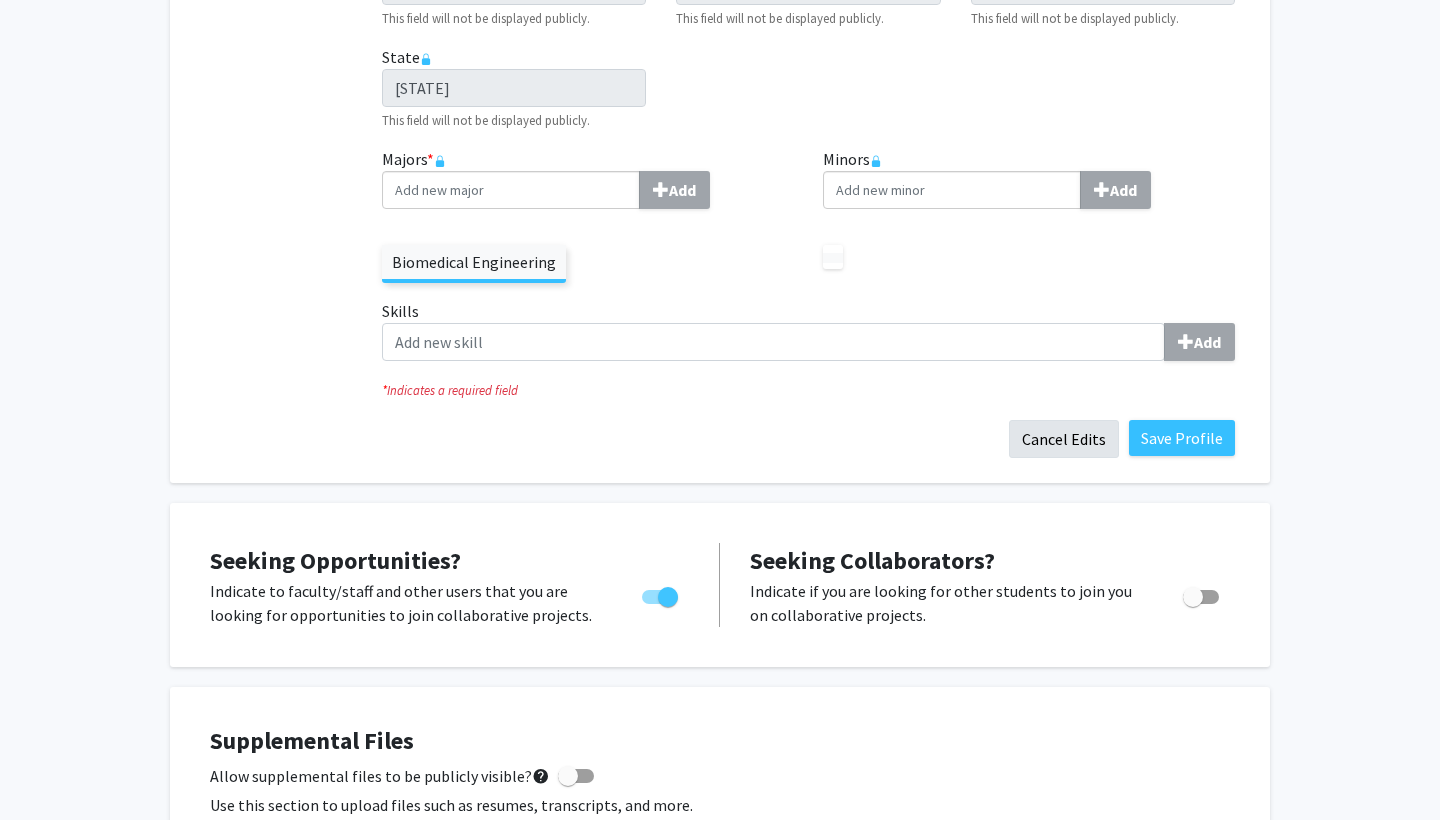scroll, scrollTop: 631, scrollLeft: 0, axis: vertical 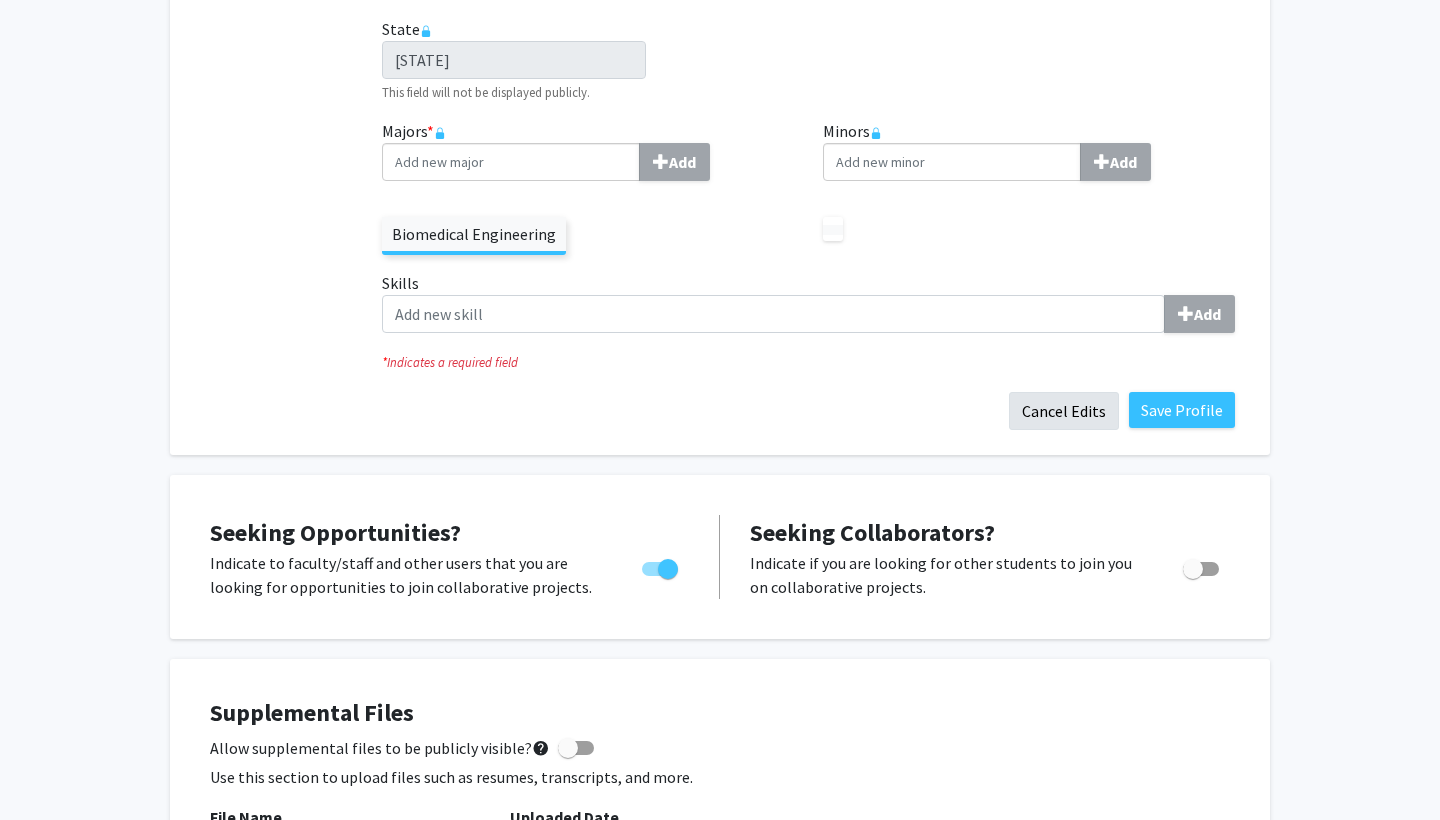 click on "Cancel Edits" 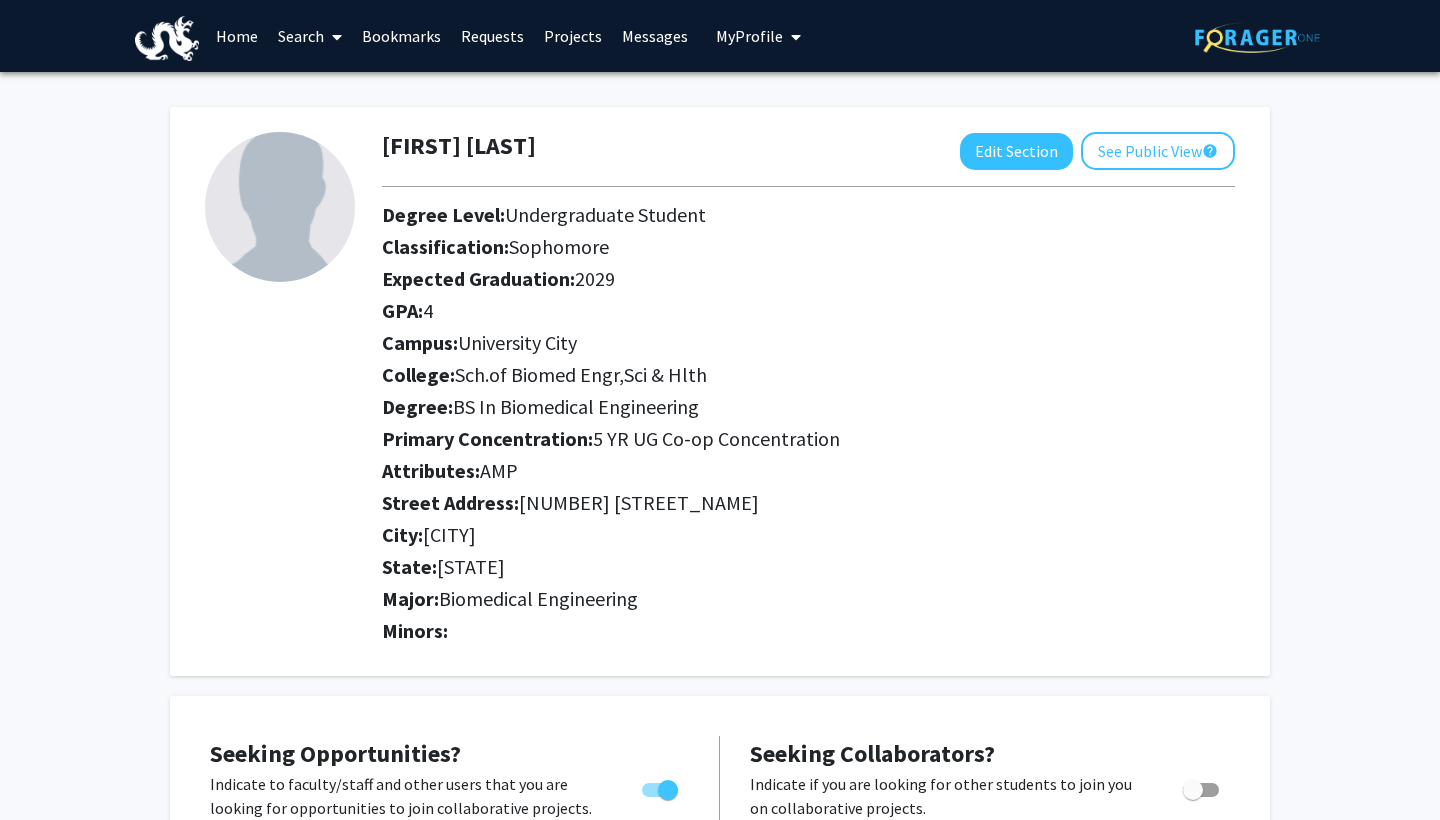 scroll, scrollTop: 0, scrollLeft: 0, axis: both 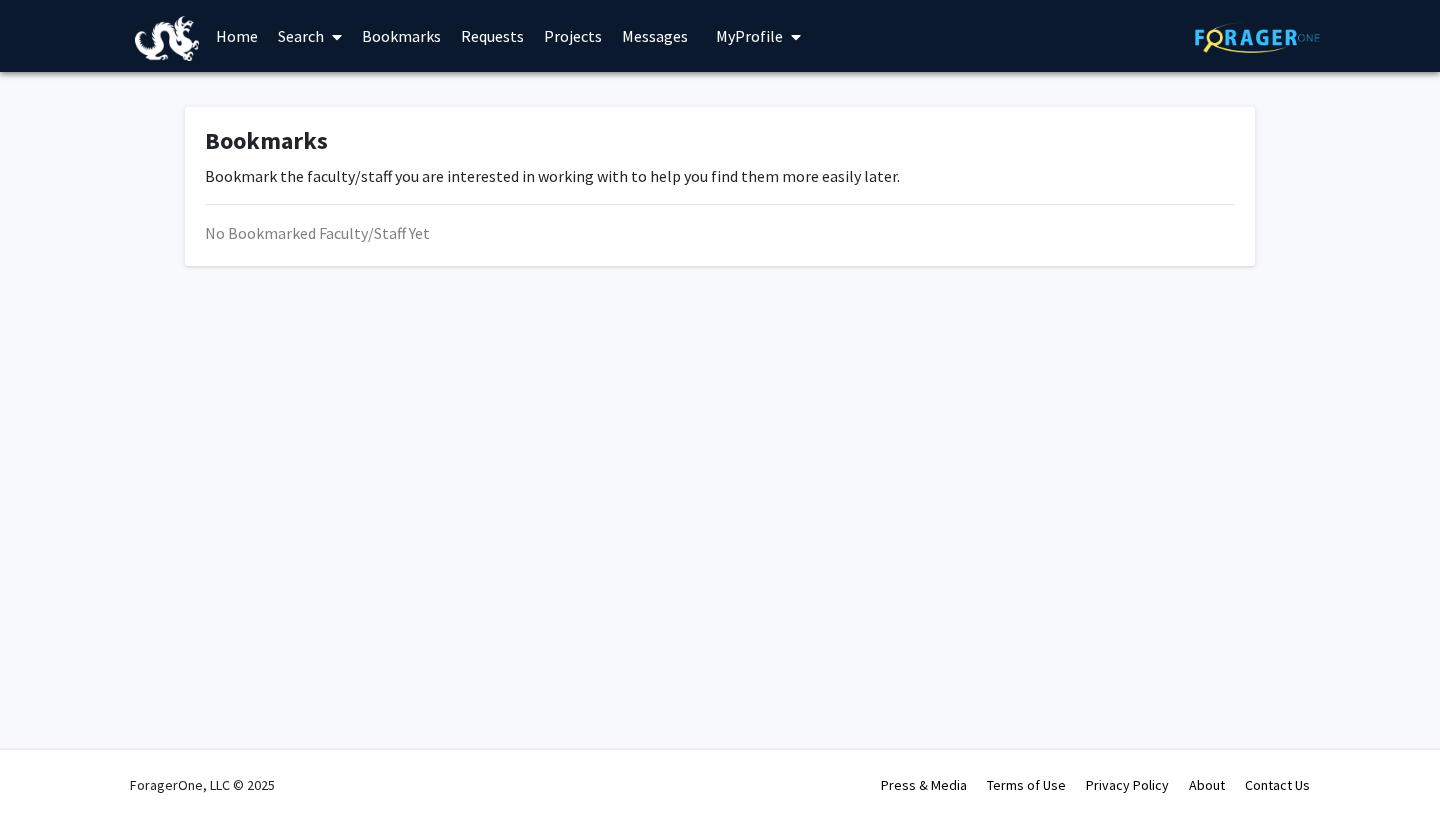click on "Requests" at bounding box center [492, 36] 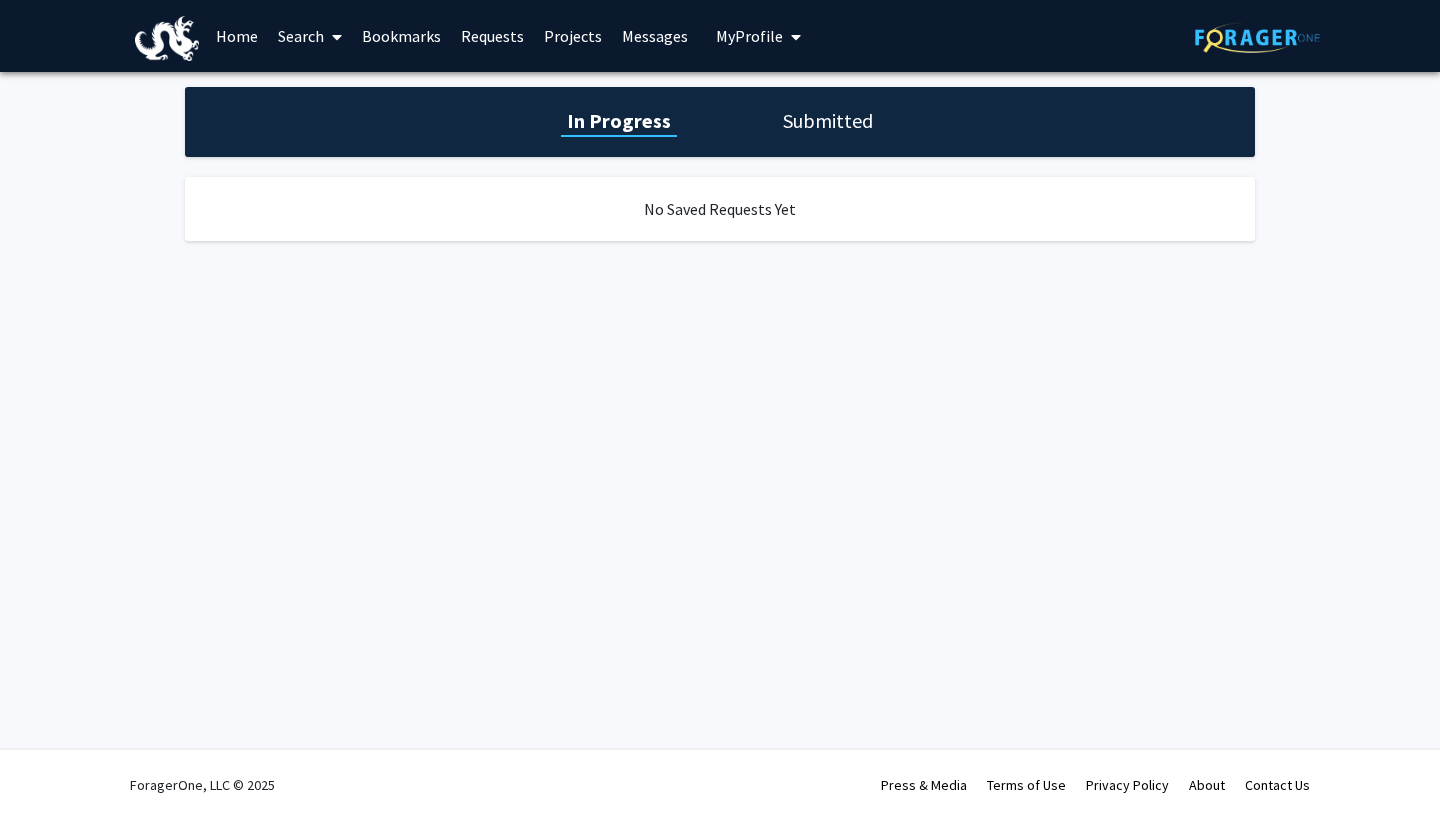 click on "Bookmarks" at bounding box center [401, 36] 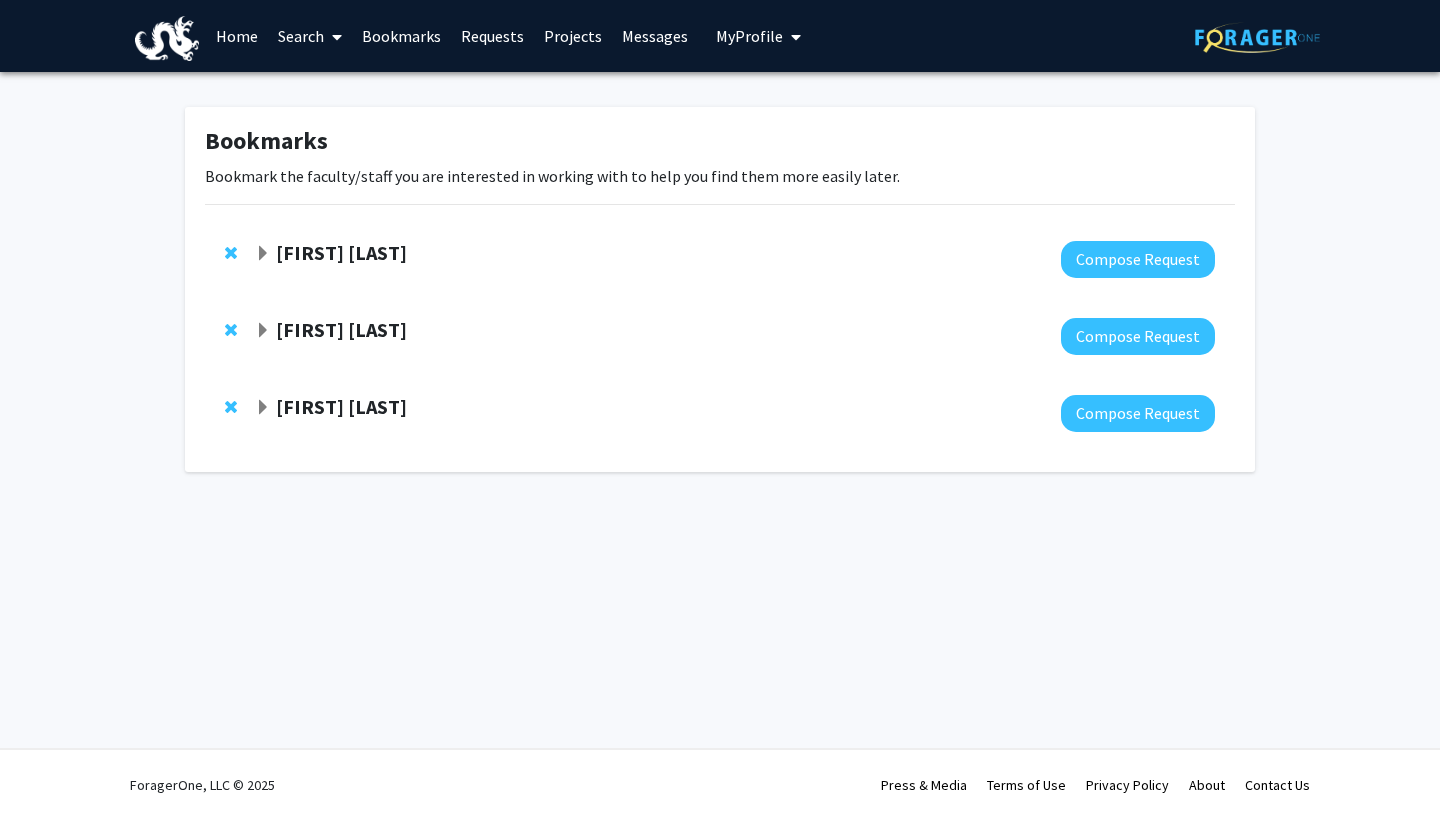 click on "[FIRST] [LAST]" 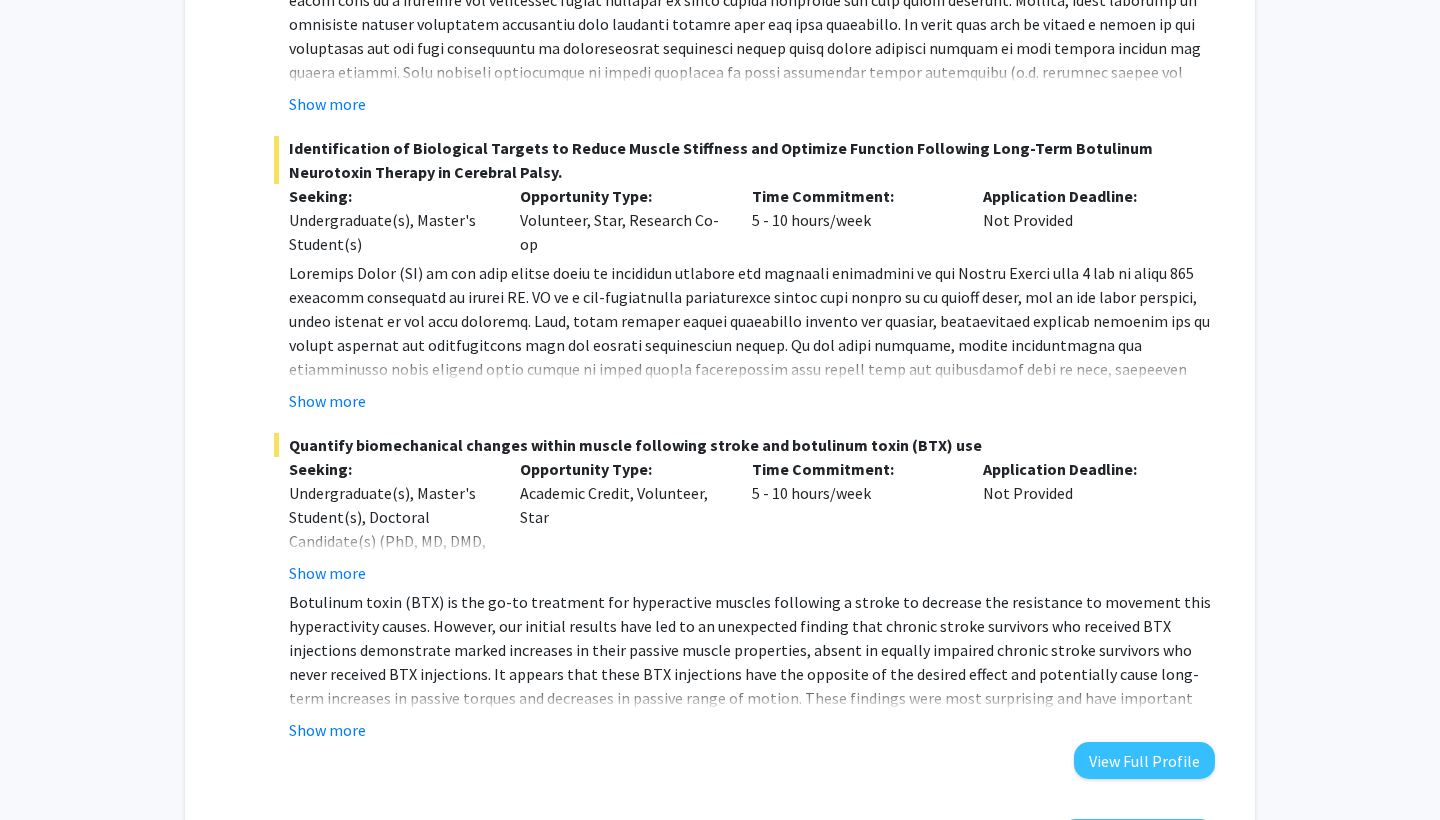 scroll, scrollTop: 525, scrollLeft: 0, axis: vertical 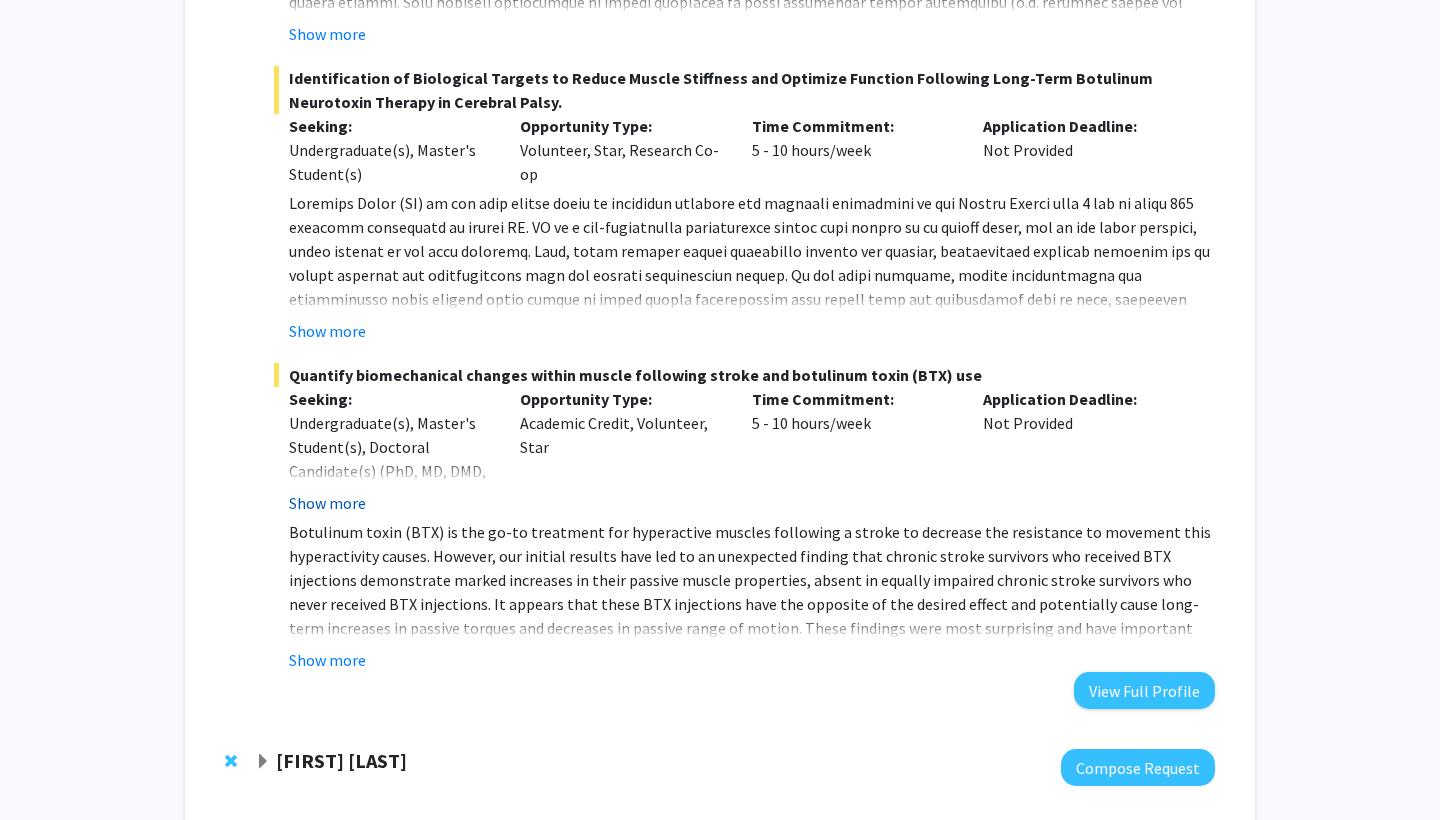 click on "Show more" at bounding box center (327, 503) 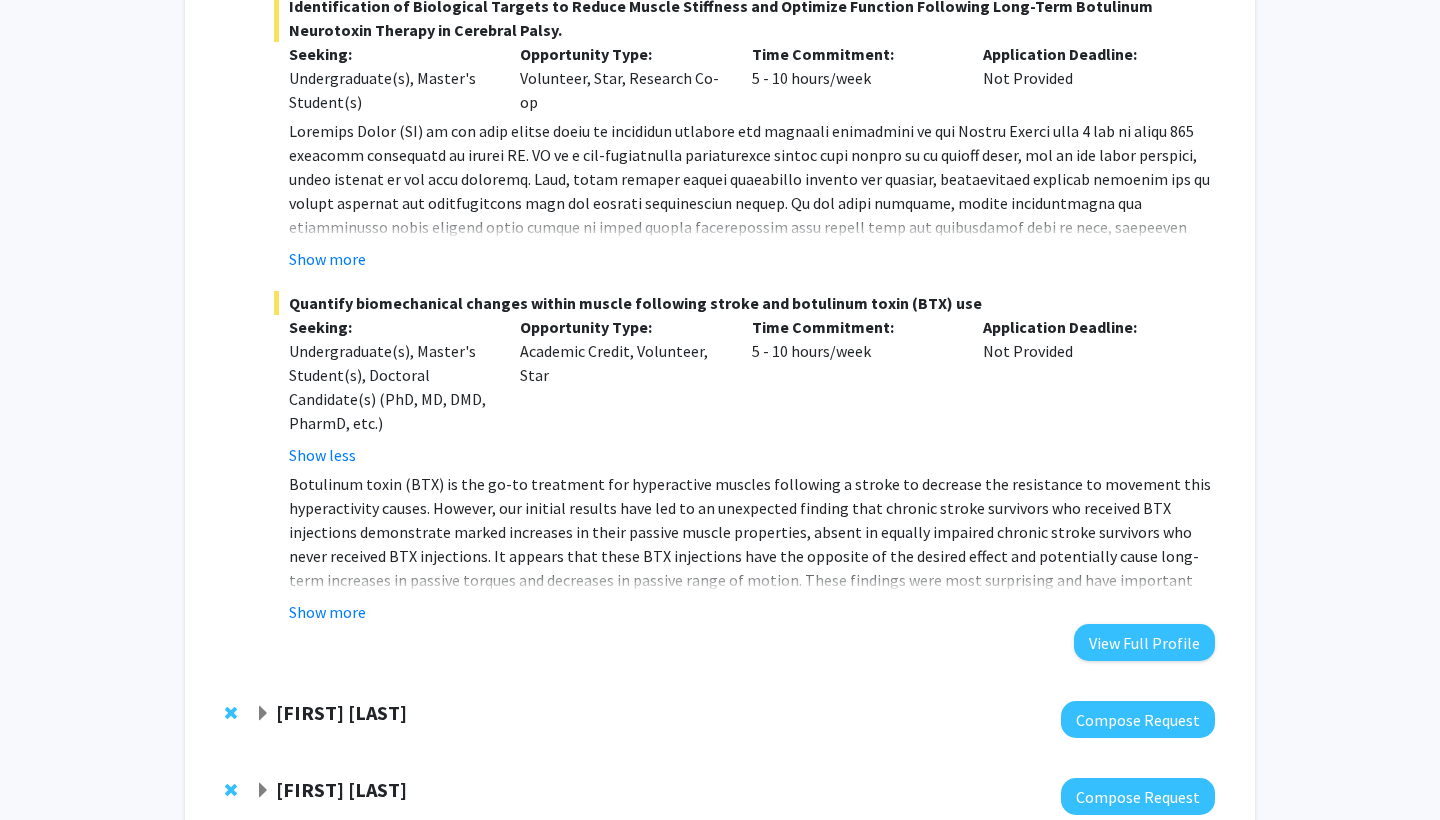 scroll, scrollTop: 618, scrollLeft: 0, axis: vertical 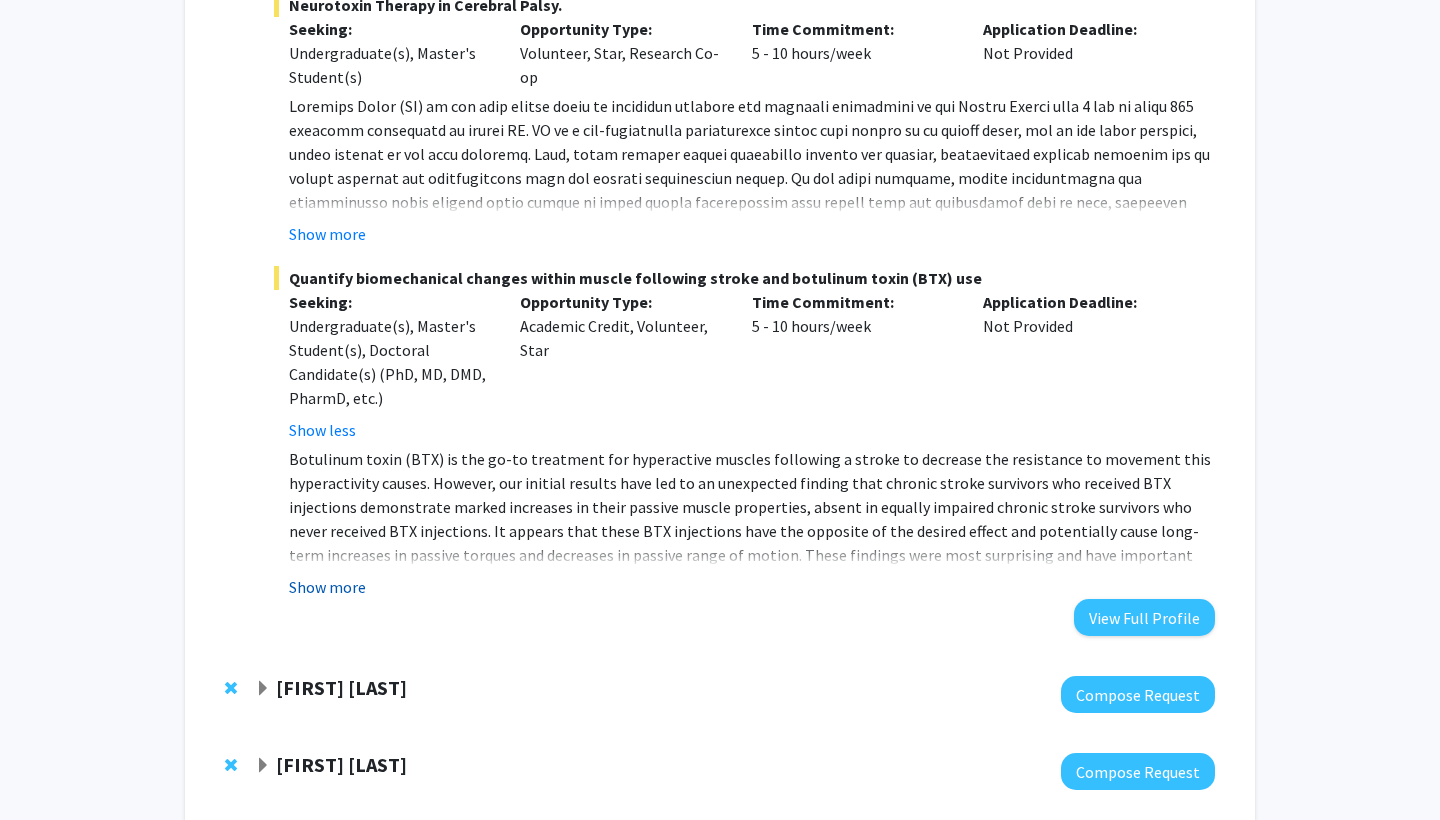 click on "Show more" at bounding box center (327, 587) 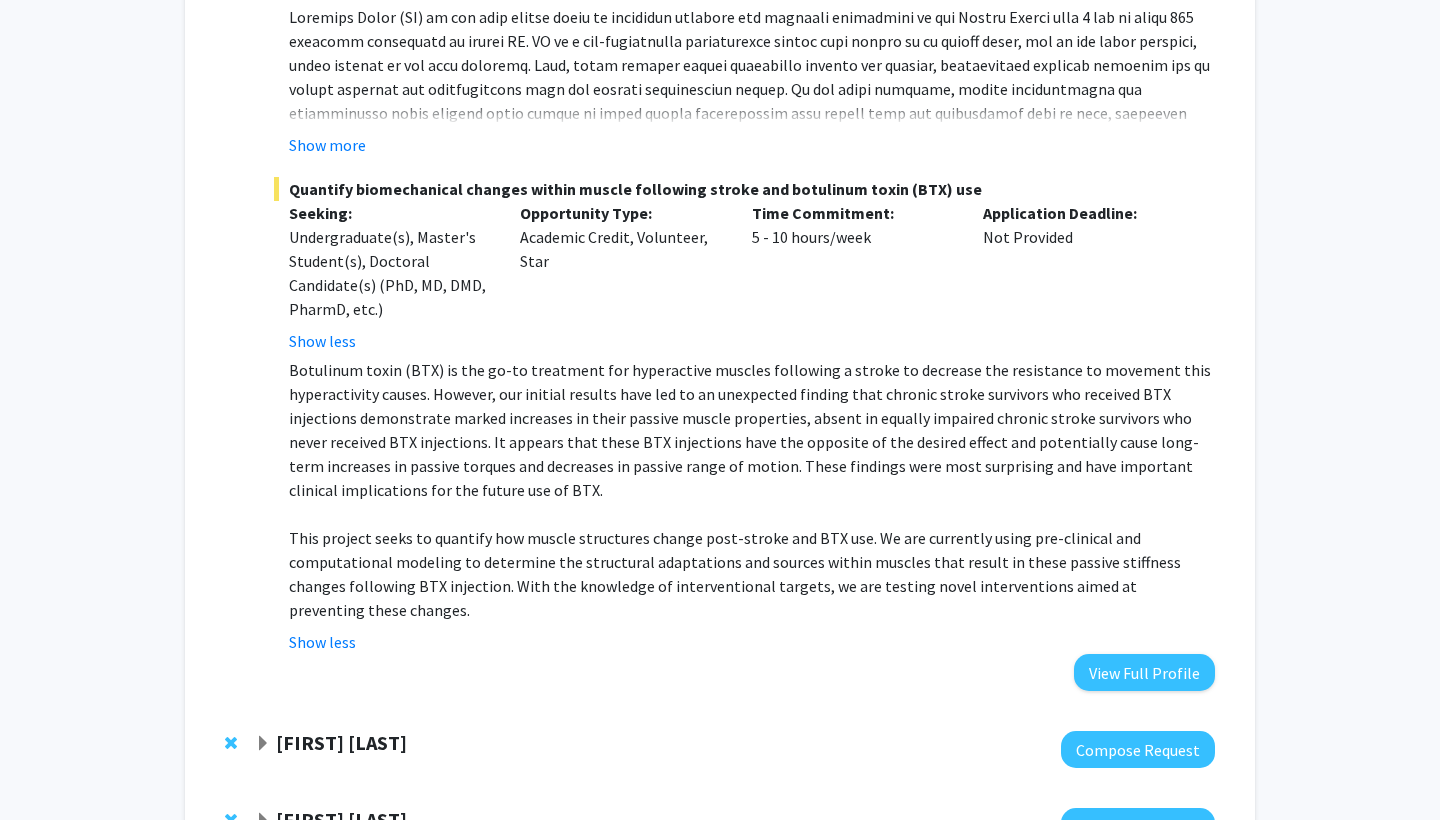 scroll, scrollTop: 713, scrollLeft: 0, axis: vertical 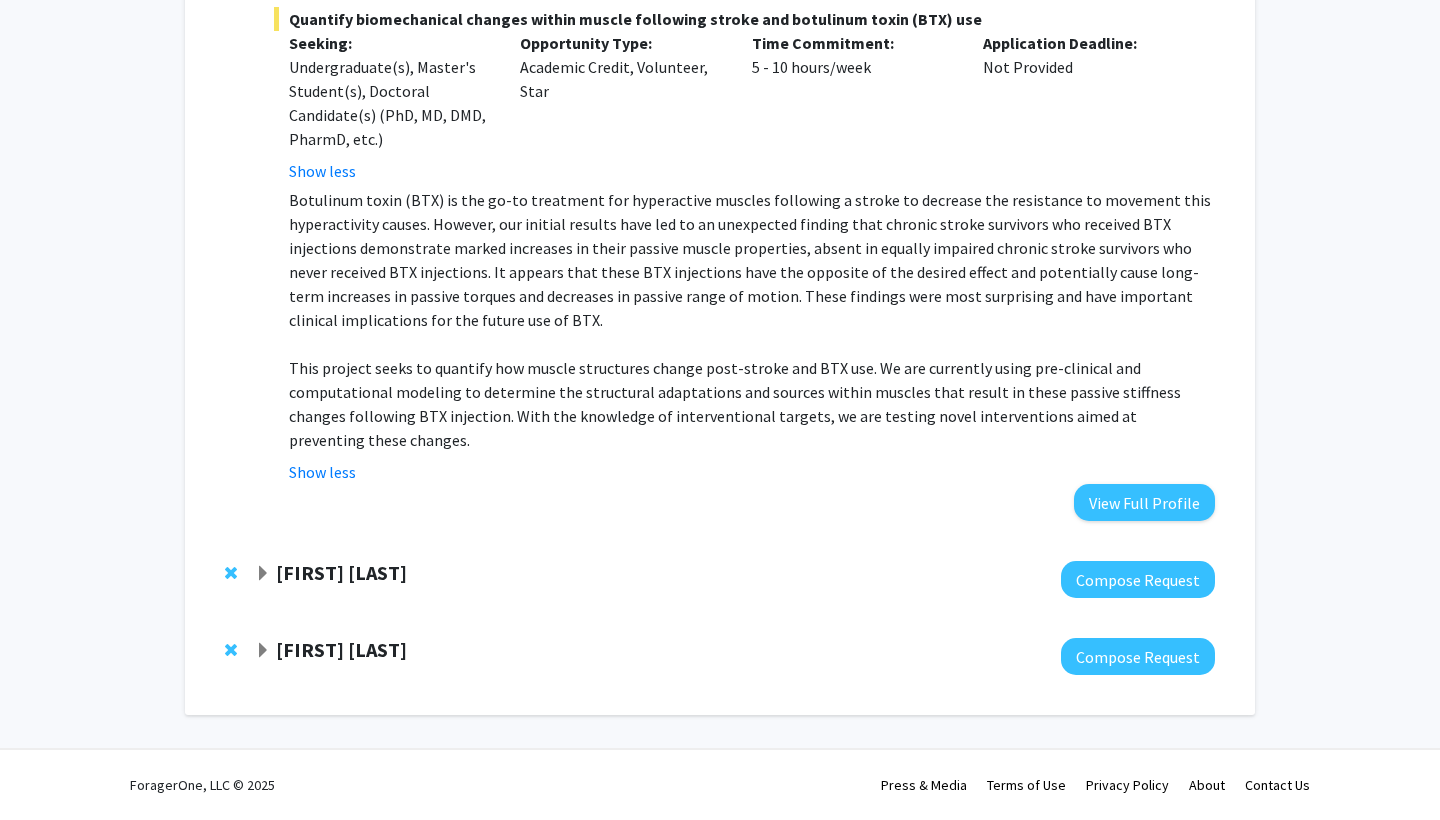 click 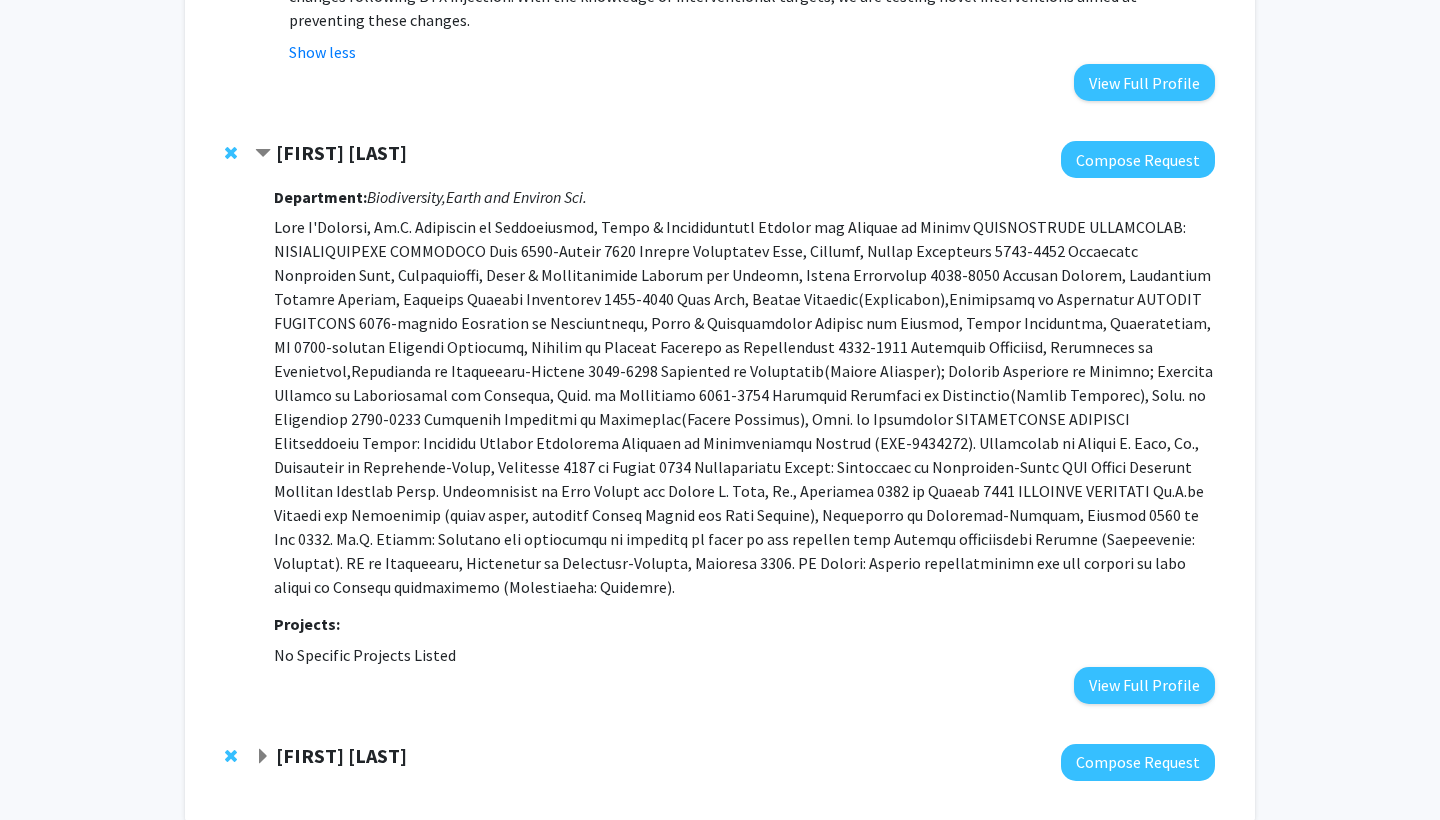 scroll, scrollTop: 1373, scrollLeft: 0, axis: vertical 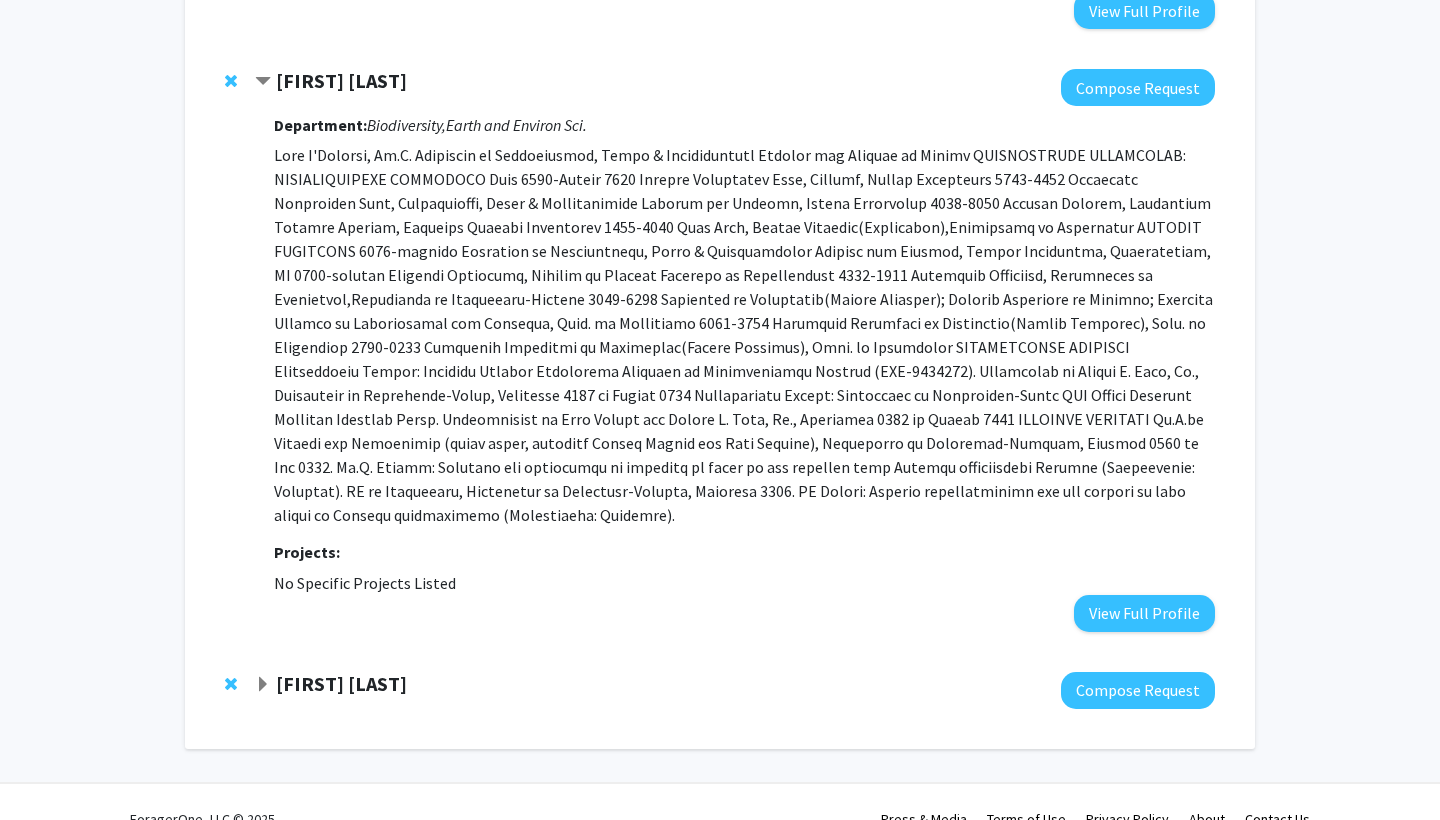 click 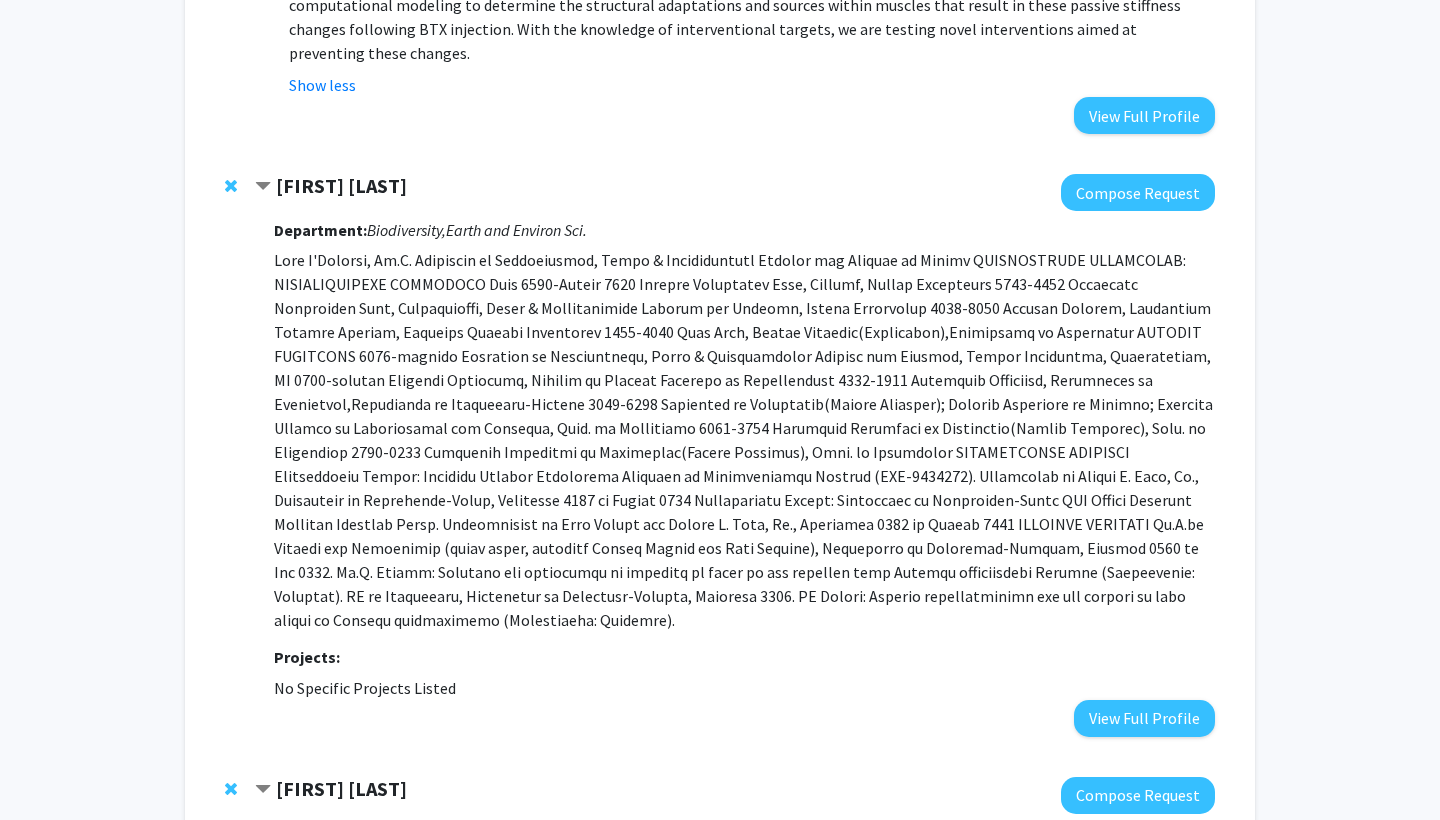 scroll, scrollTop: 1269, scrollLeft: 0, axis: vertical 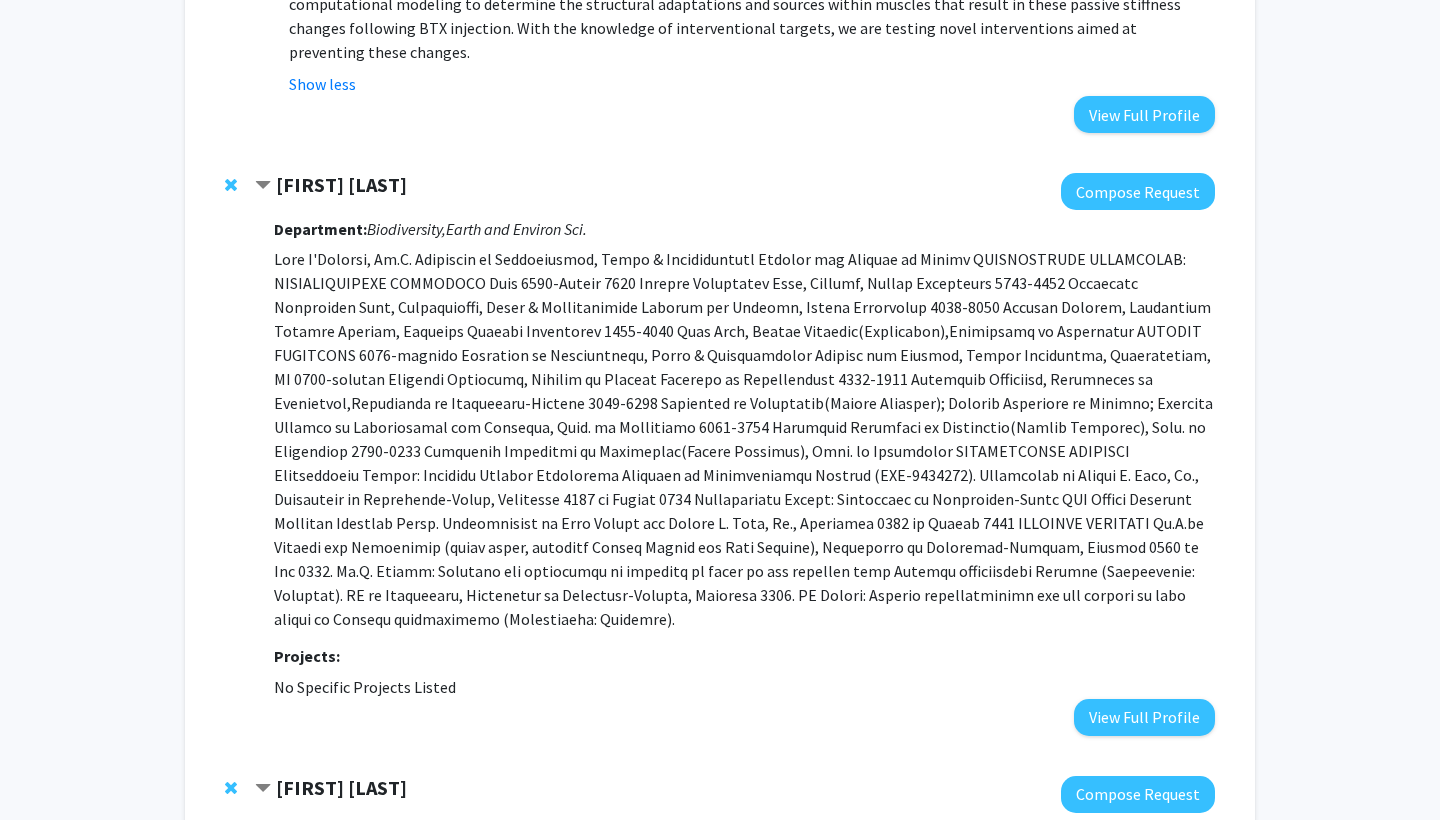 click on "Bookmarks  Bookmark the faculty/staff you are interested in working with to help you find them more easily later.  Ben Binder-Markey  Compose Request  Department:  CNHP - Physical Therapy  Projects:  Determining sources of passive biomechanical stiffness of within muscle.  Seeking: Not Provided Opportunity Type:  Volunteer, Star  Time Commitment:  5 - 10 hours/week  Application Deadline:  Not Provided  Show more  Identification of Biological Targets to Reduce Muscle Stiffness and Optimize Function Following Long-Term Botulinum Neurotoxin Therapy in Cerebral Palsy.  Seeking: Undergraduate(s), Master's Student(s) Opportunity Type:  Volunteer, Star, Research Co-op  Time Commitment:  5 - 10 hours/week  Application Deadline:  Not Provided  This work is funded by the Hartwell Foundation’s Independent Biomedical Researcher Award. Show more  Quantify biomechanical changes within muscle following stroke and botulinum toxin (BTX) use  Seeking: Show less Opportunity Type:  Academic Credit, Volunteer, Star  Show less" 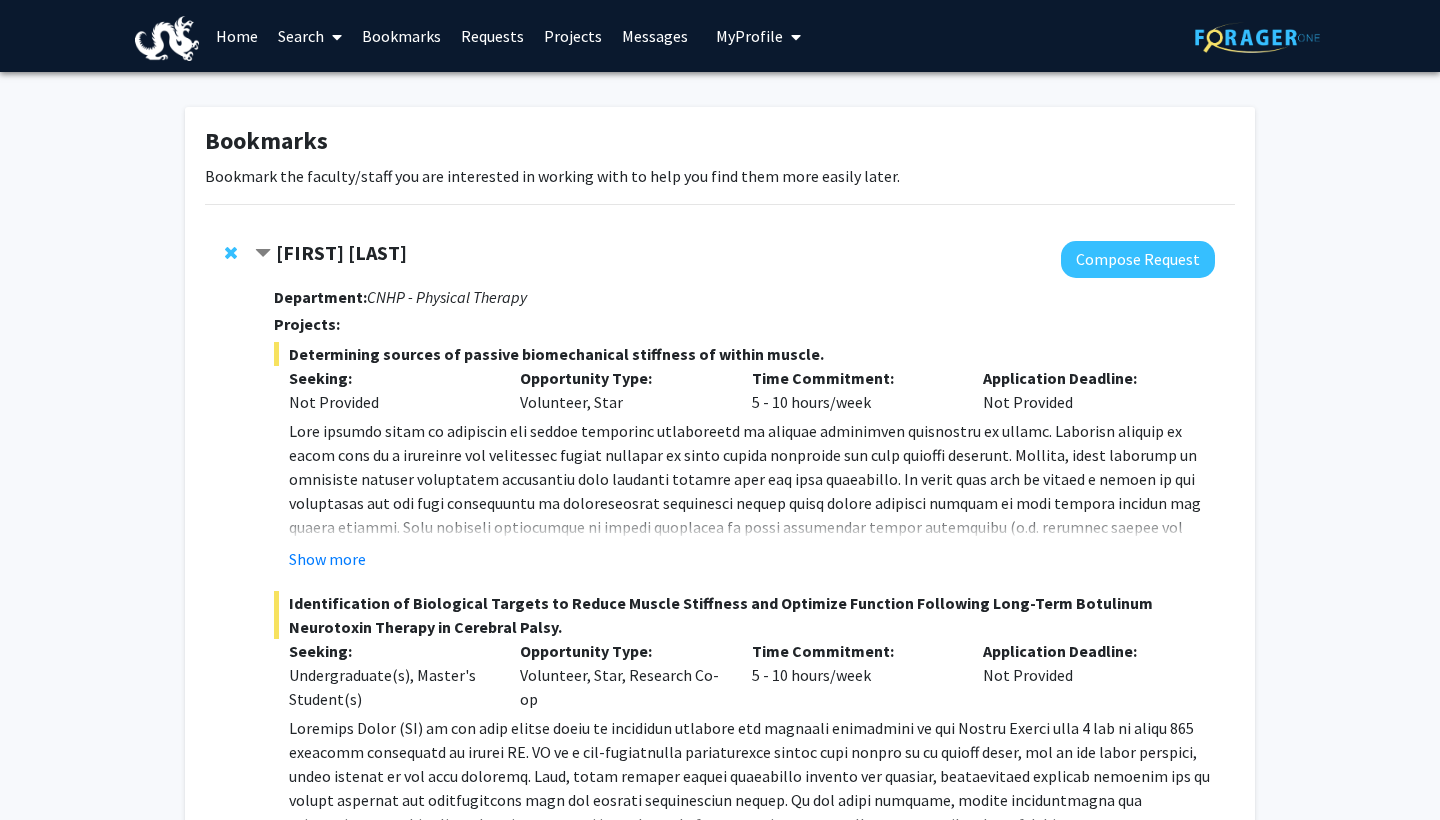 scroll, scrollTop: 0, scrollLeft: 0, axis: both 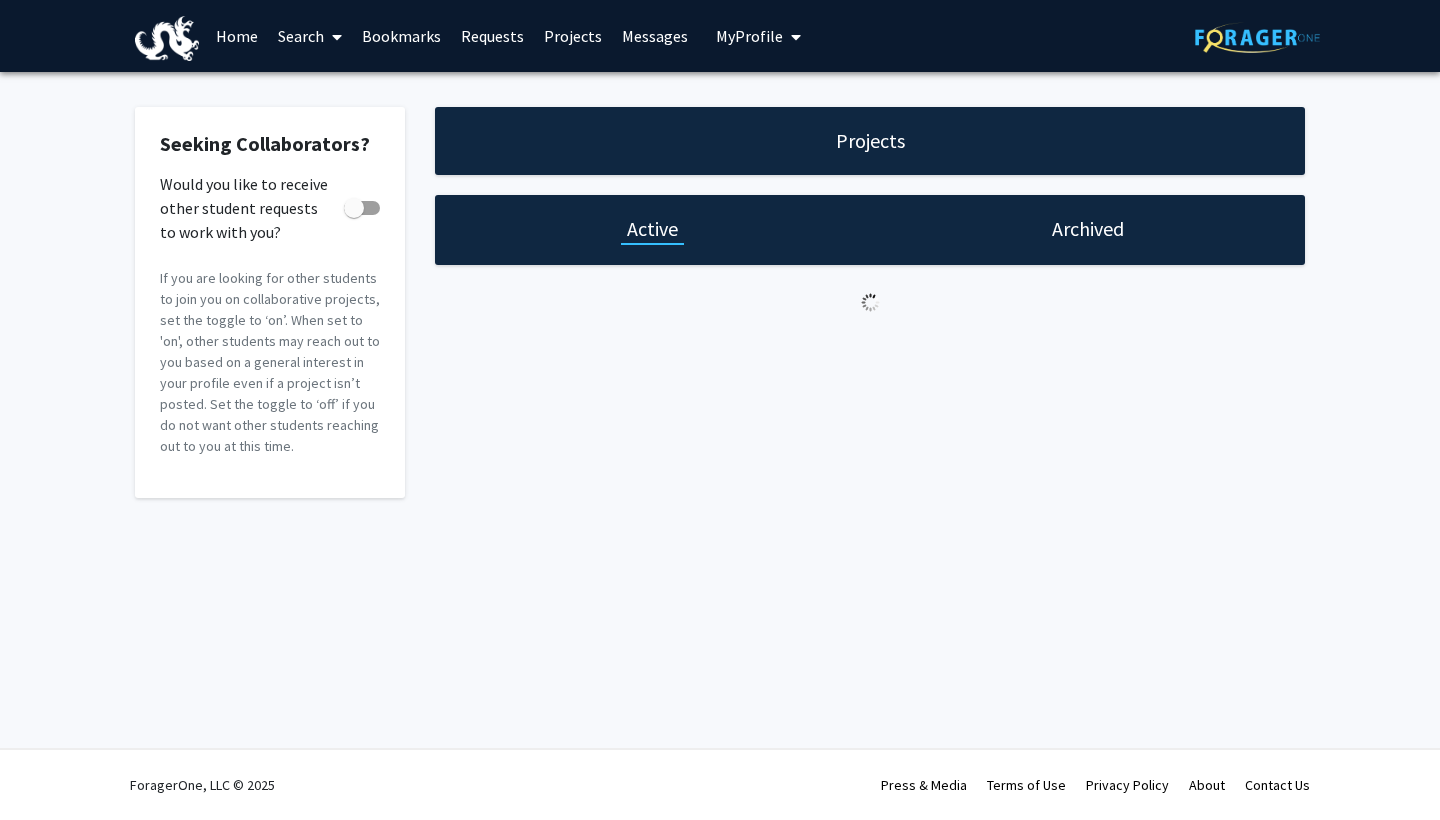 click on "Active" 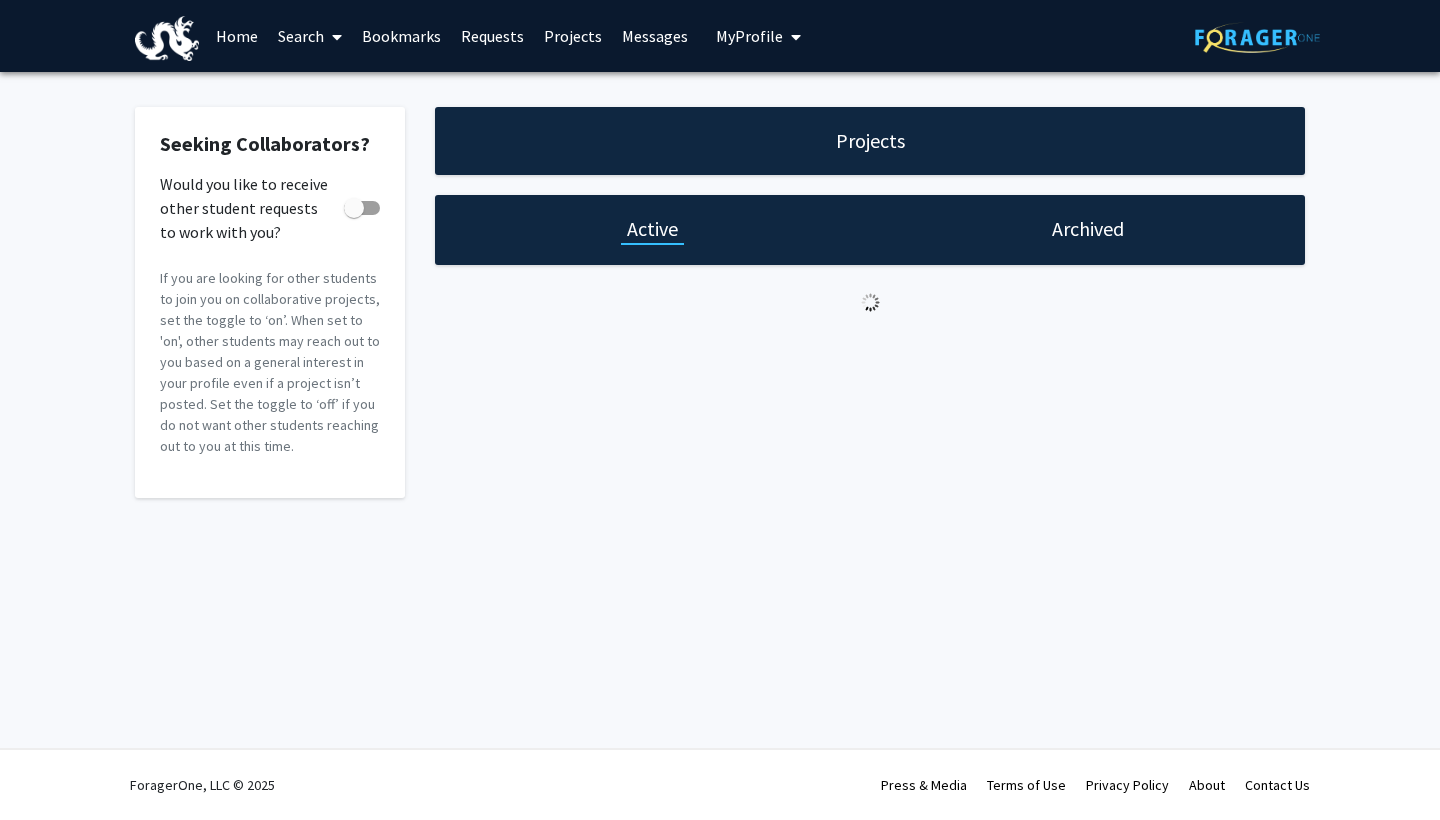 scroll, scrollTop: 0, scrollLeft: 0, axis: both 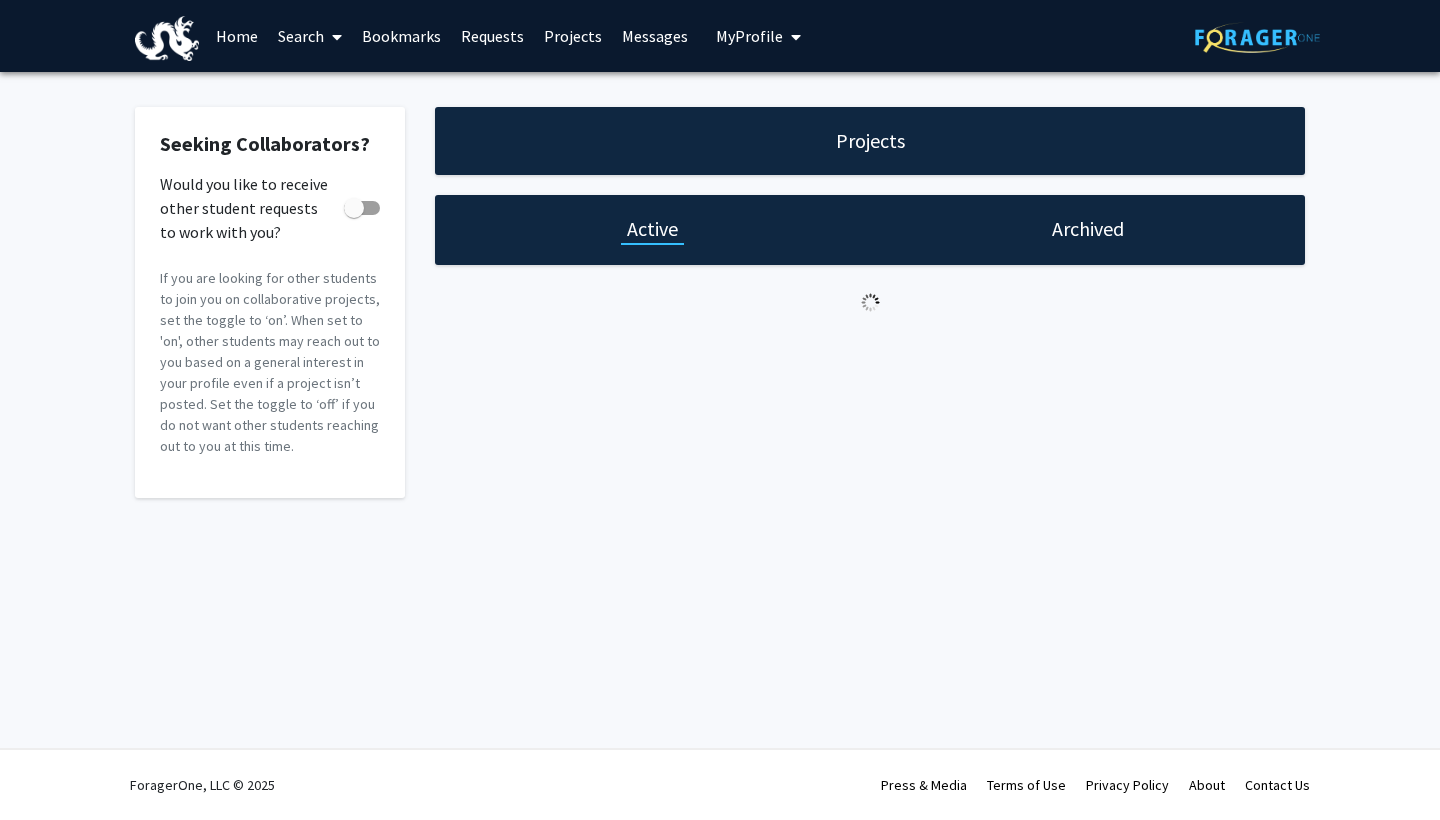 click on "Archived" 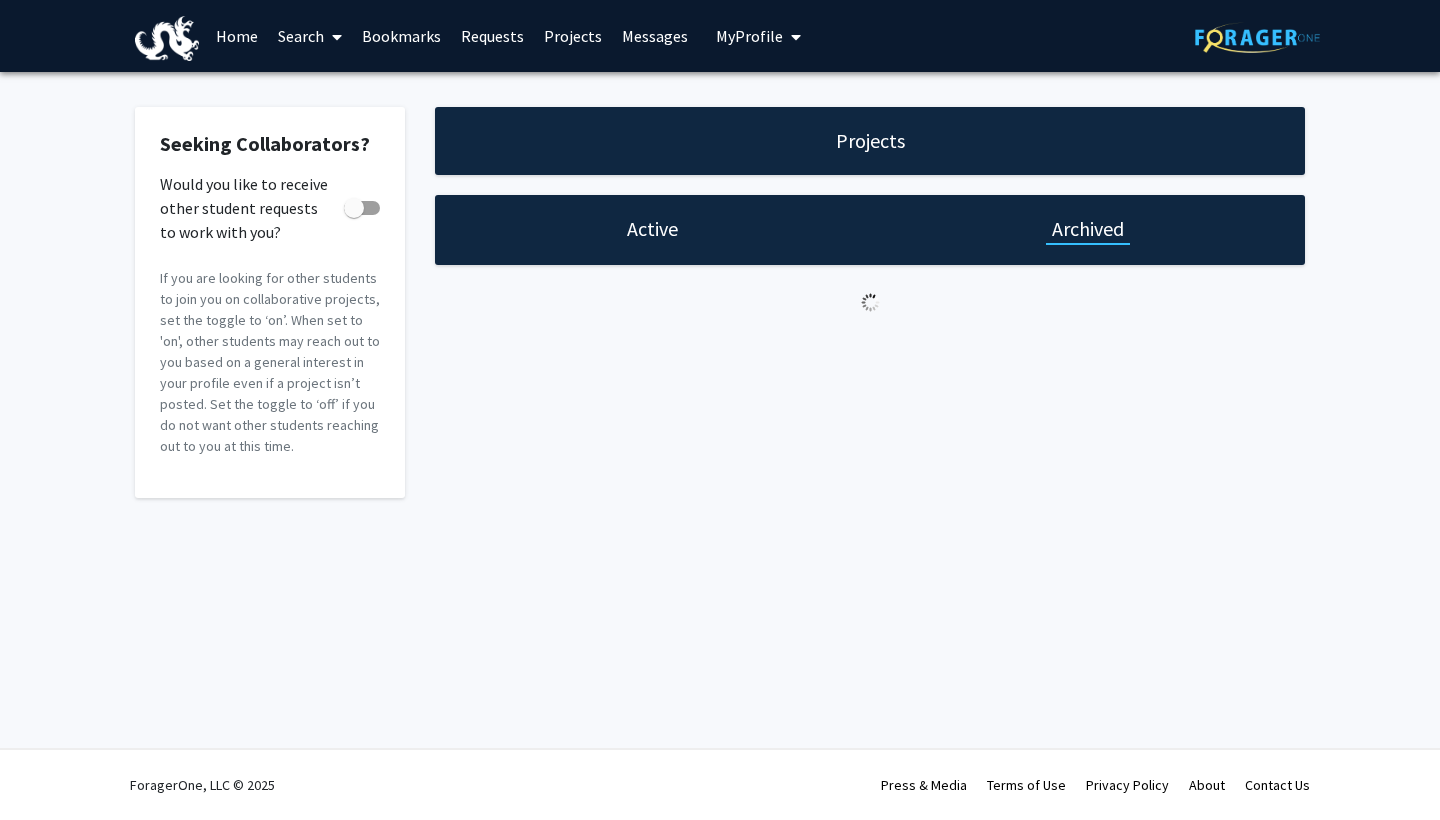 click on "Active" 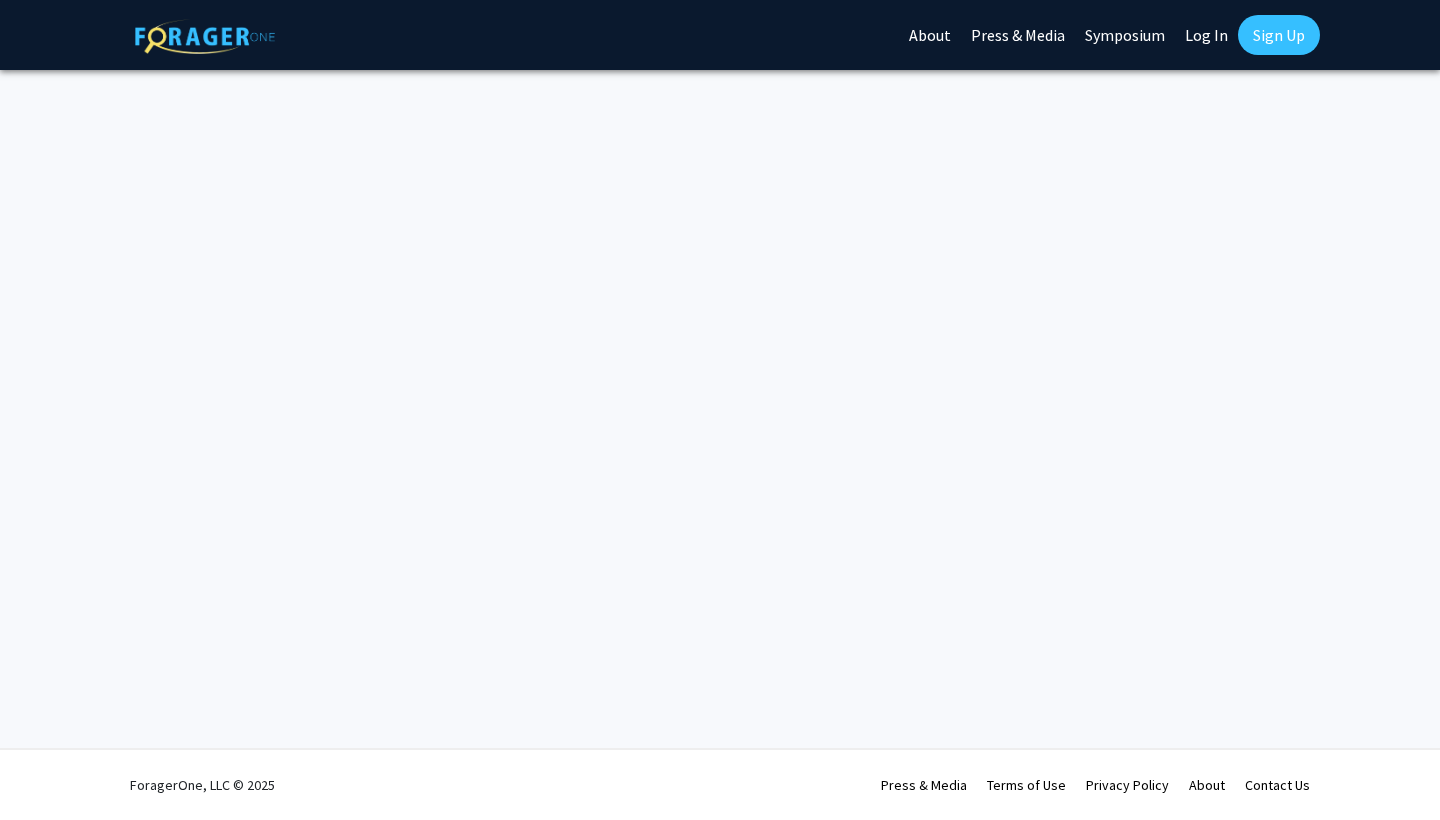 scroll, scrollTop: 0, scrollLeft: 0, axis: both 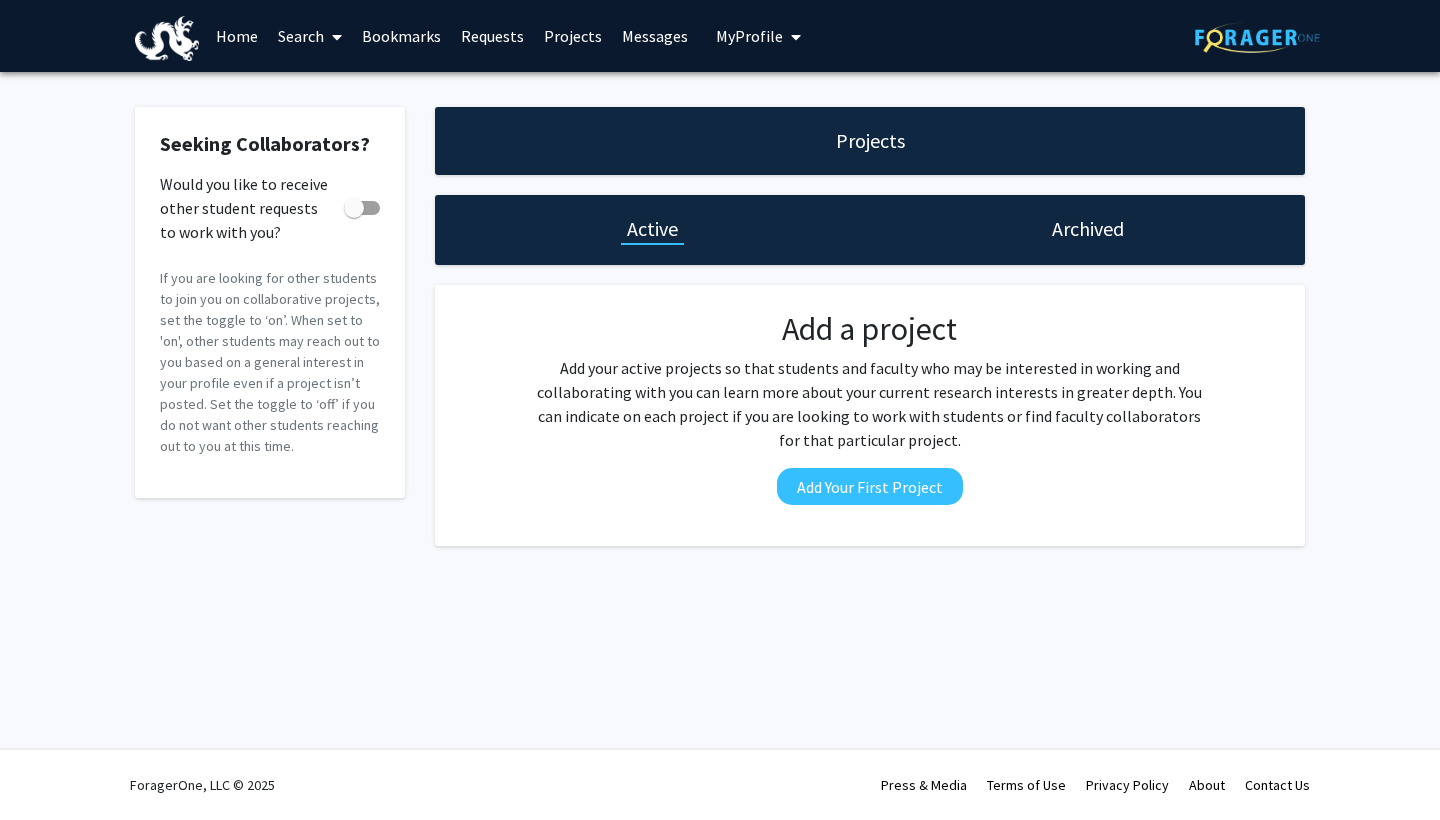 click on "Search" at bounding box center (310, 36) 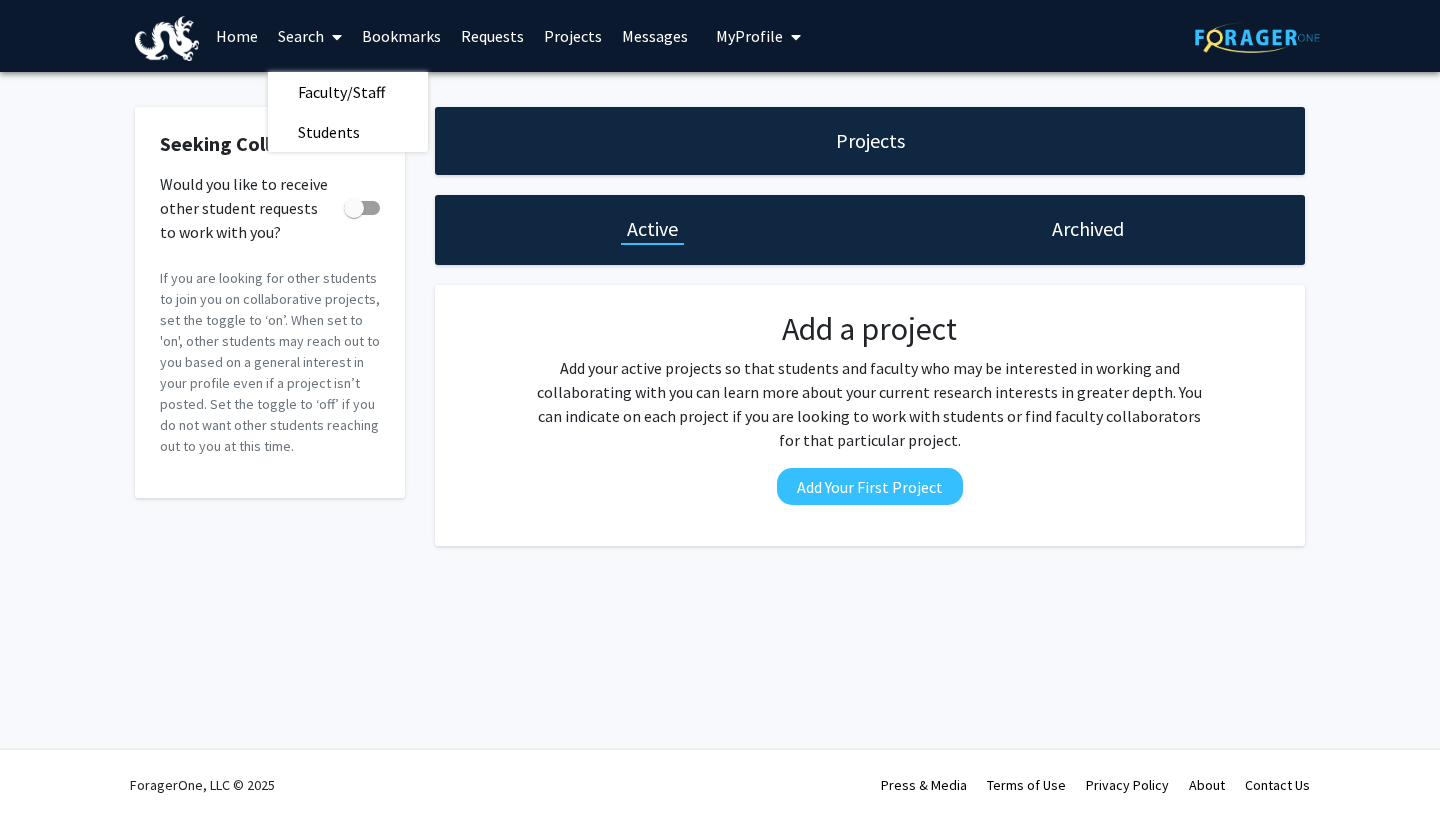 click on "Home" at bounding box center (237, 36) 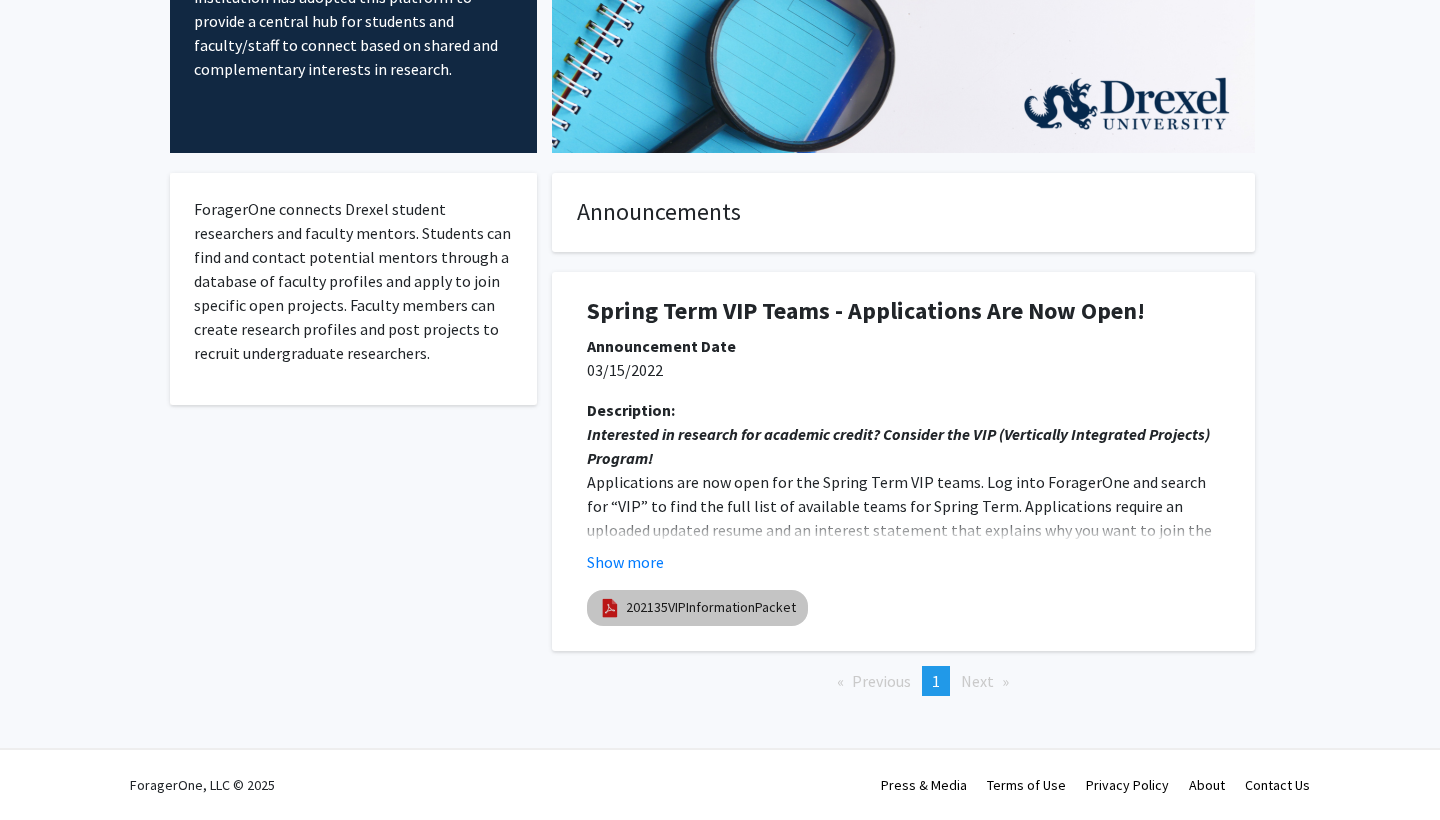 scroll, scrollTop: 221, scrollLeft: 0, axis: vertical 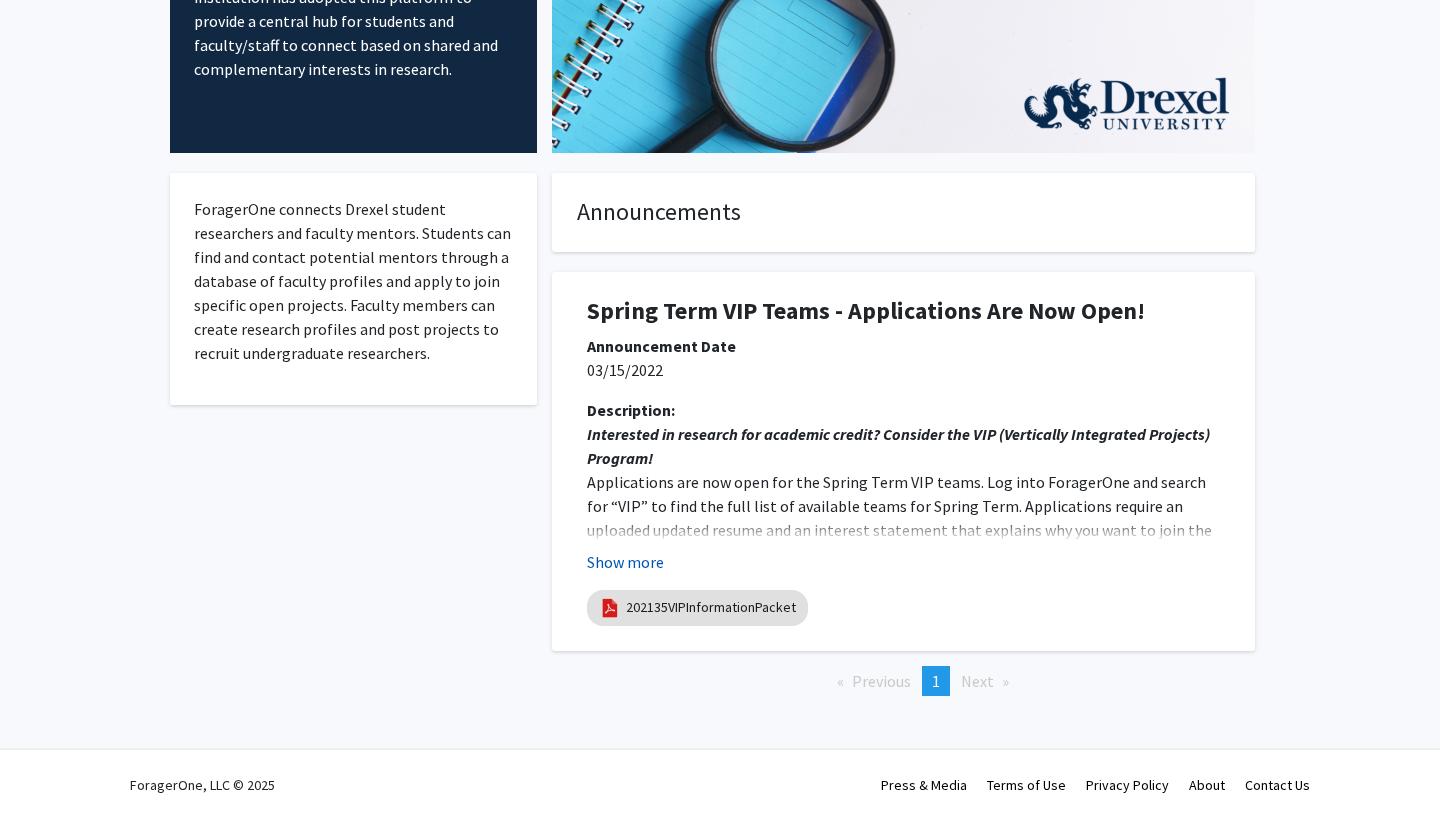 click on "Show more" 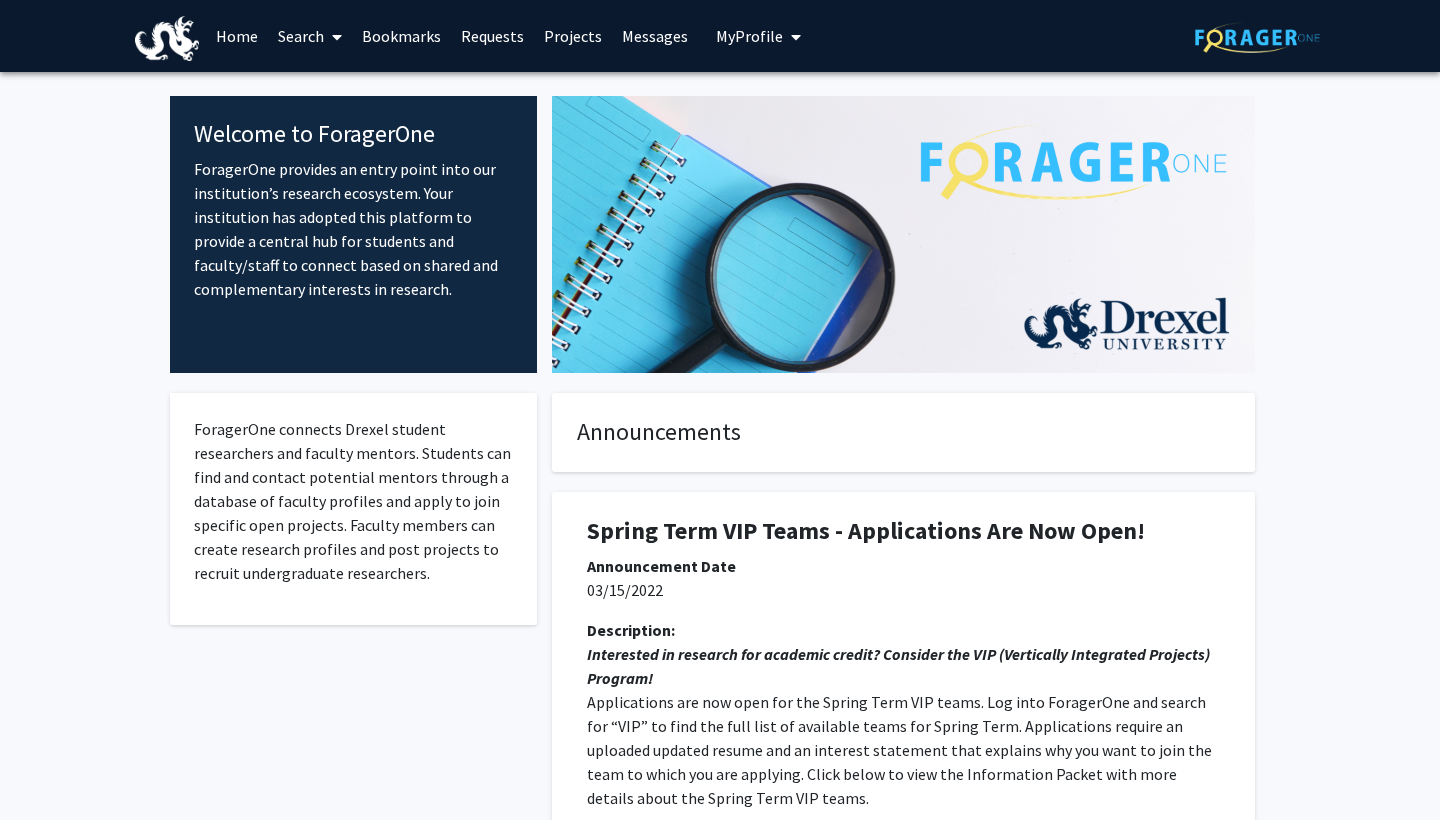 scroll, scrollTop: 0, scrollLeft: 0, axis: both 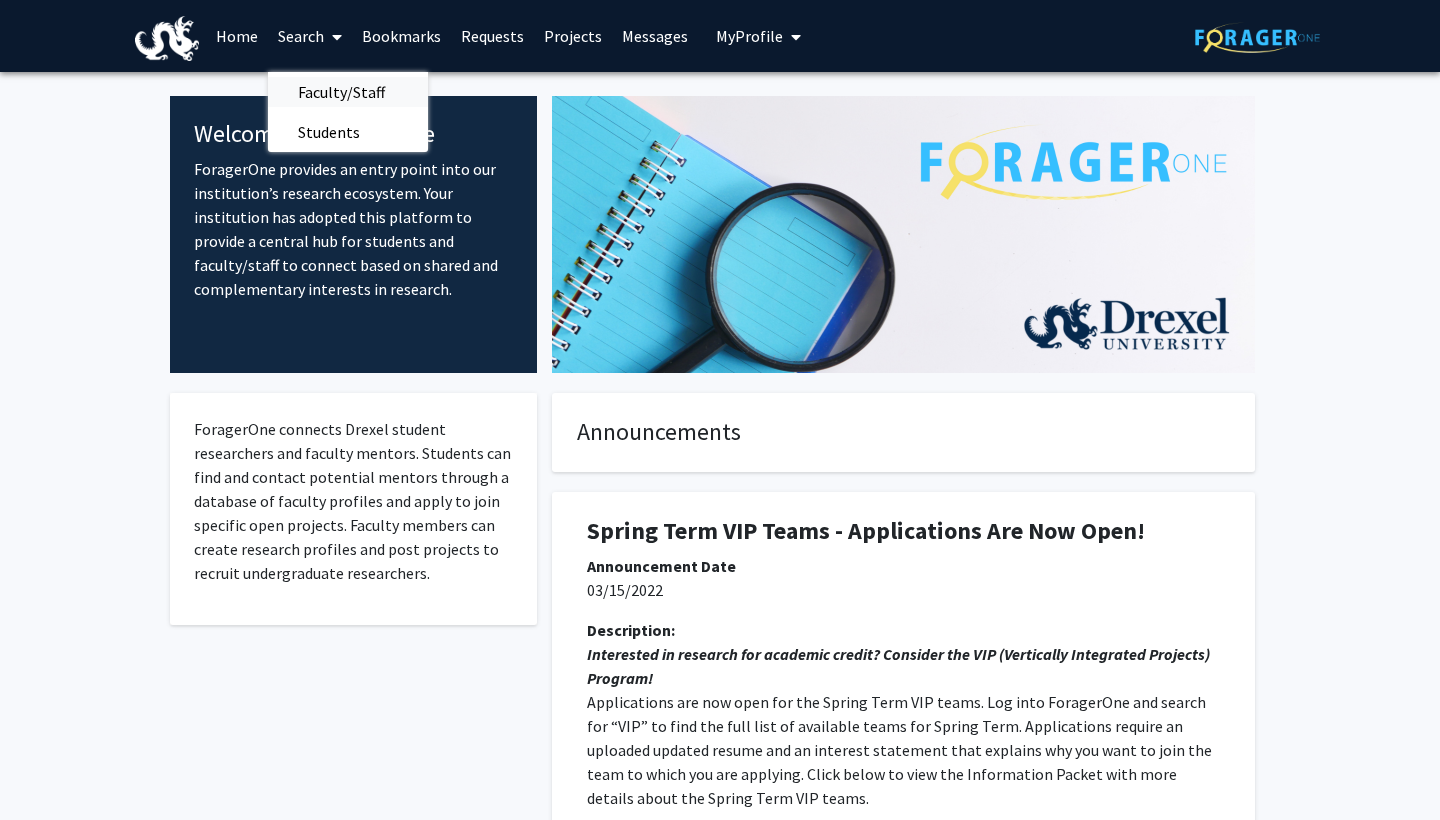 click on "Faculty/Staff" at bounding box center [341, 92] 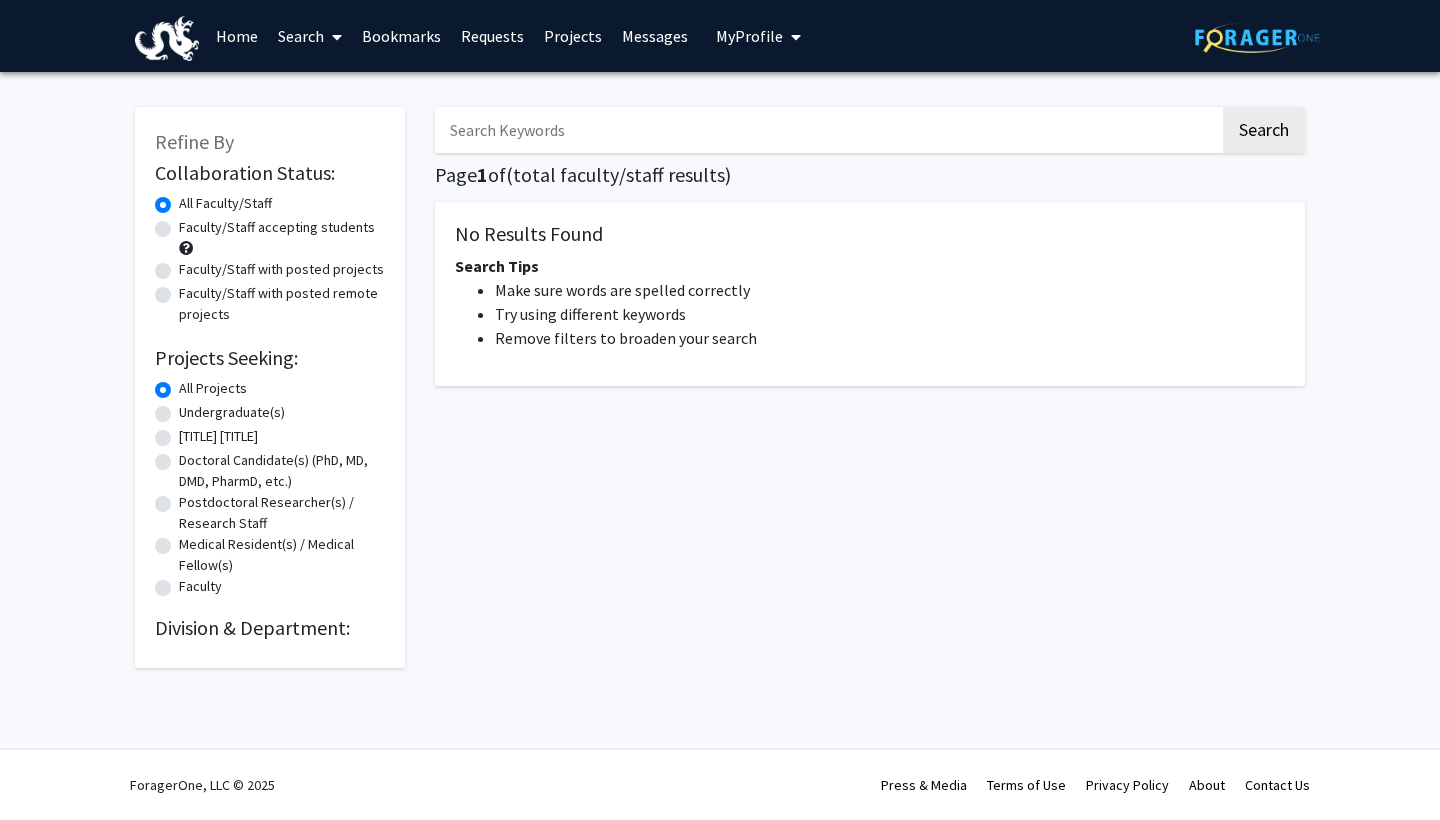 click at bounding box center (827, 130) 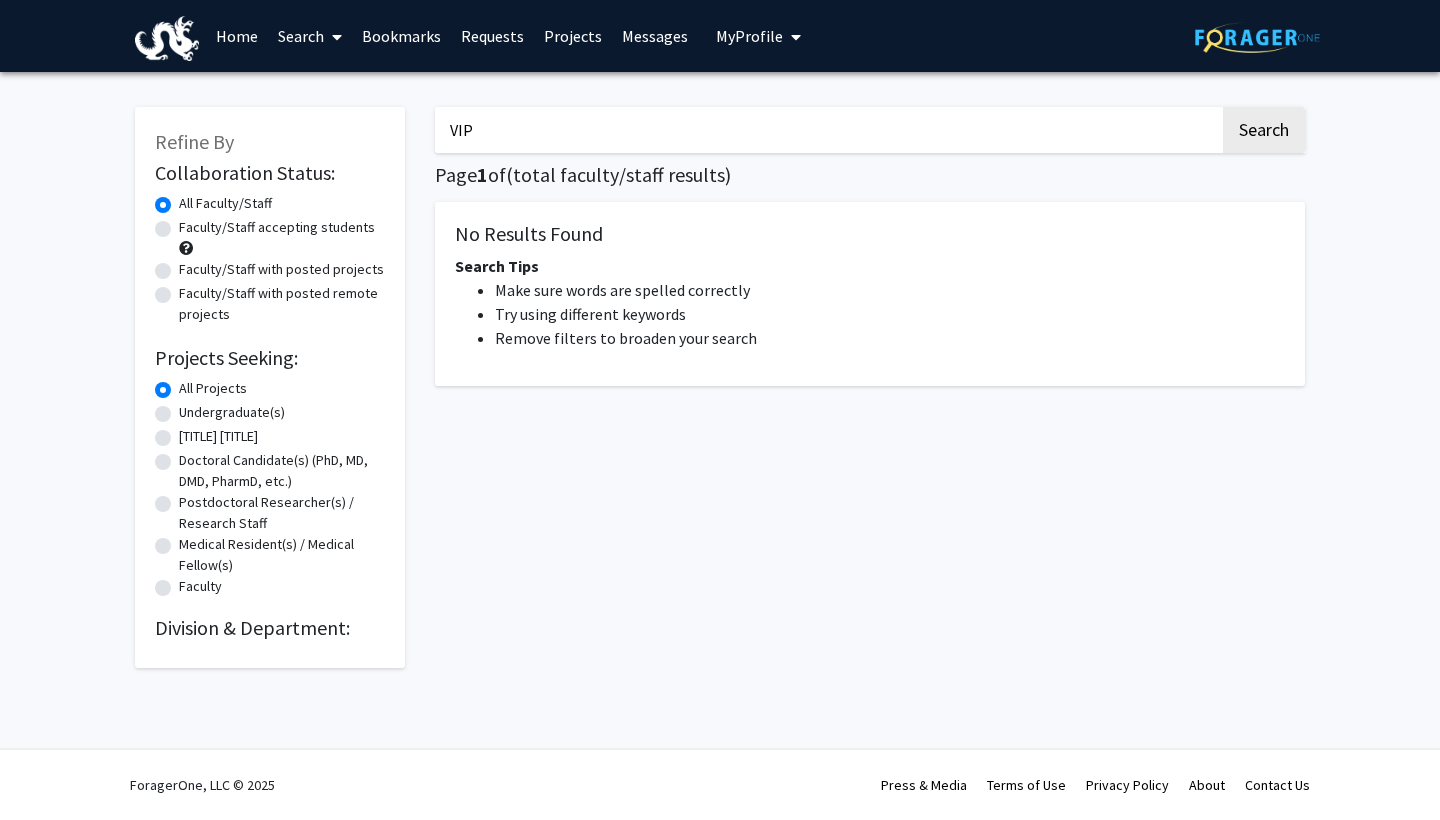 click on "Search" 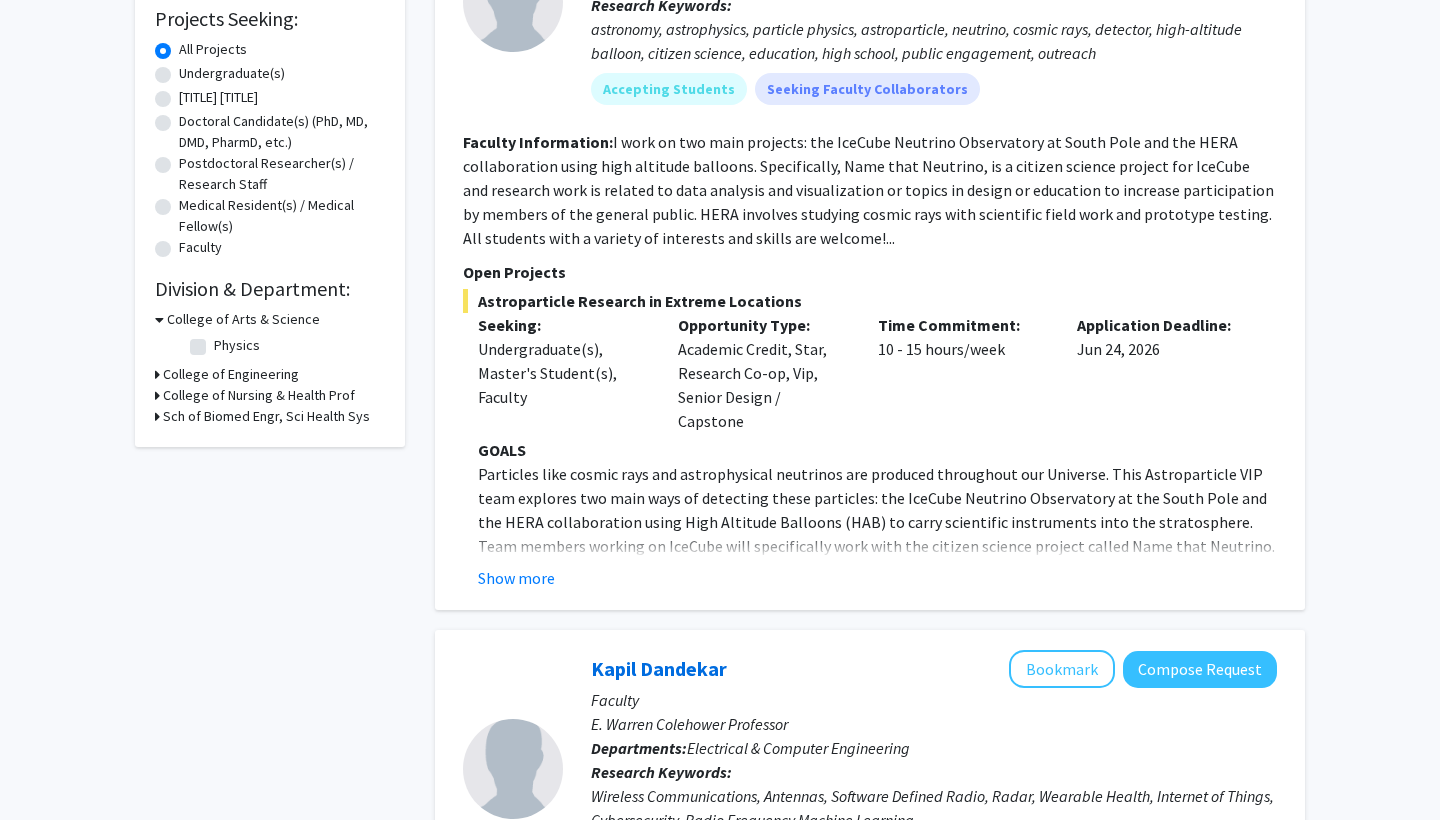 scroll, scrollTop: 354, scrollLeft: 0, axis: vertical 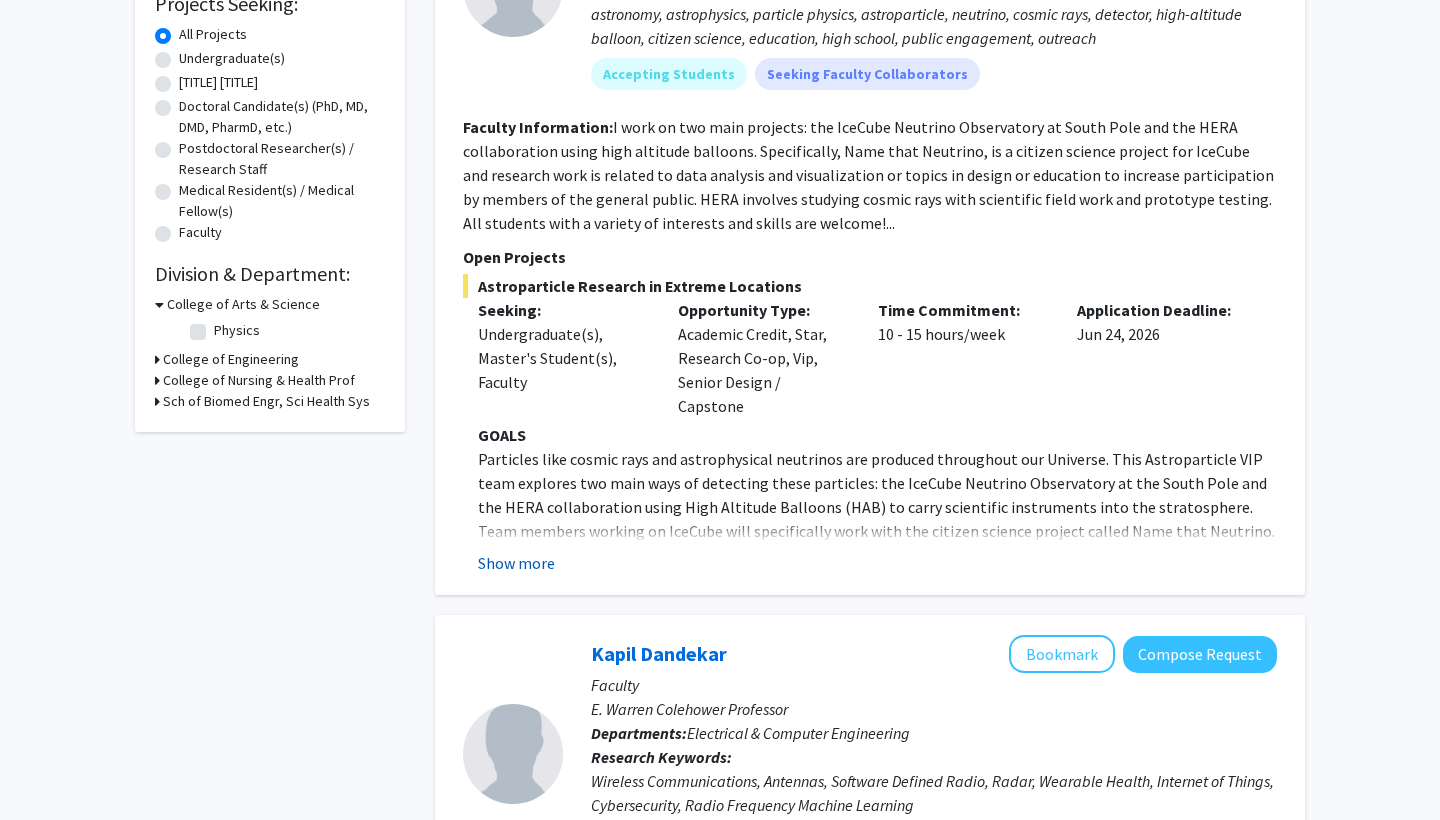 click on "Show more" 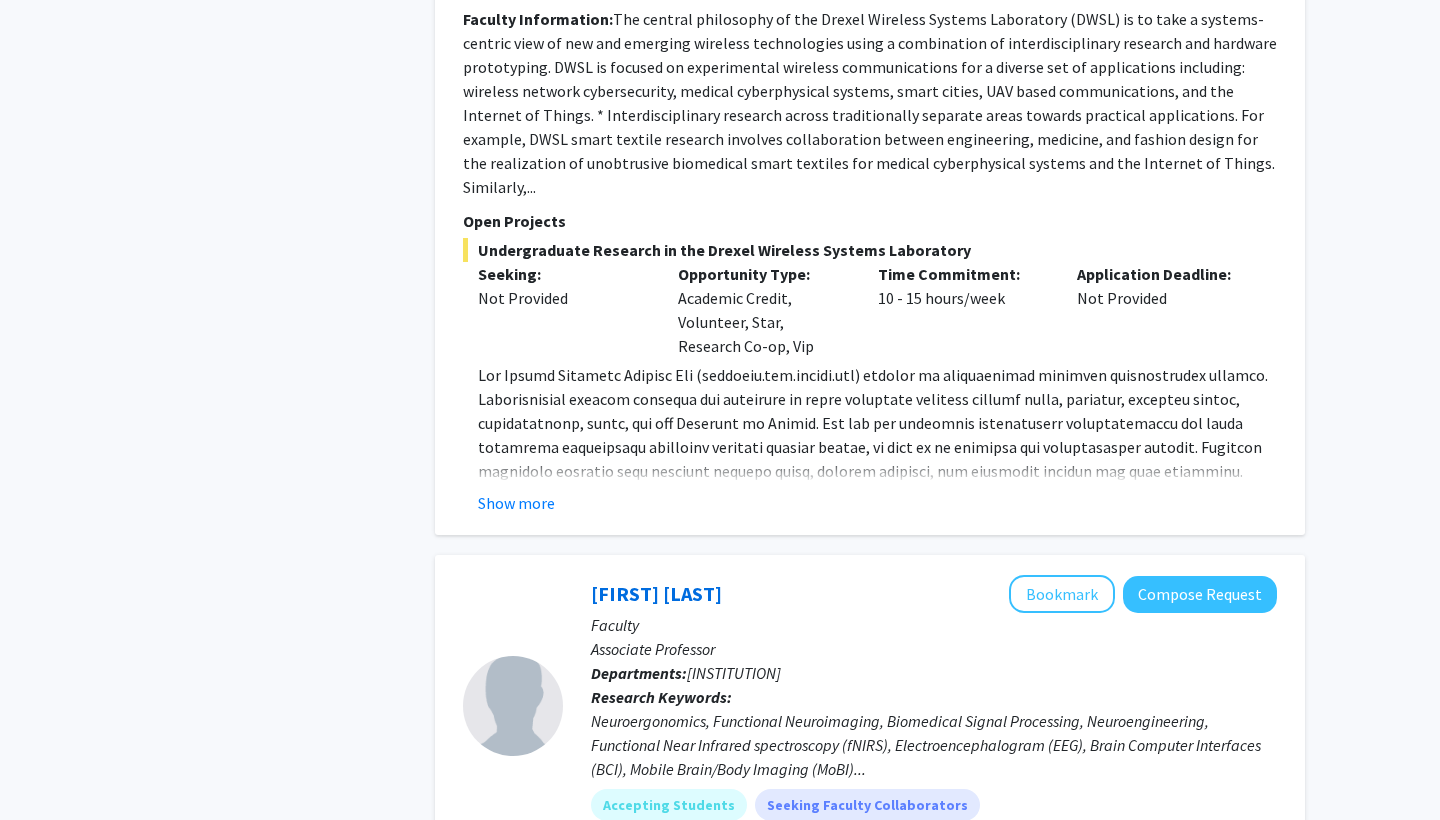 scroll, scrollTop: 2192, scrollLeft: 0, axis: vertical 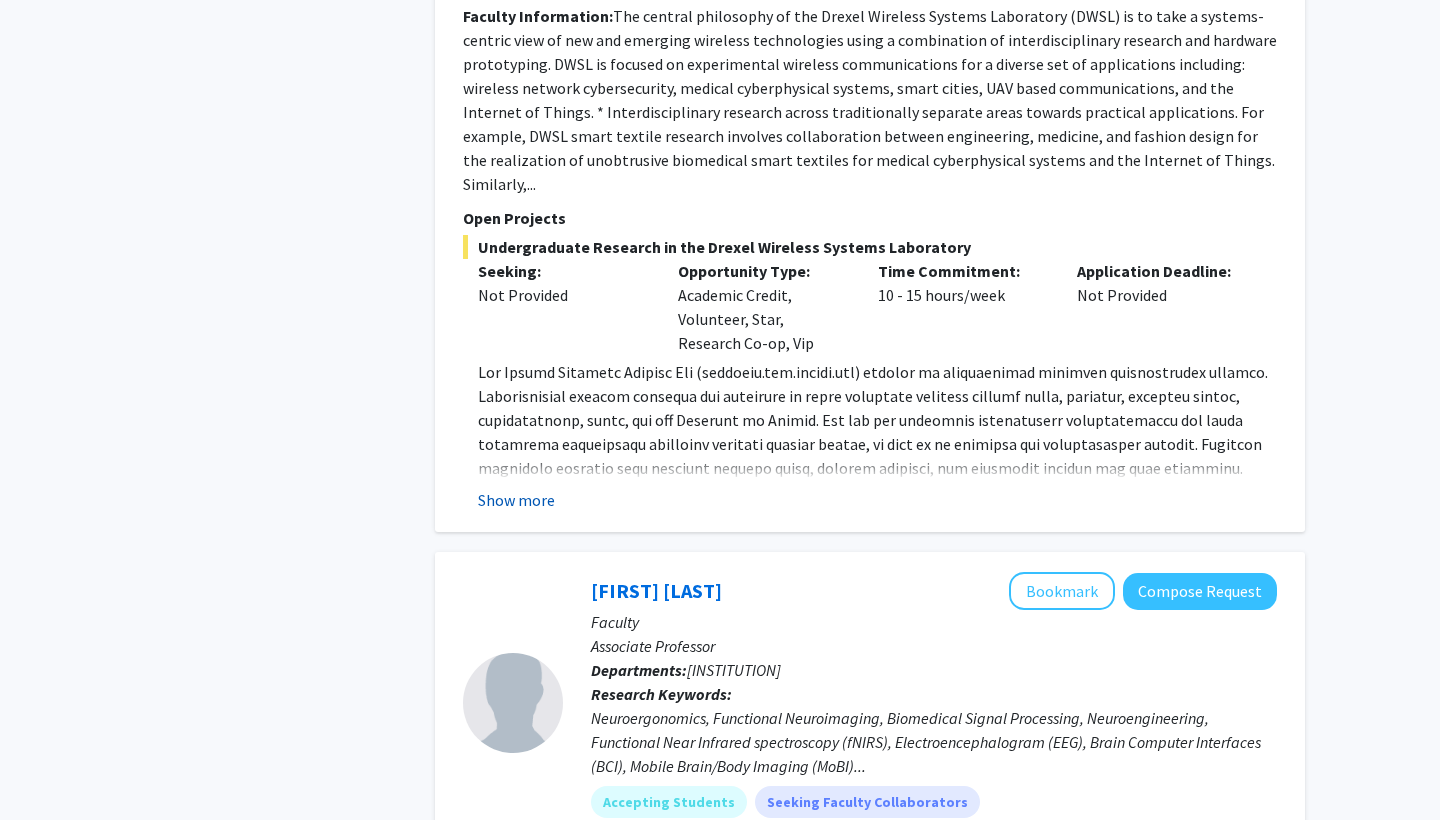 click on "Show more" 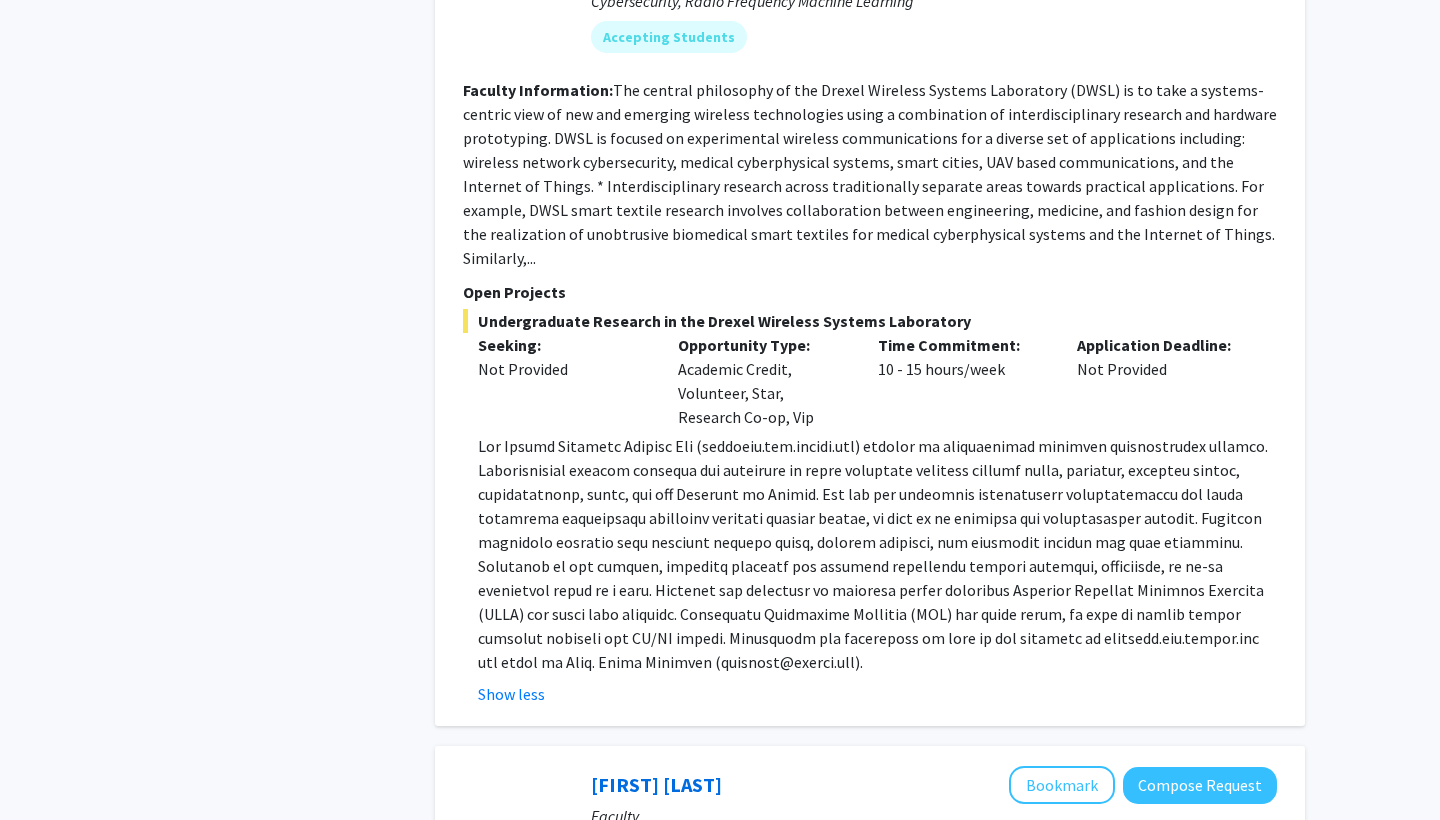scroll, scrollTop: 2125, scrollLeft: 0, axis: vertical 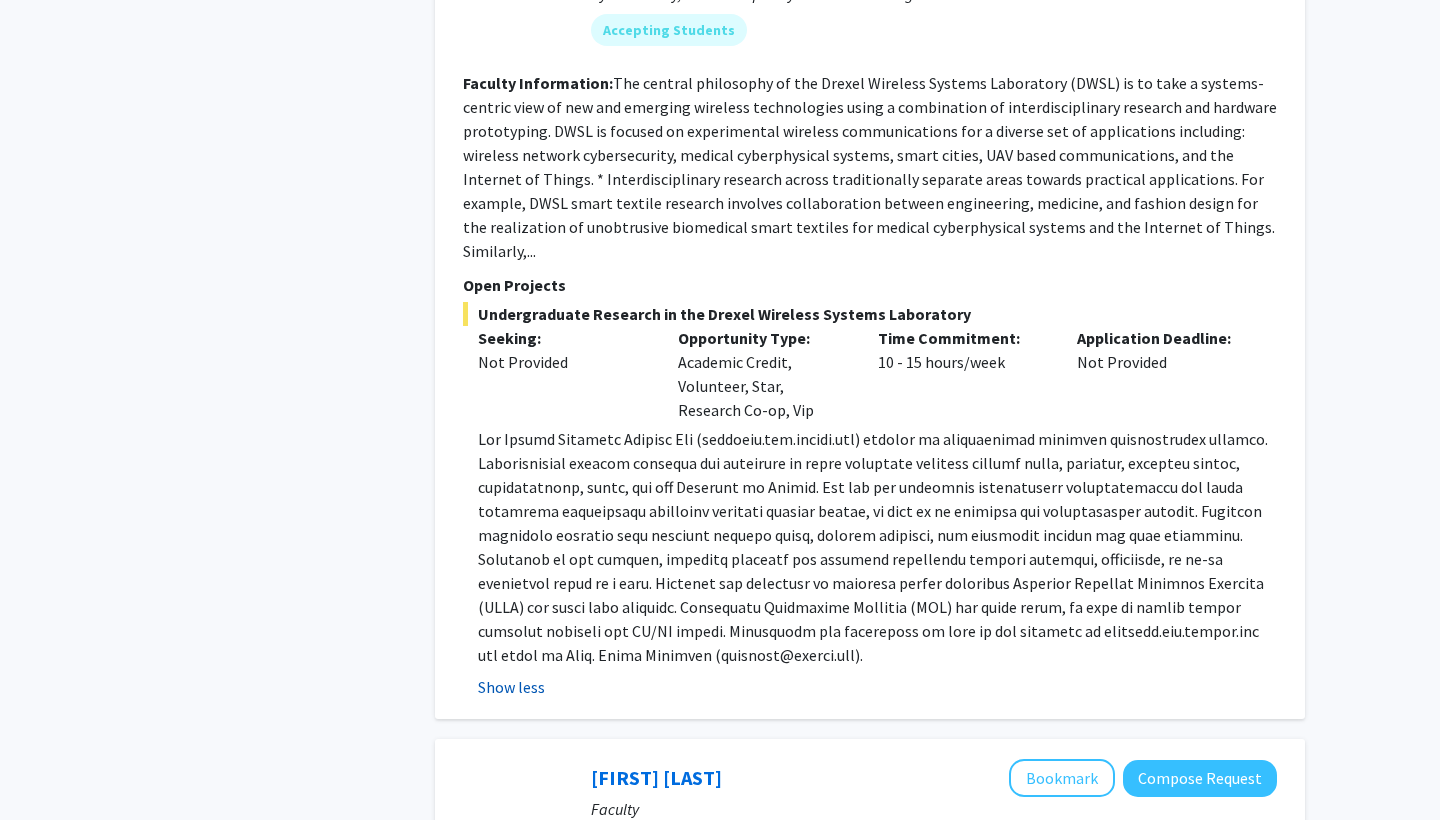 click on "Show less" 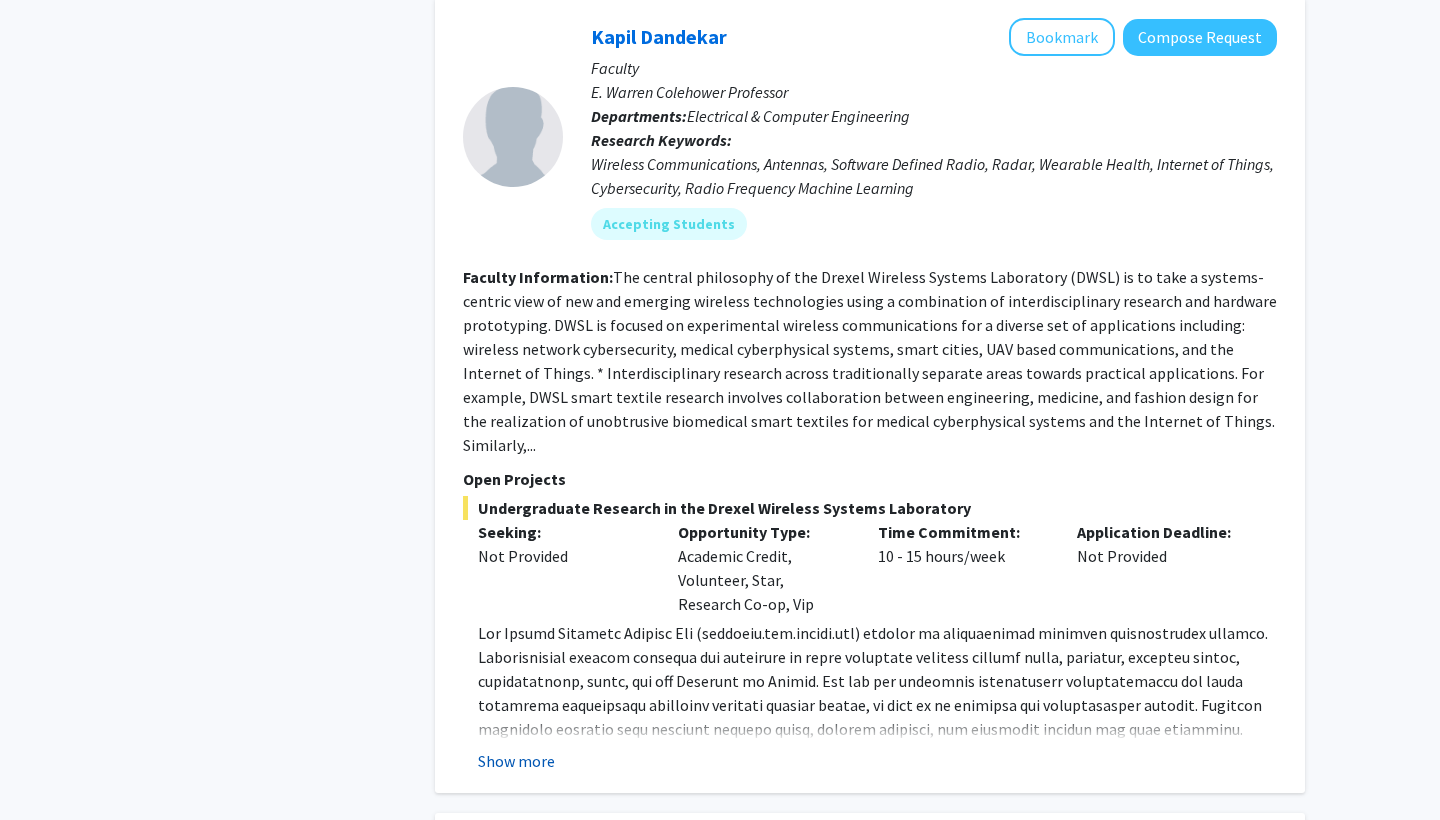 click on "Show more" 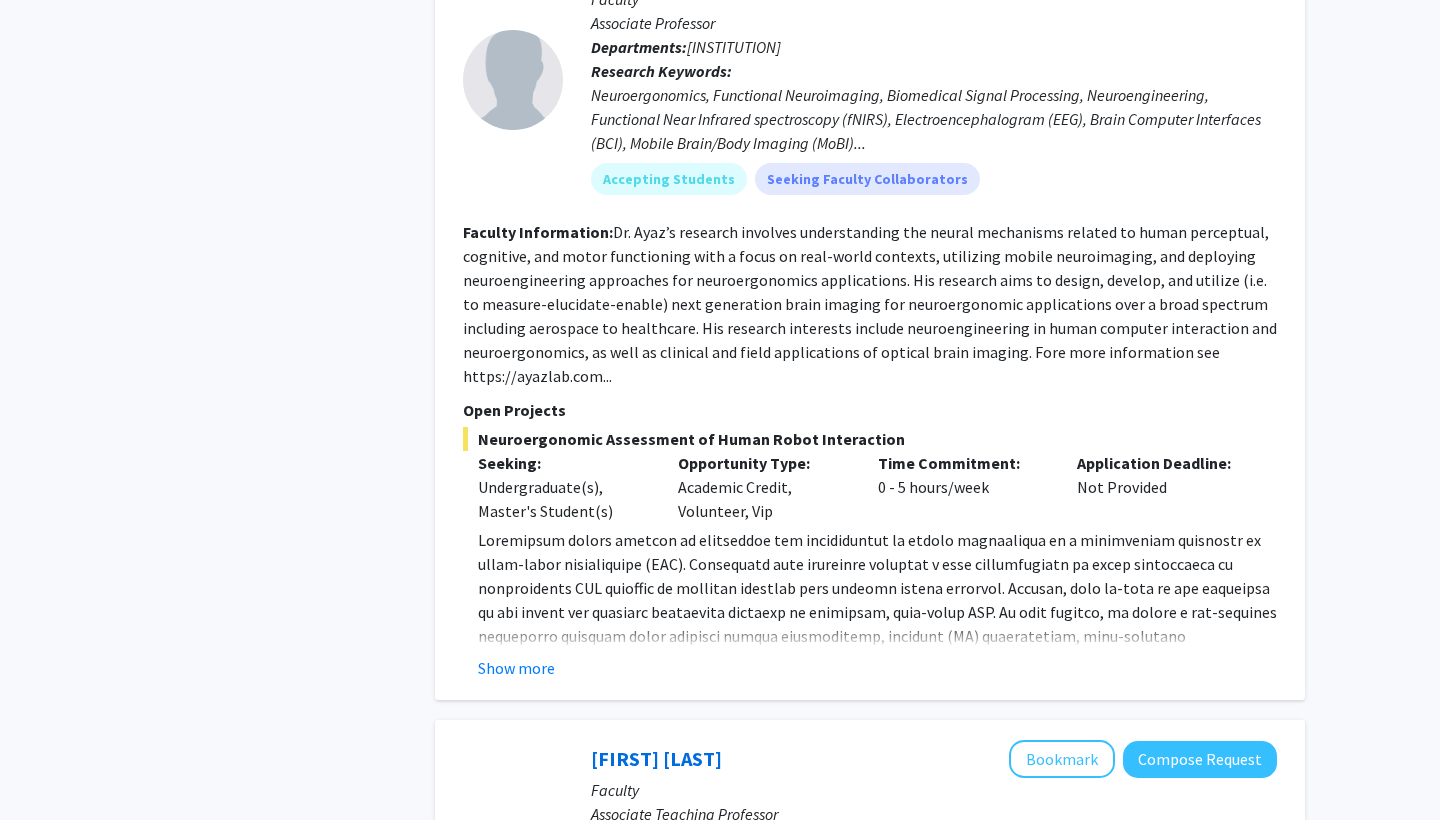 scroll, scrollTop: 2938, scrollLeft: 0, axis: vertical 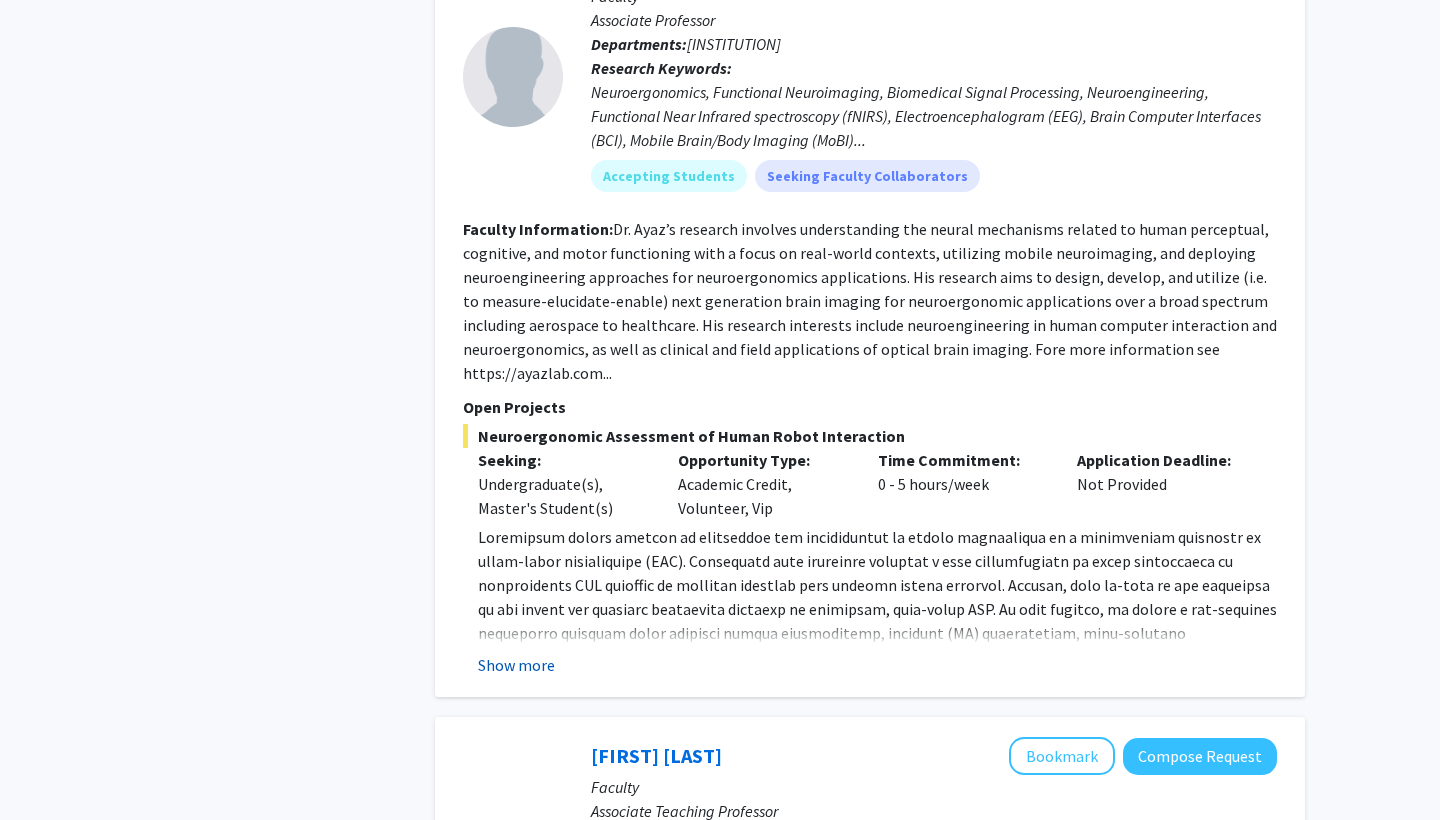 click on "Show more" 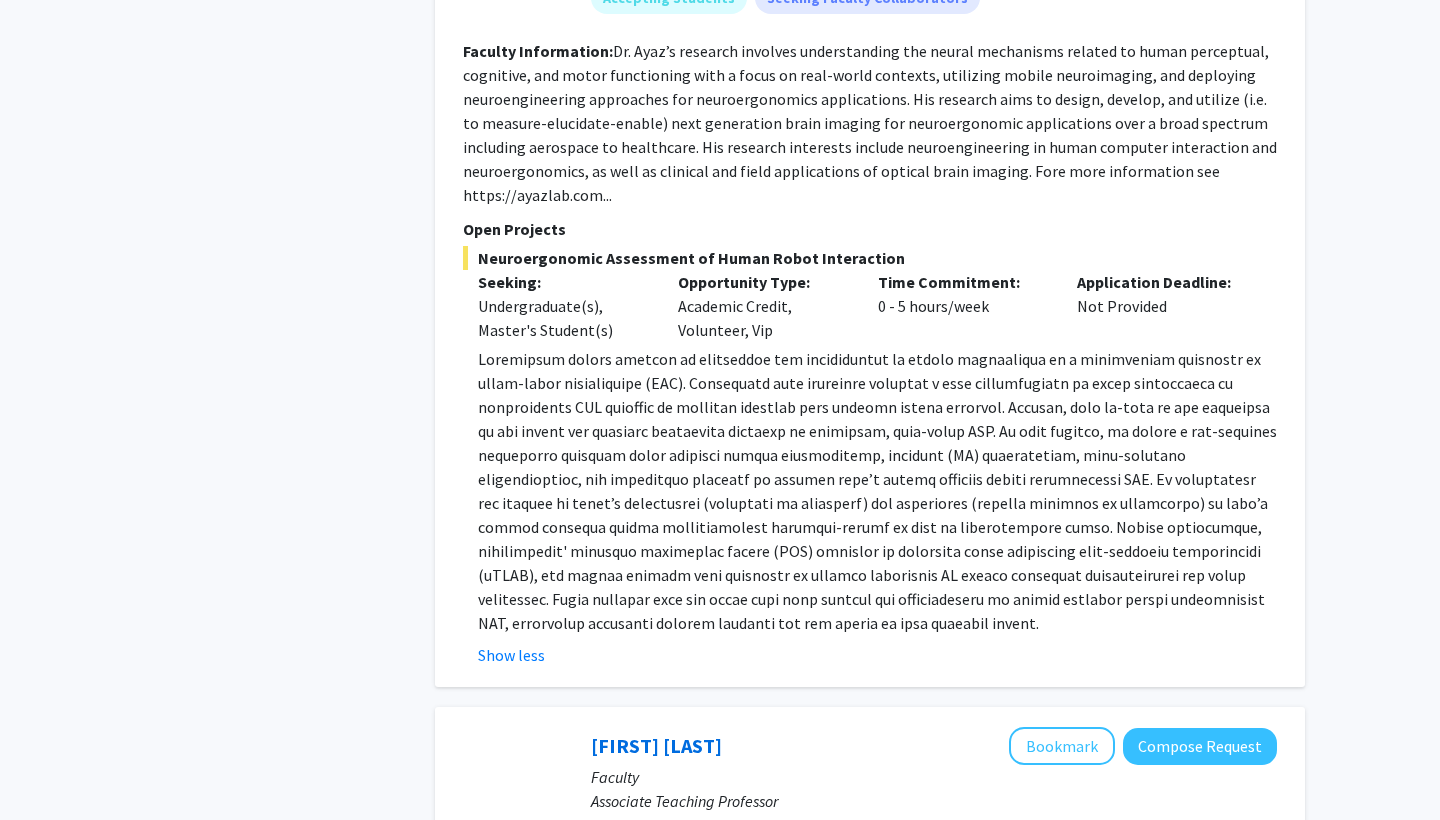 scroll, scrollTop: 3154, scrollLeft: 0, axis: vertical 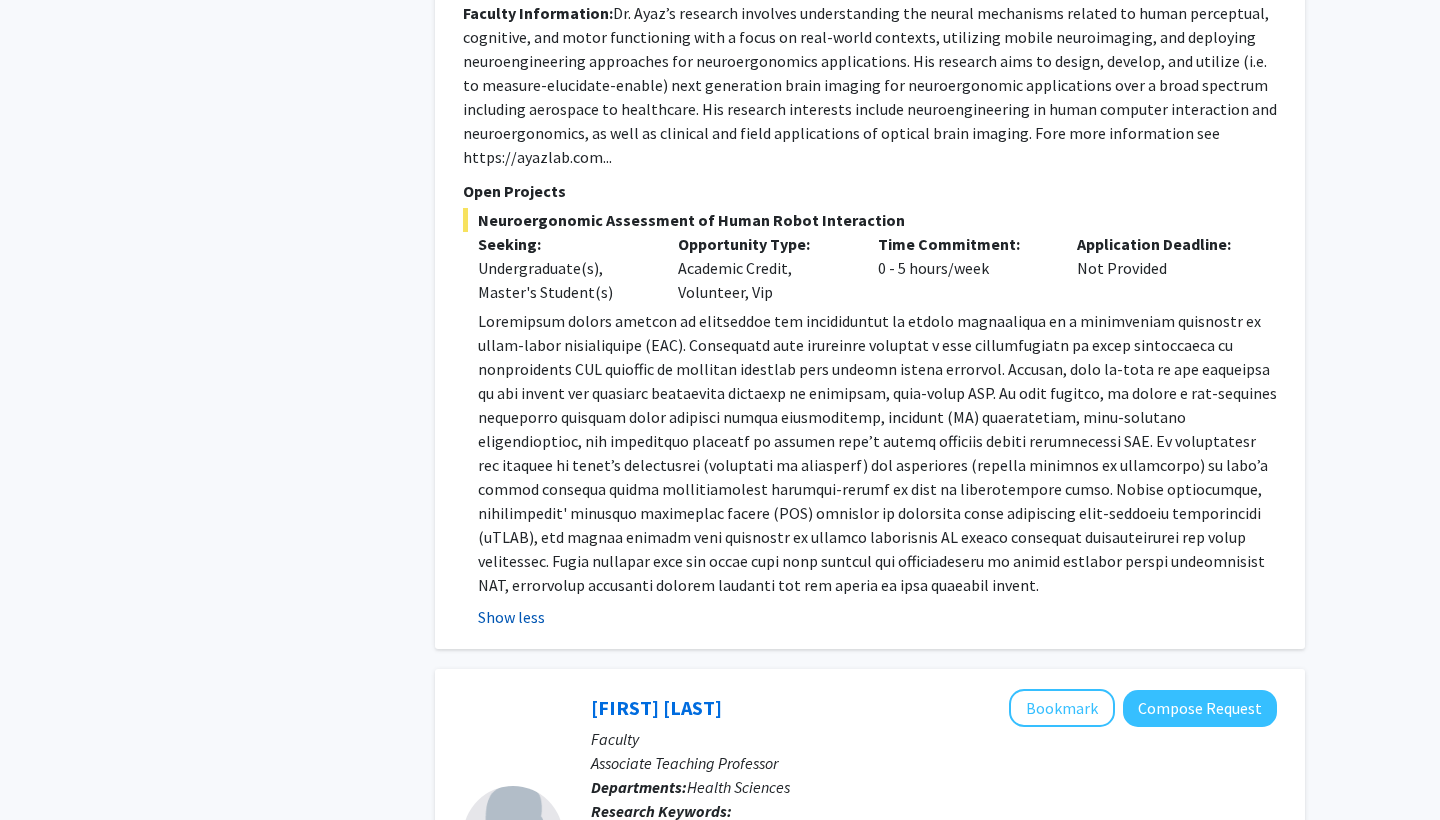 click on "Show less" 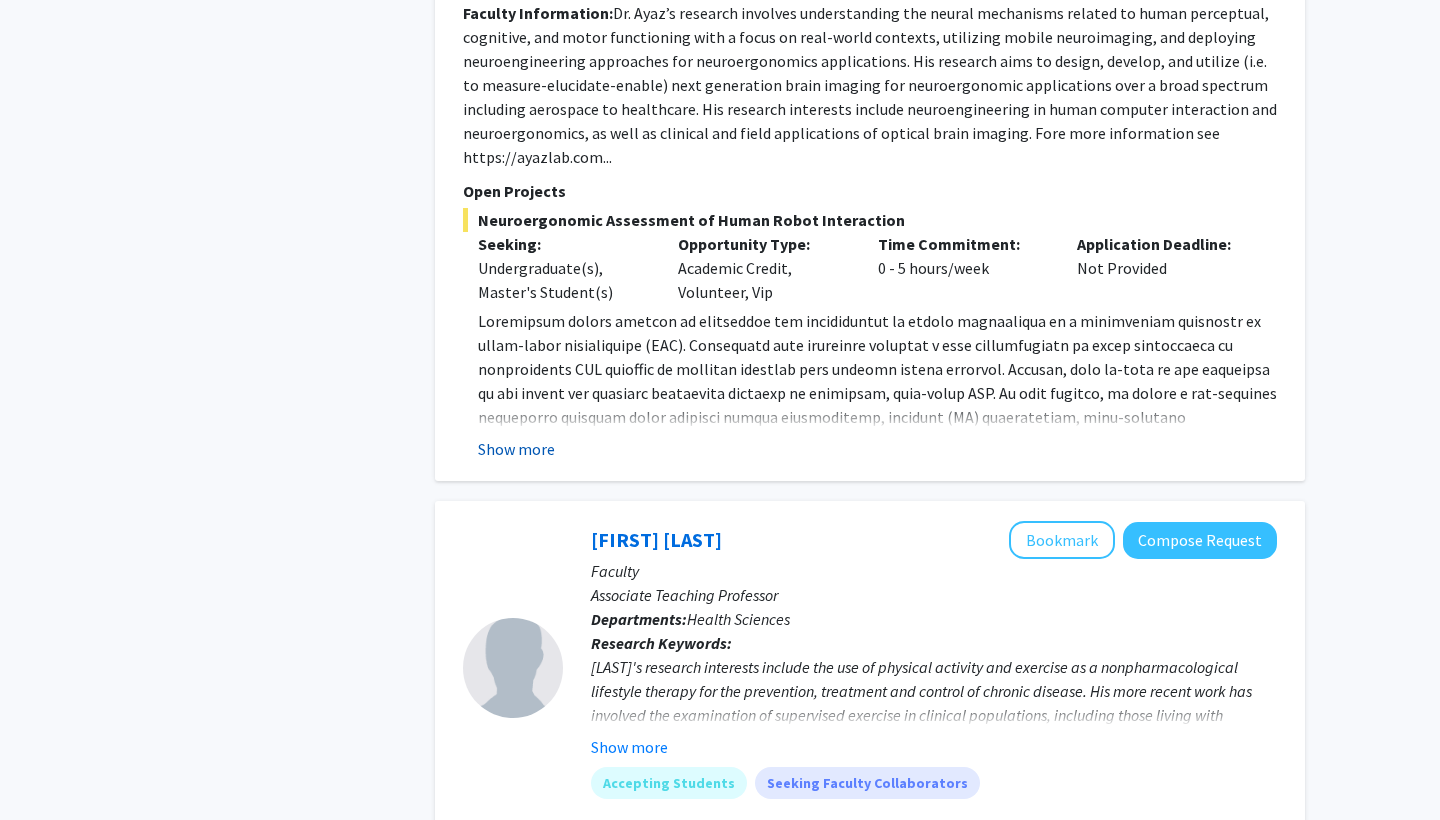 click on "Show more" 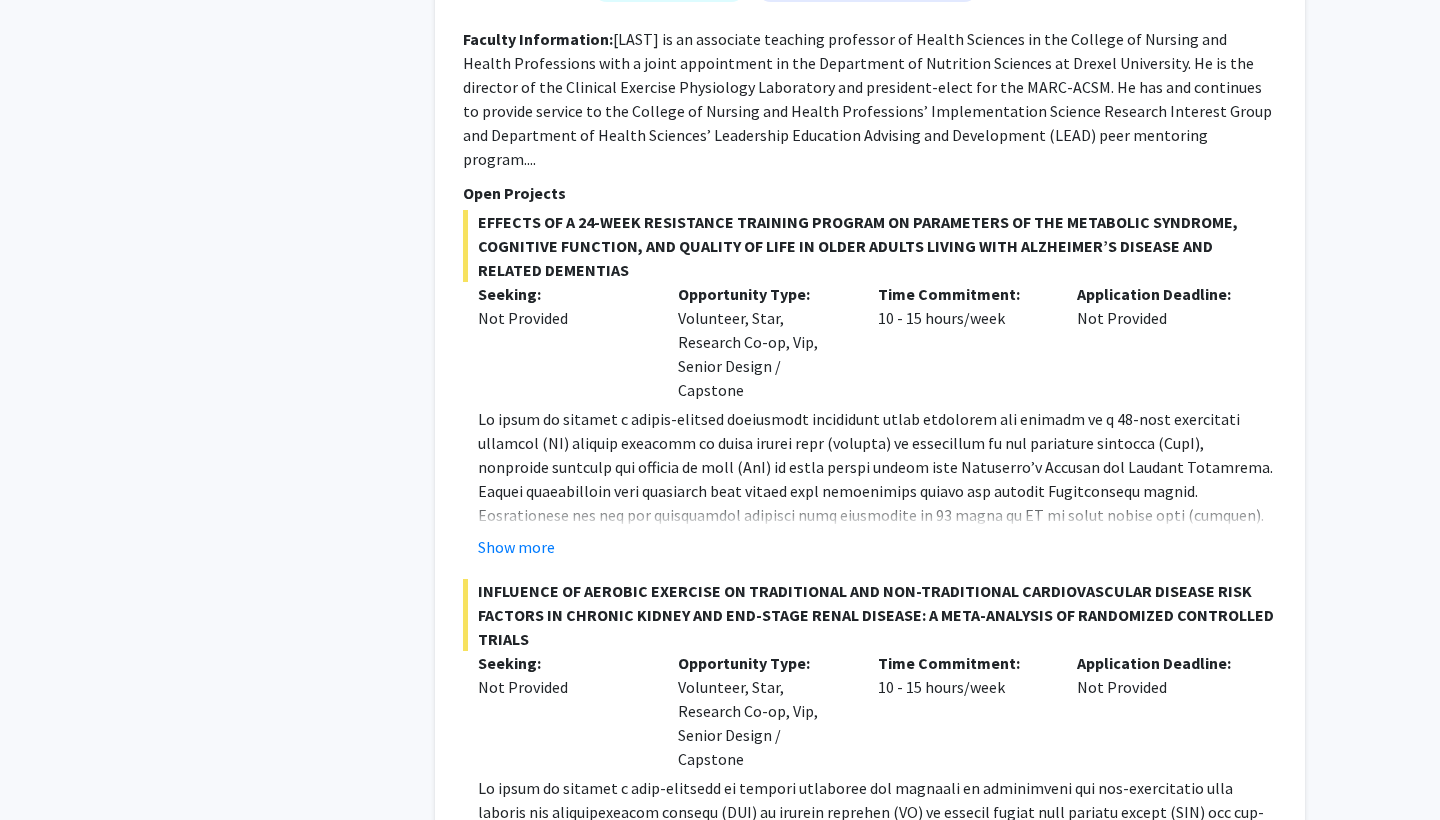 scroll, scrollTop: 4122, scrollLeft: 0, axis: vertical 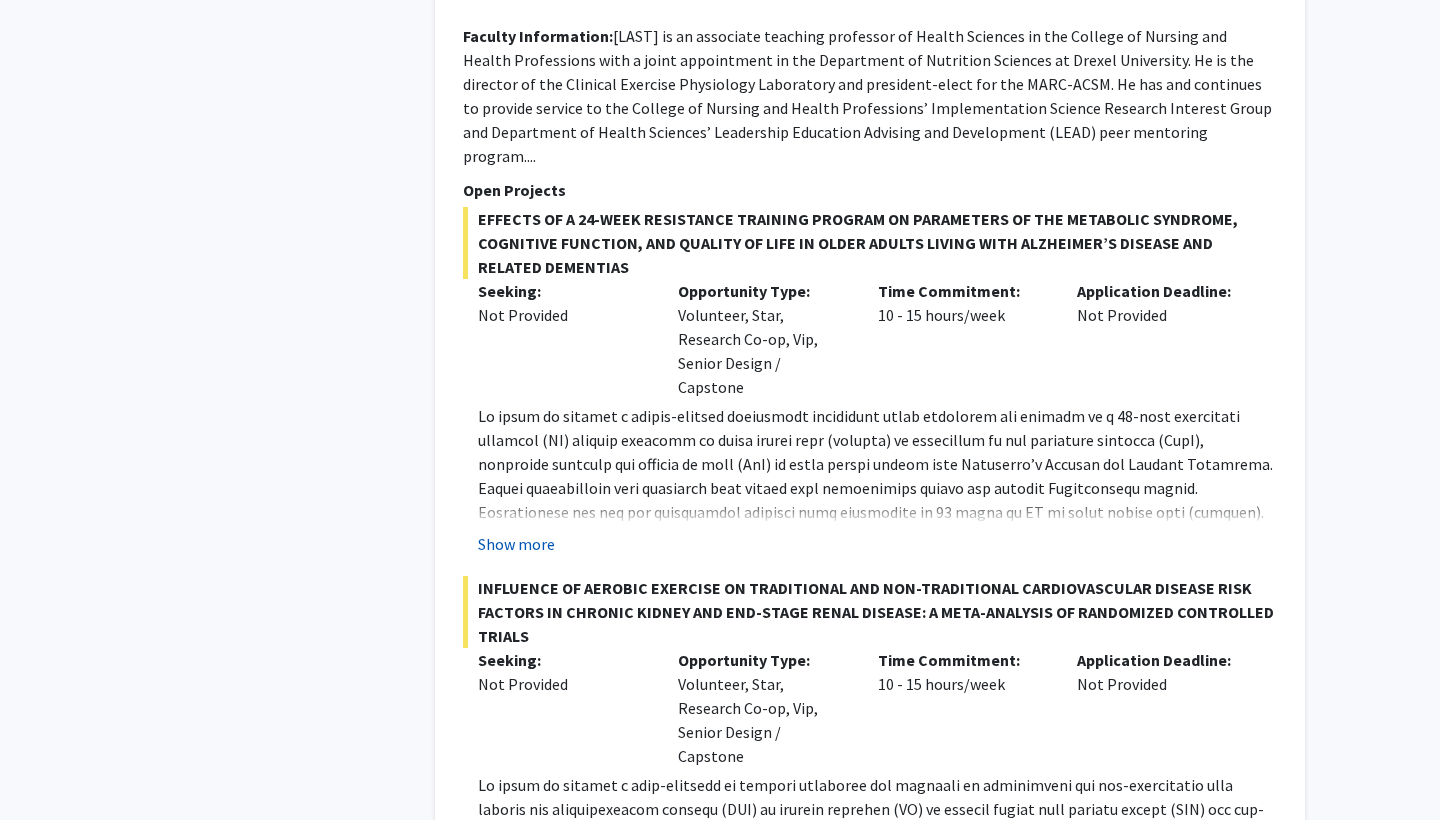click on "Show more" 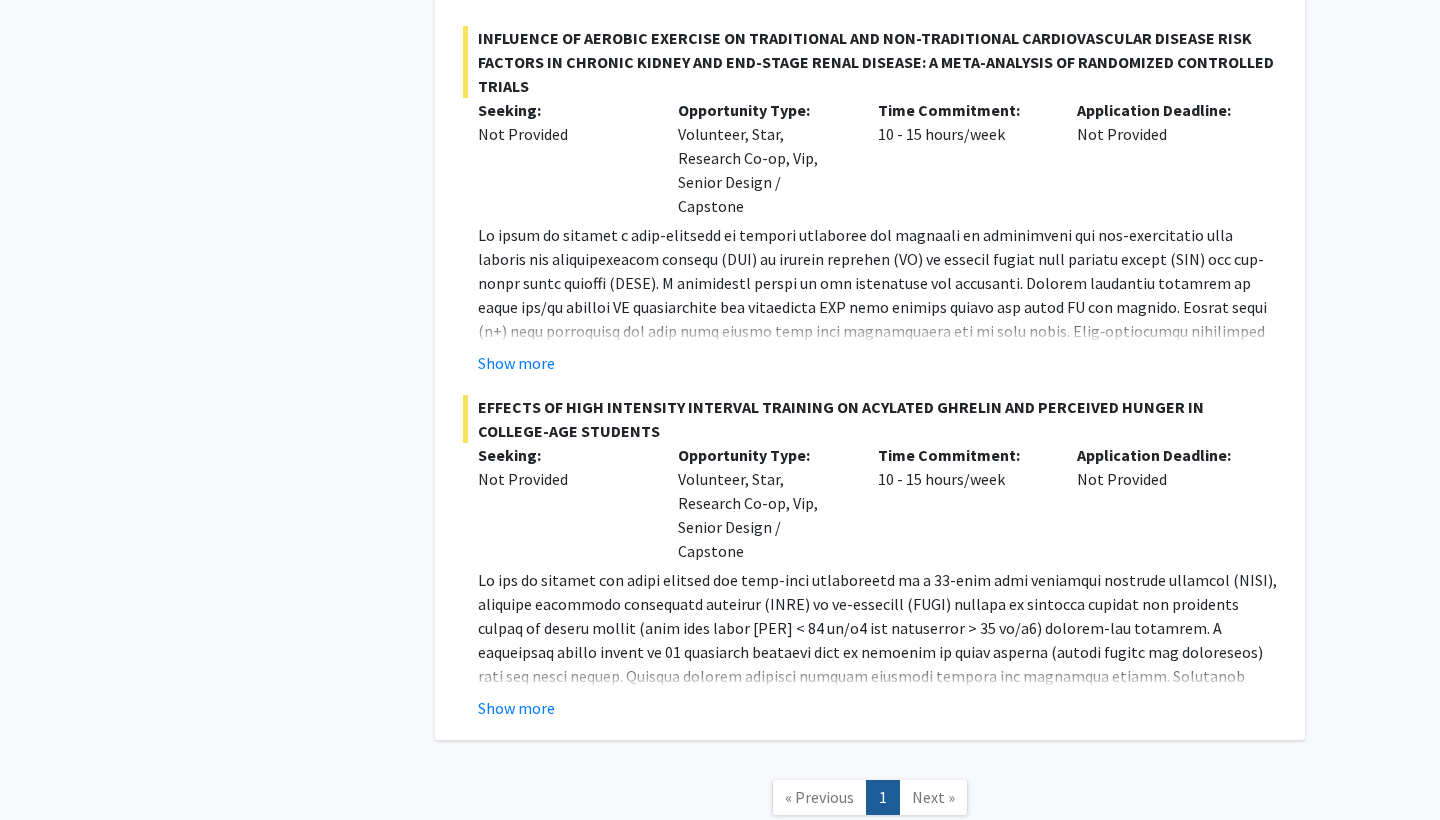 scroll, scrollTop: 4935, scrollLeft: 0, axis: vertical 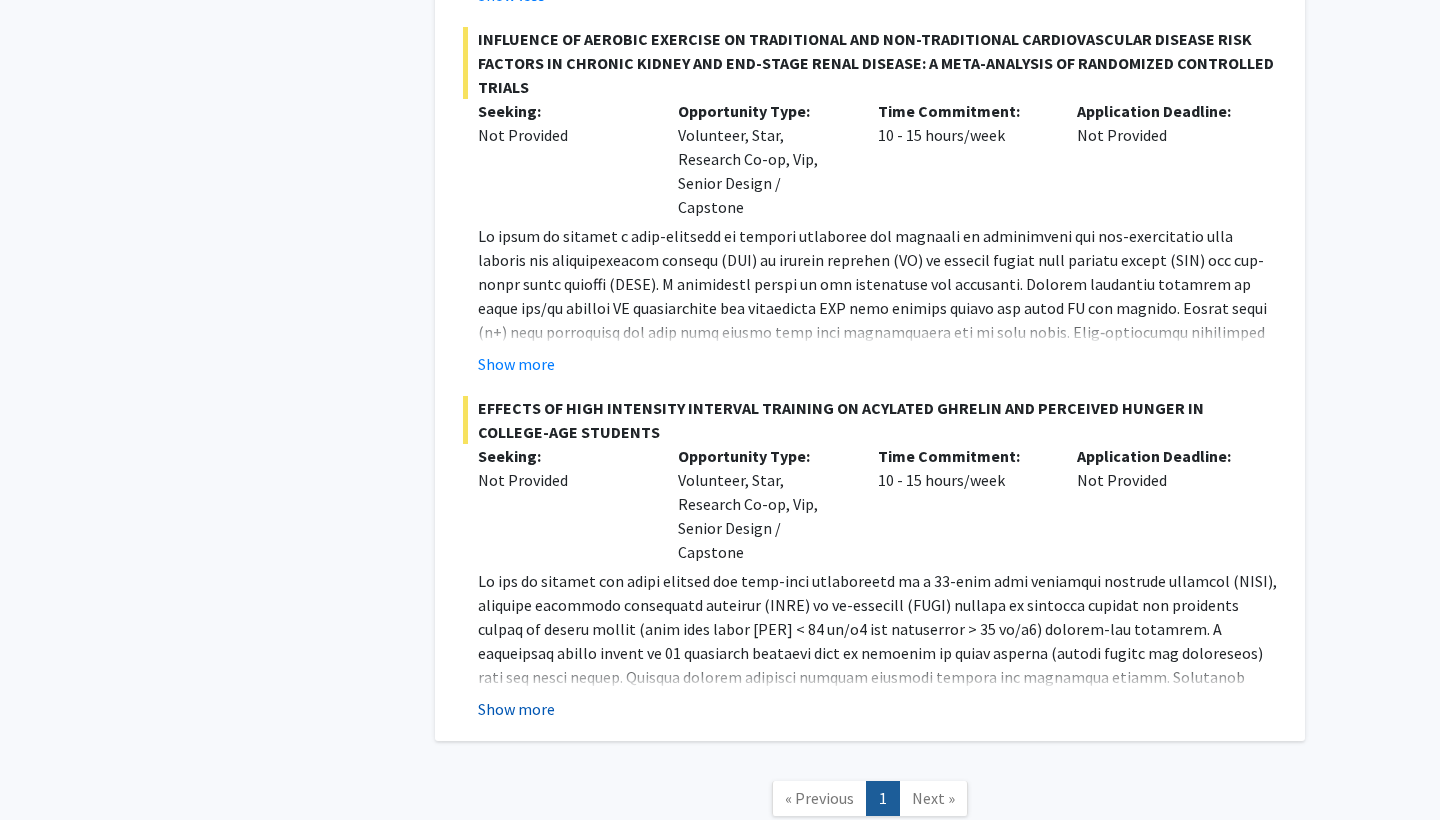 click on "Show more" 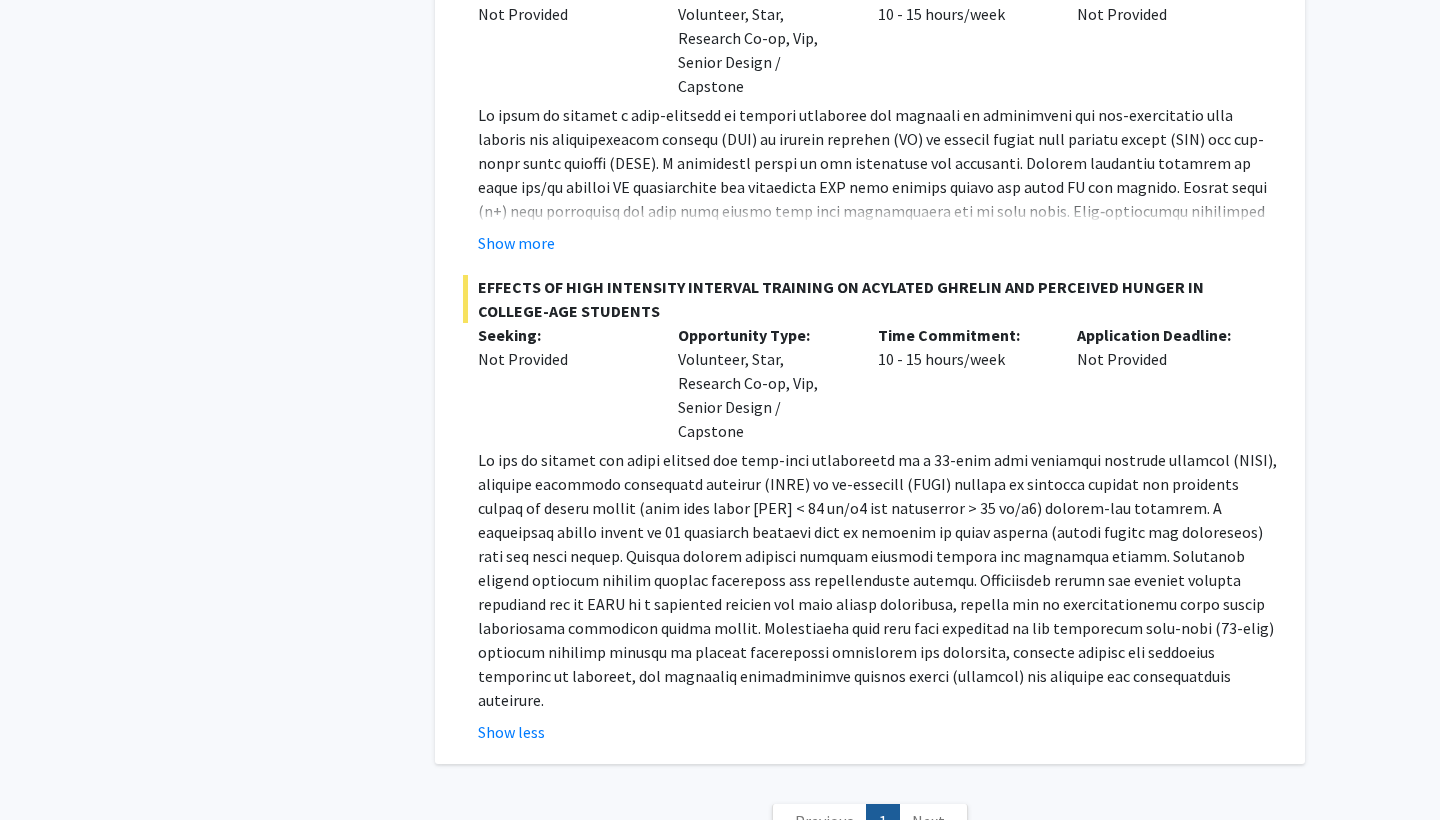 scroll, scrollTop: 5055, scrollLeft: 0, axis: vertical 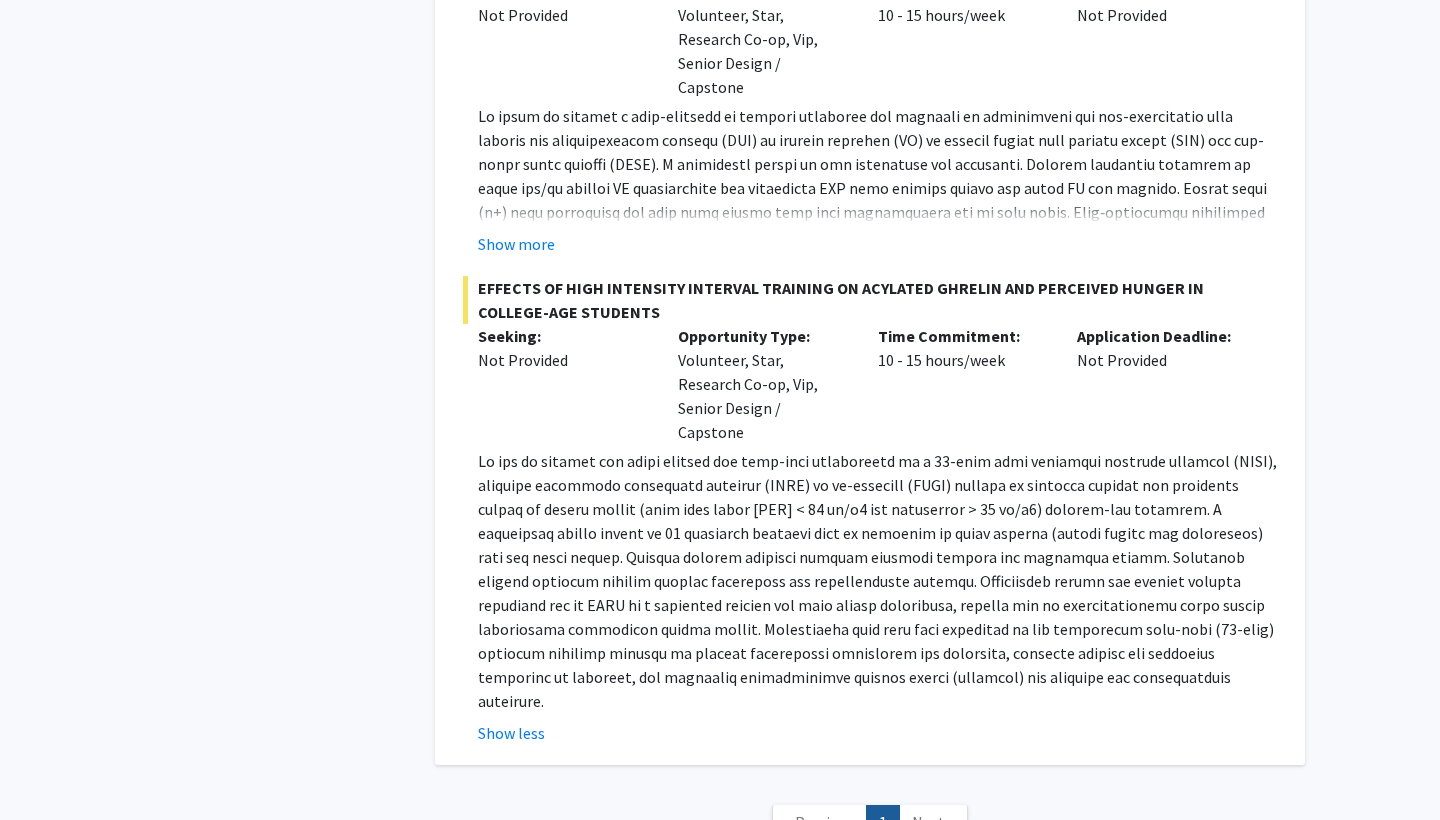click on "Next »" 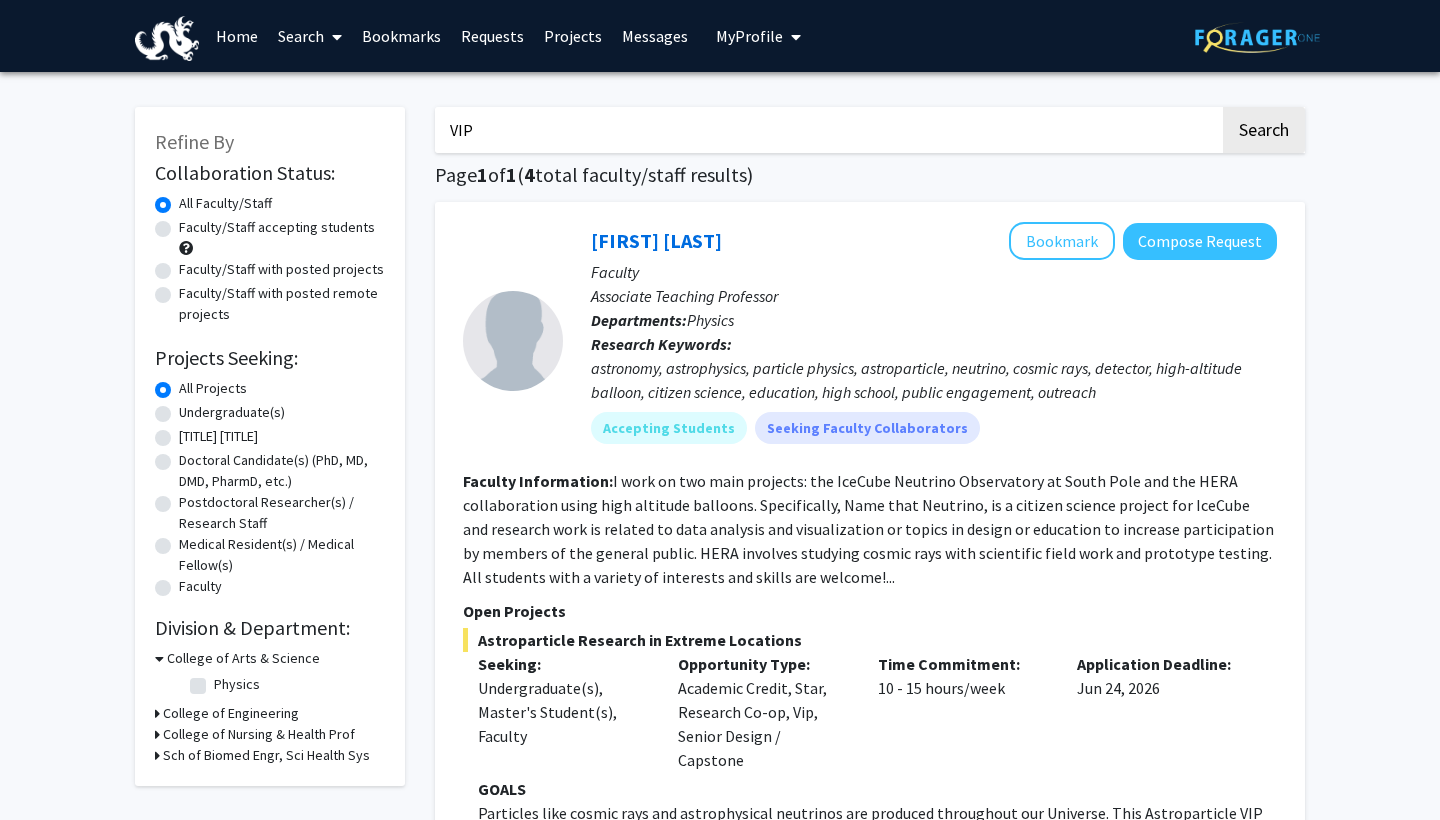 scroll, scrollTop: 0, scrollLeft: 0, axis: both 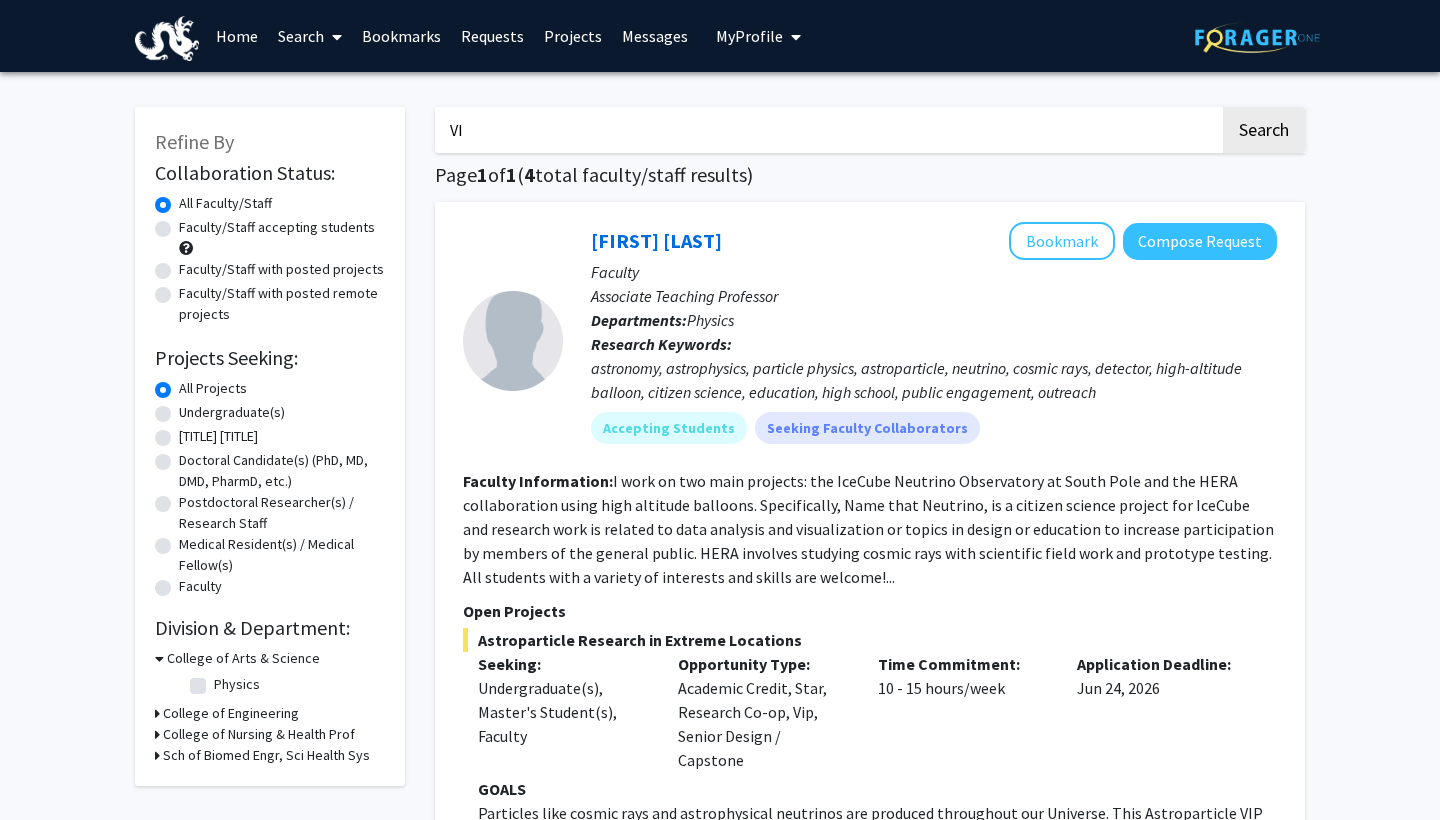 type on "V" 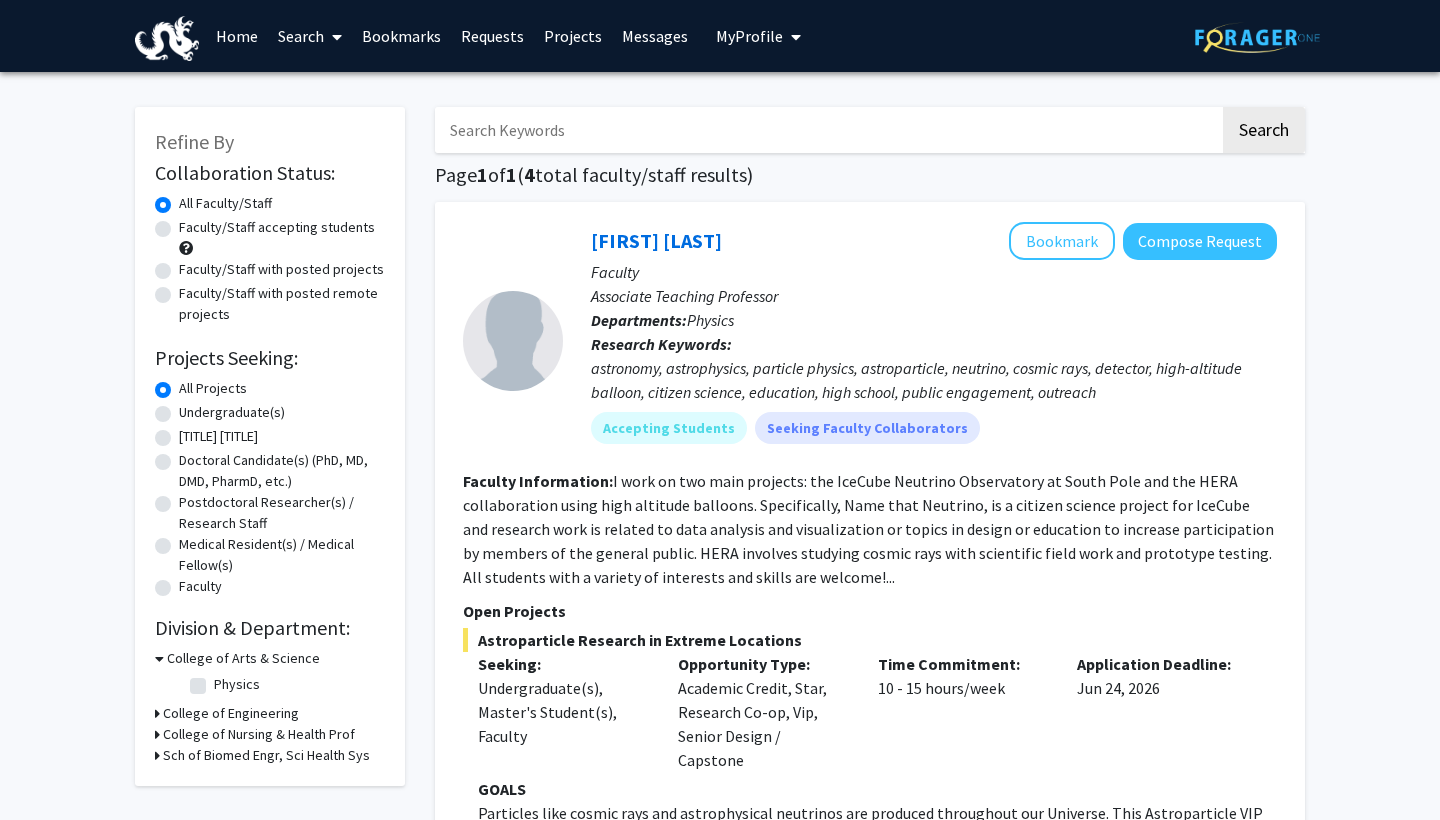 type 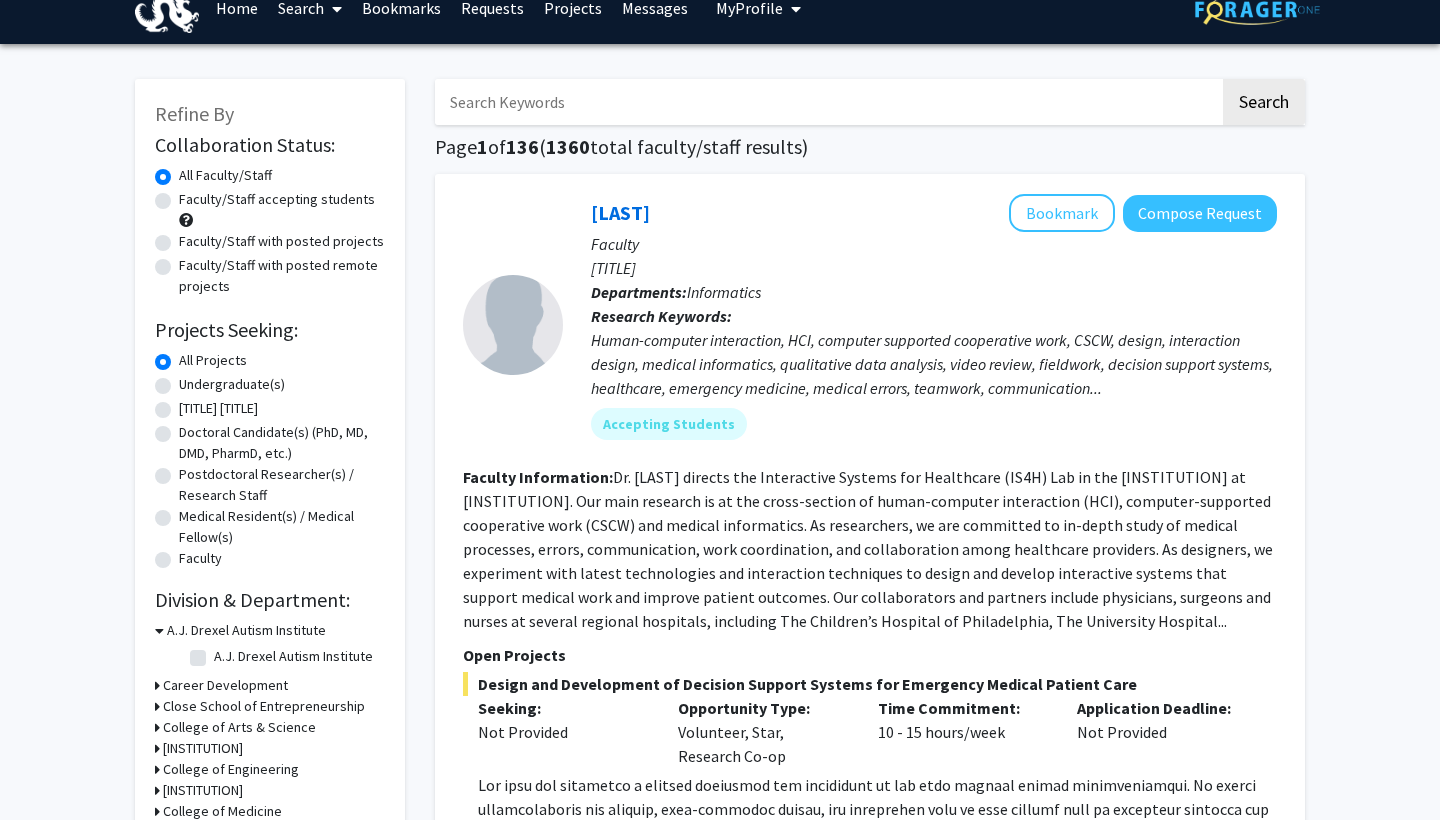 scroll, scrollTop: 28, scrollLeft: 0, axis: vertical 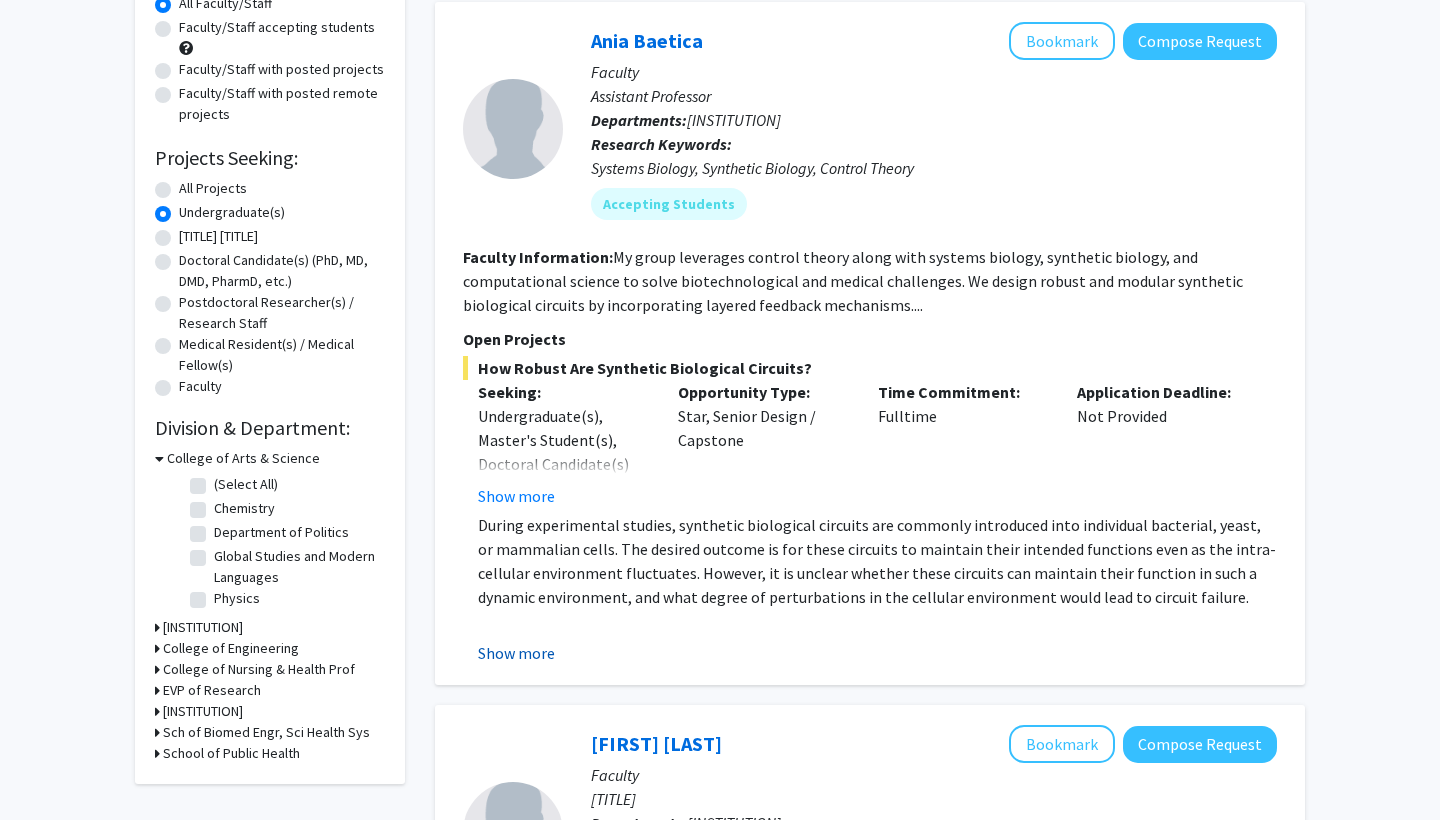 click on "Show more" 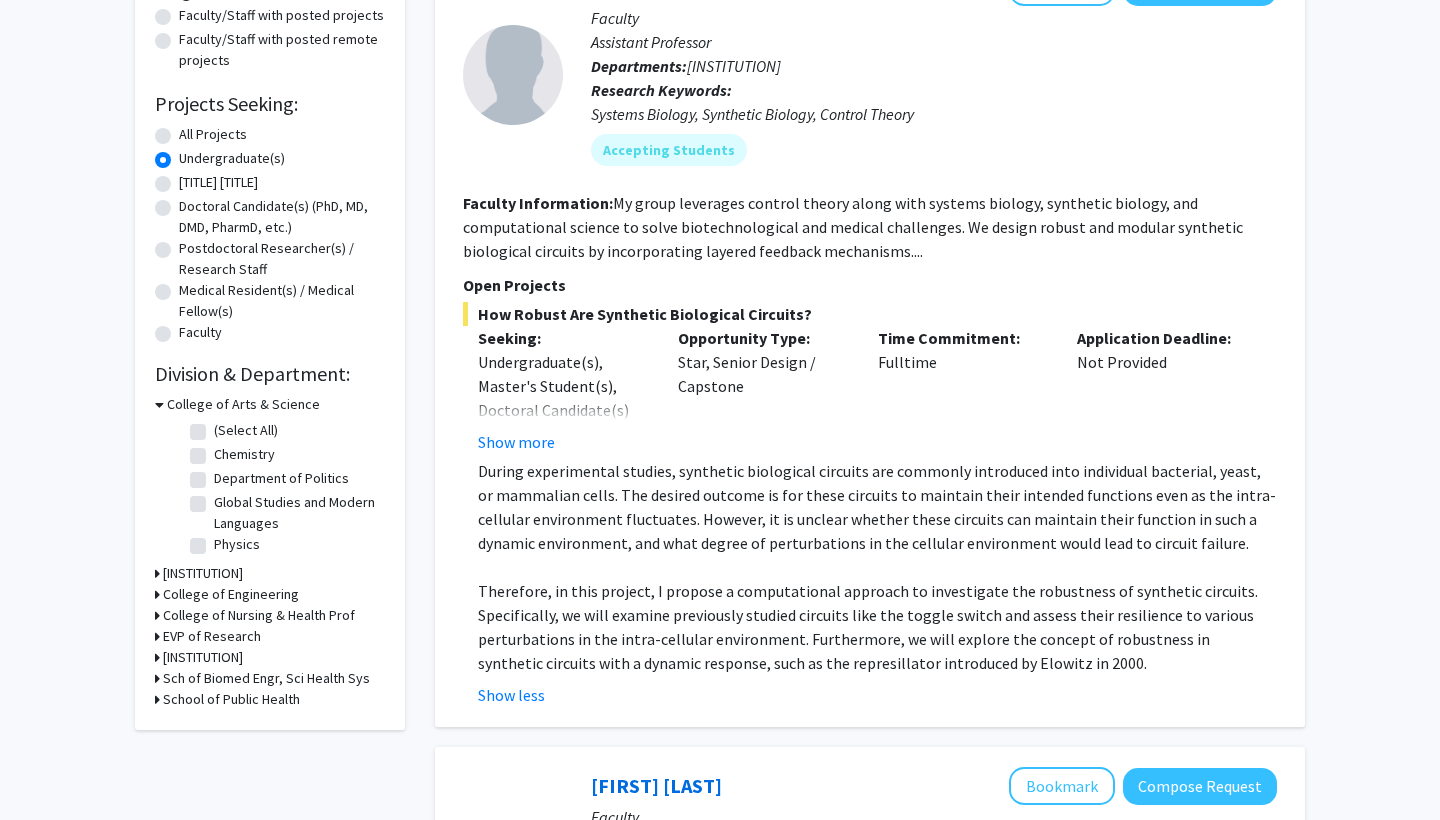 scroll, scrollTop: 265, scrollLeft: 0, axis: vertical 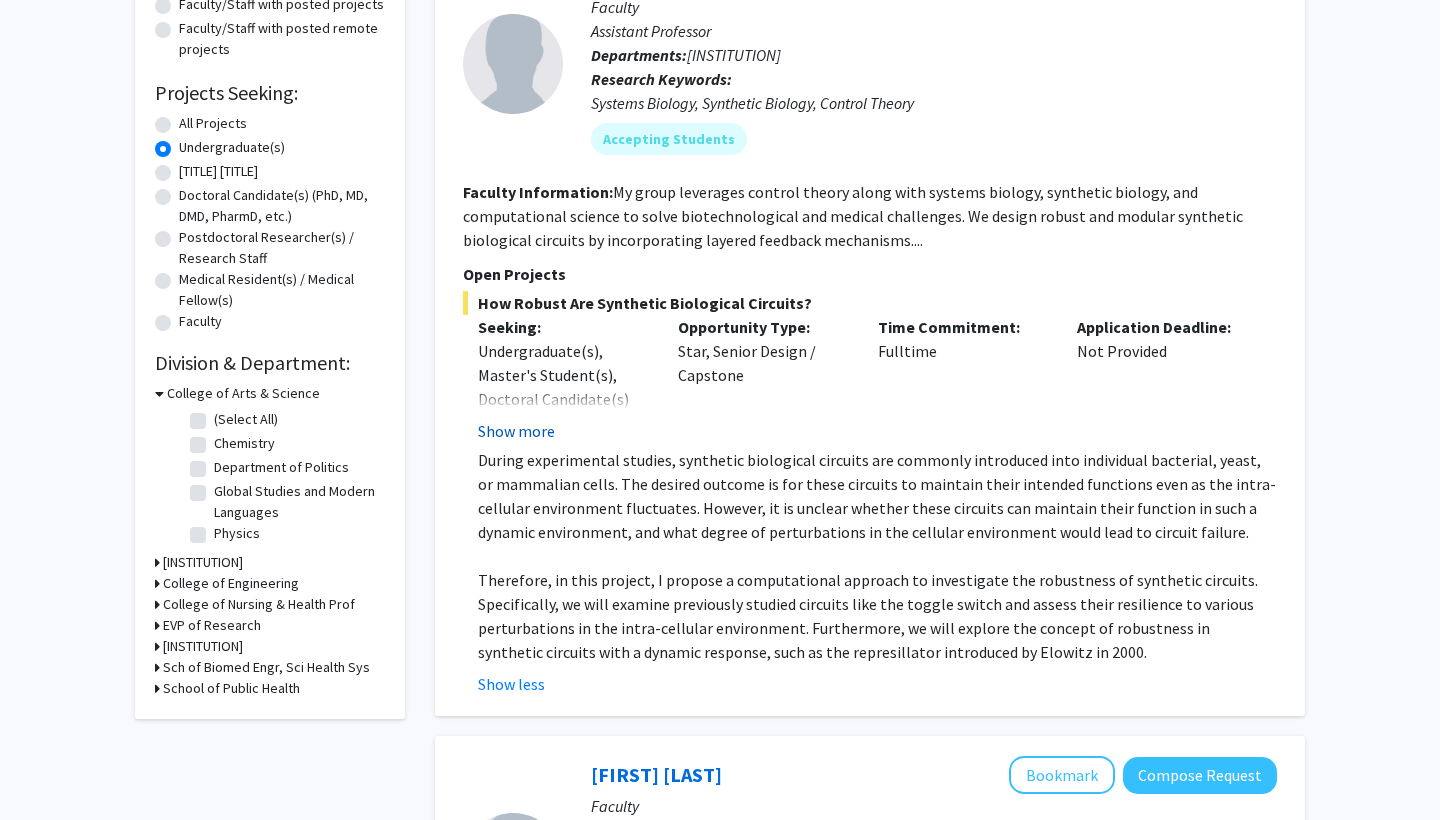 click on "Show more" 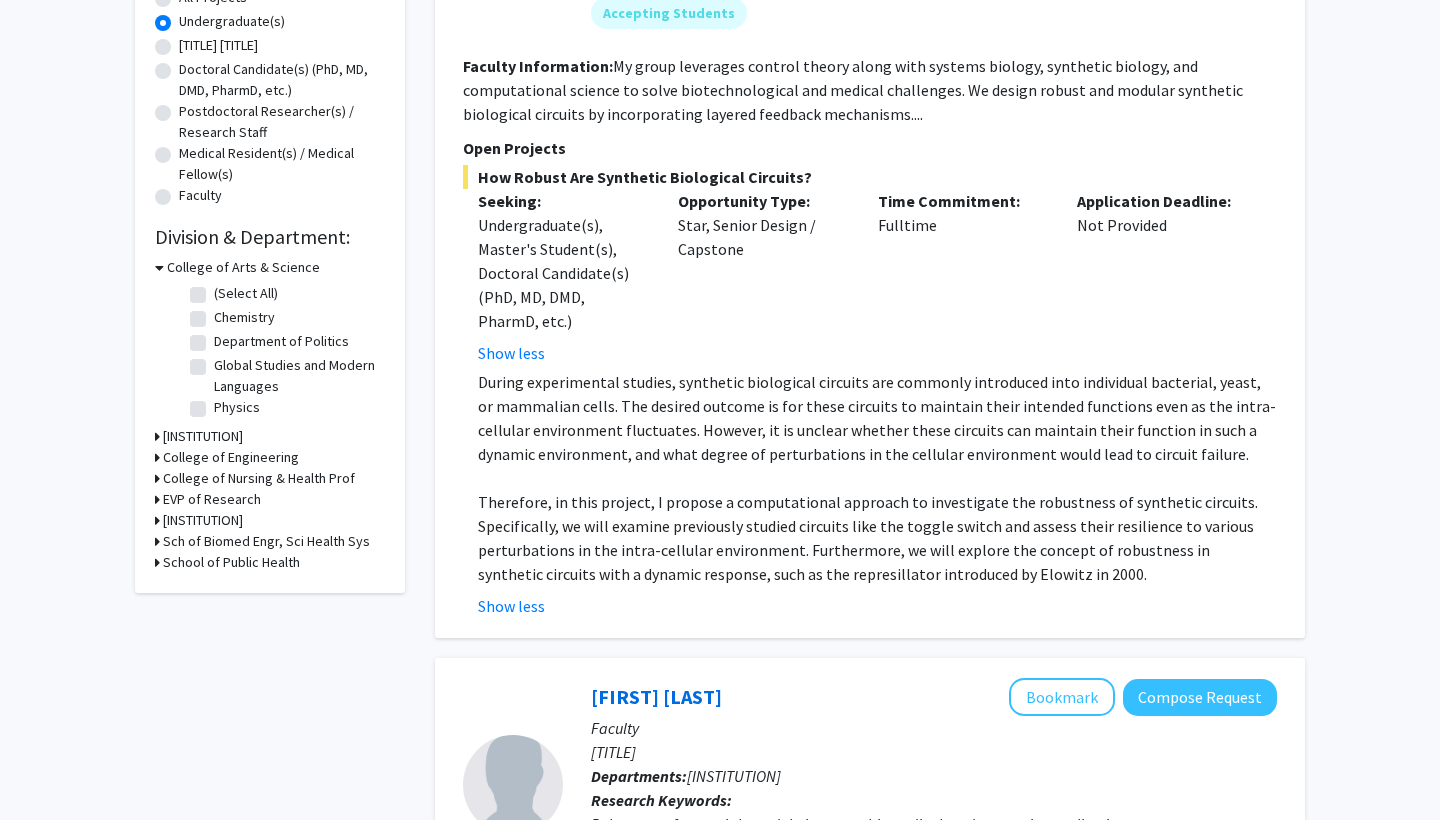 scroll, scrollTop: 397, scrollLeft: 0, axis: vertical 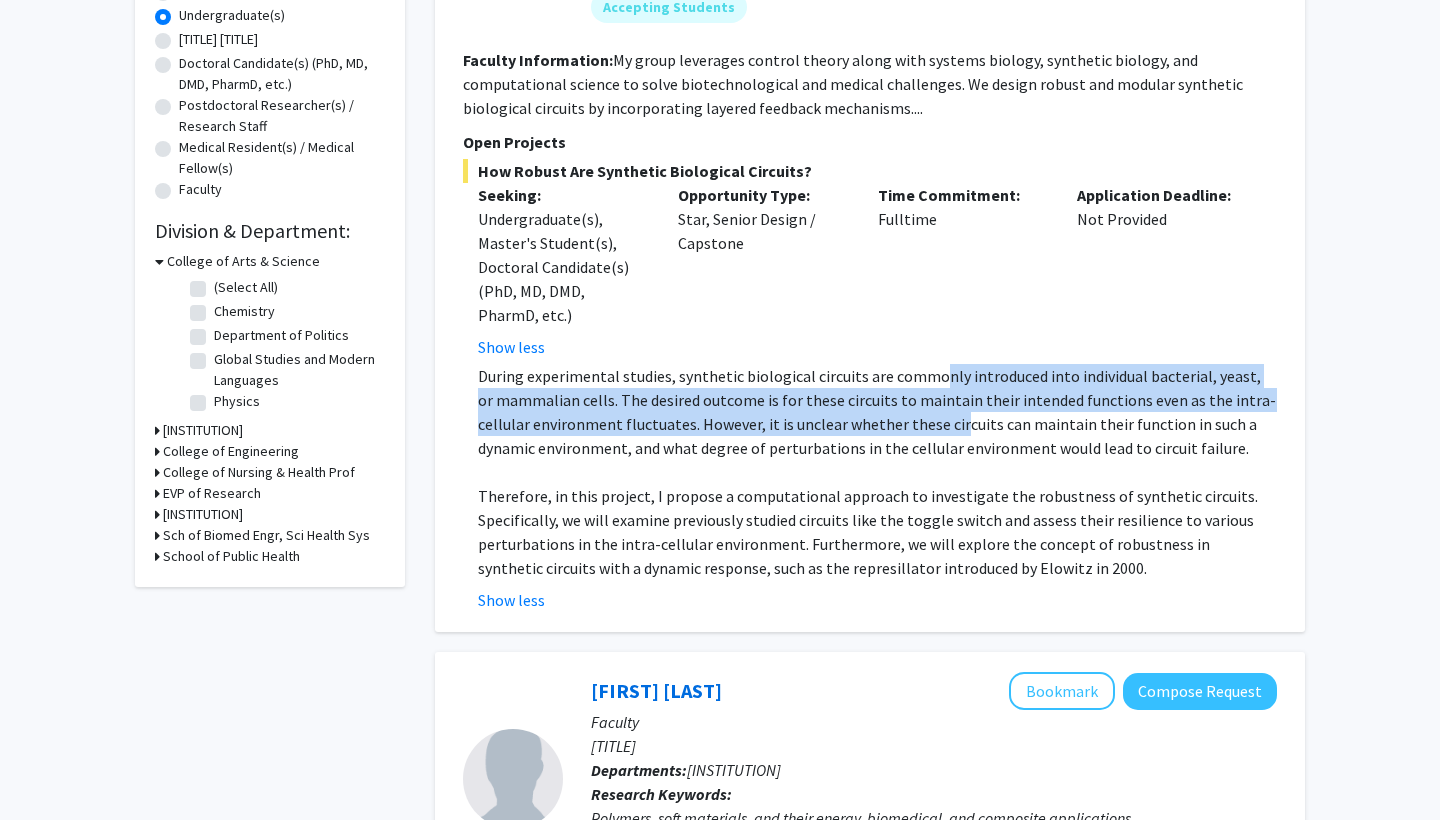 drag, startPoint x: 929, startPoint y: 374, endPoint x: 957, endPoint y: 415, distance: 49.648766 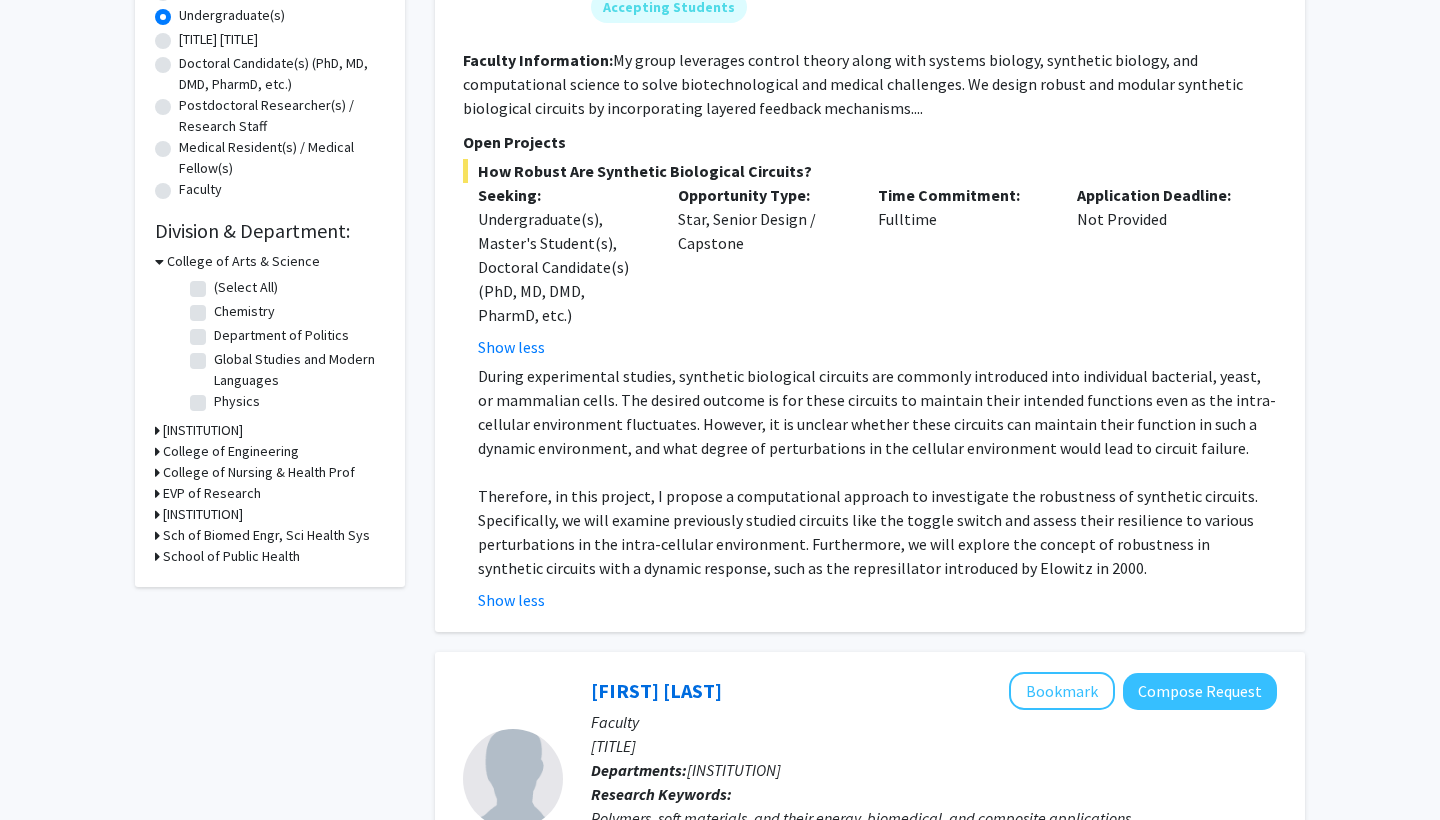 click on "During experimental studies, synthetic biological circuits are commonly introduced into individual bacterial, yeast, or mammalian cells. The desired outcome is for these circuits to maintain their intended functions even as the intra-cellular environment fluctuates. However, it is unclear whether these circuits can maintain their function in such a dynamic environment, and what degree of perturbations in the cellular environment would lead to circuit failure." 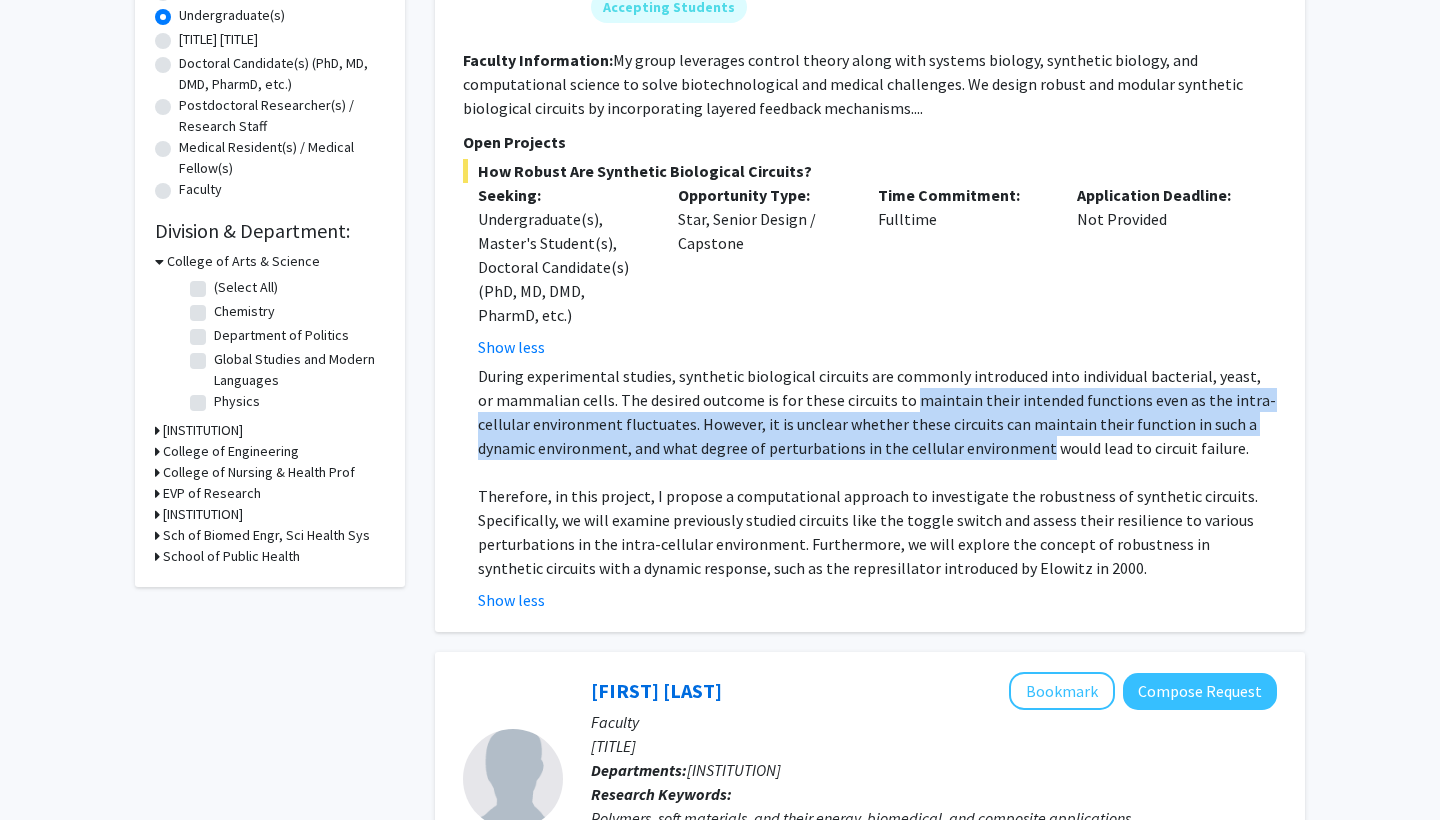 drag, startPoint x: 991, startPoint y: 460, endPoint x: 927, endPoint y: 404, distance: 85.04117 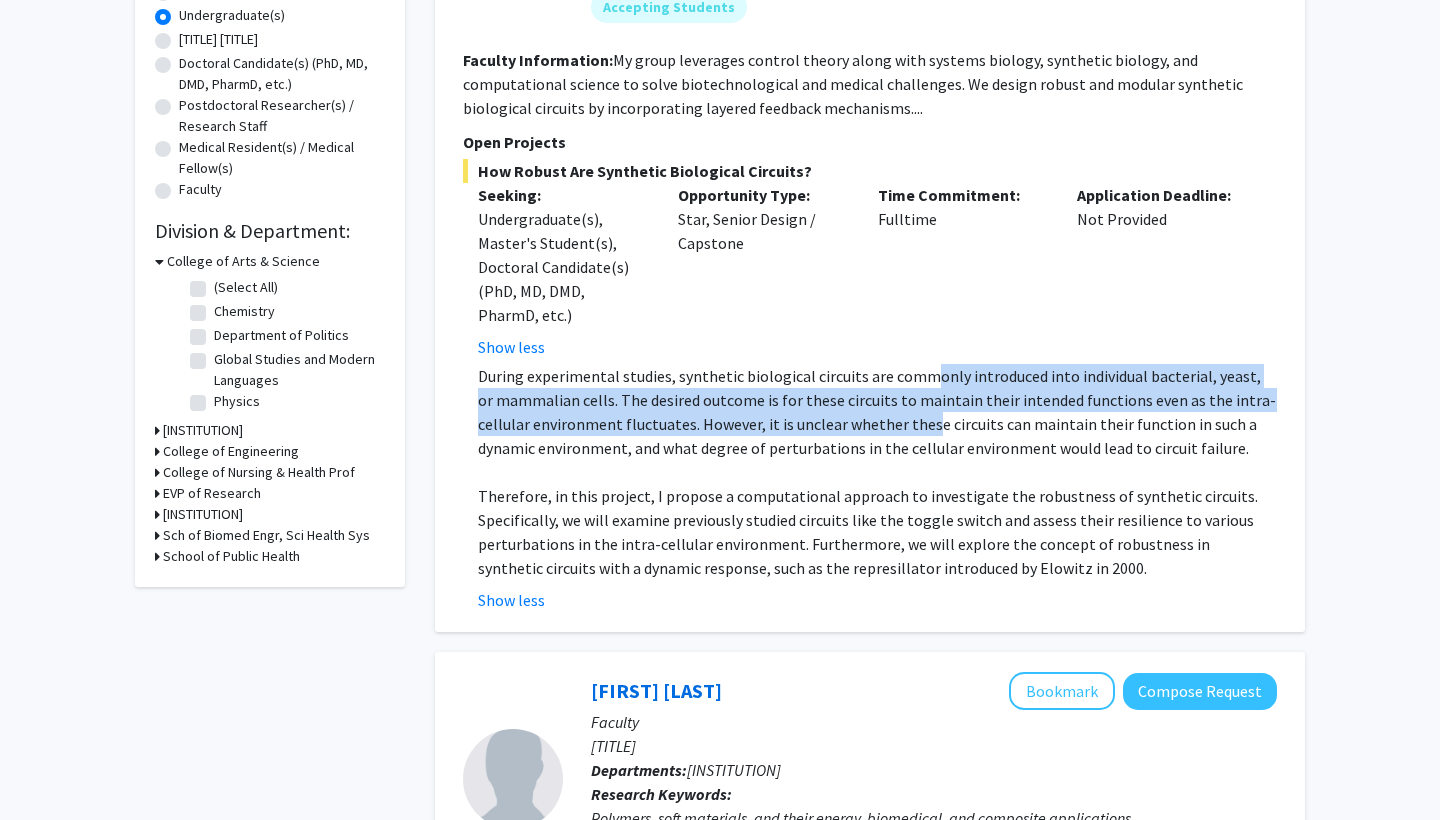 drag, startPoint x: 921, startPoint y: 374, endPoint x: 927, endPoint y: 433, distance: 59.3043 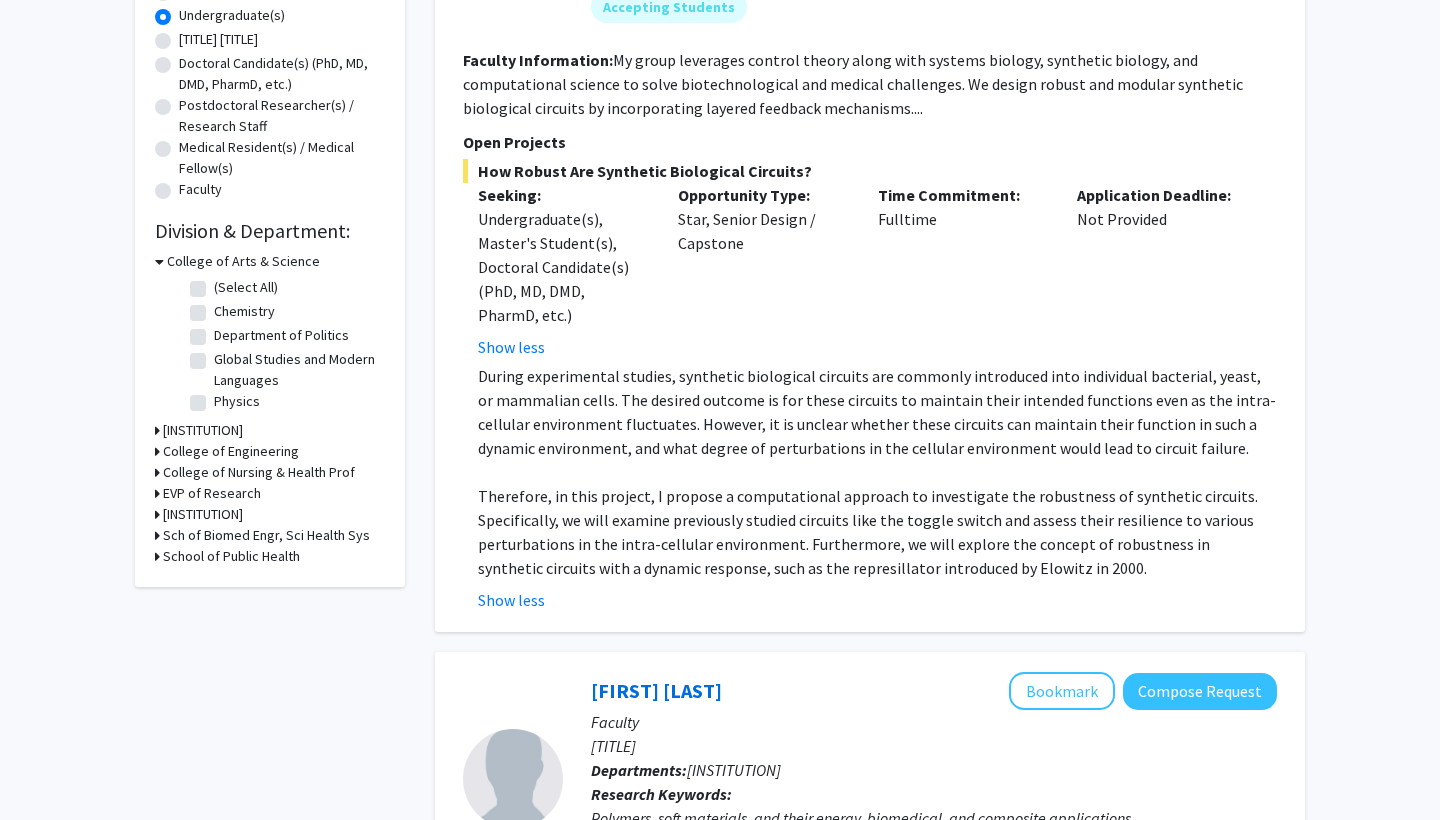 click on "During experimental studies, synthetic biological circuits are commonly introduced into individual bacterial, yeast, or mammalian cells. The desired outcome is for these circuits to maintain their intended functions even as the intra-cellular environment fluctuates. However, it is unclear whether these circuits can maintain their function in such a dynamic environment, and what degree of perturbations in the cellular environment would lead to circuit failure." 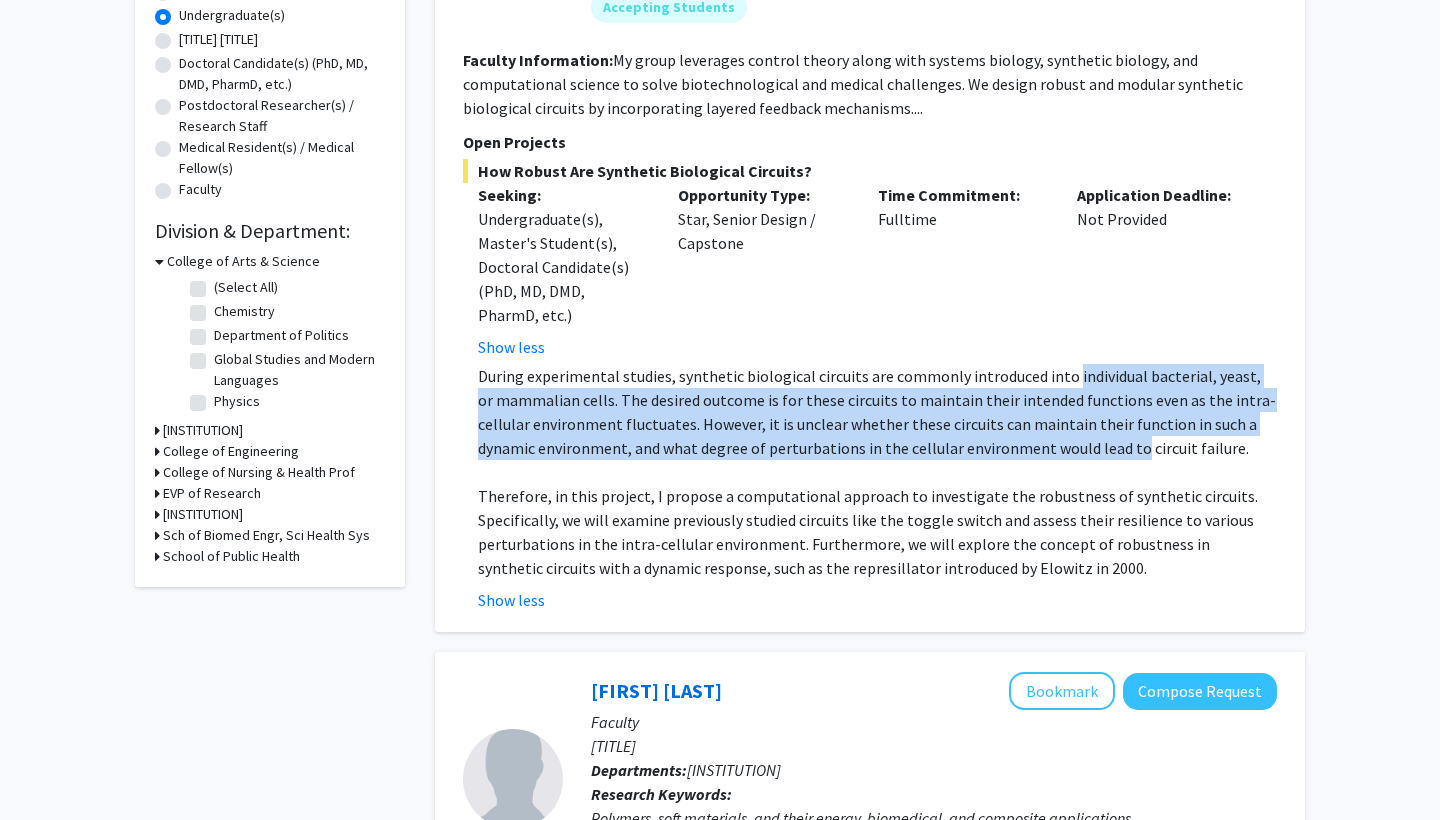 drag, startPoint x: 1119, startPoint y: 445, endPoint x: 1084, endPoint y: 386, distance: 68.60029 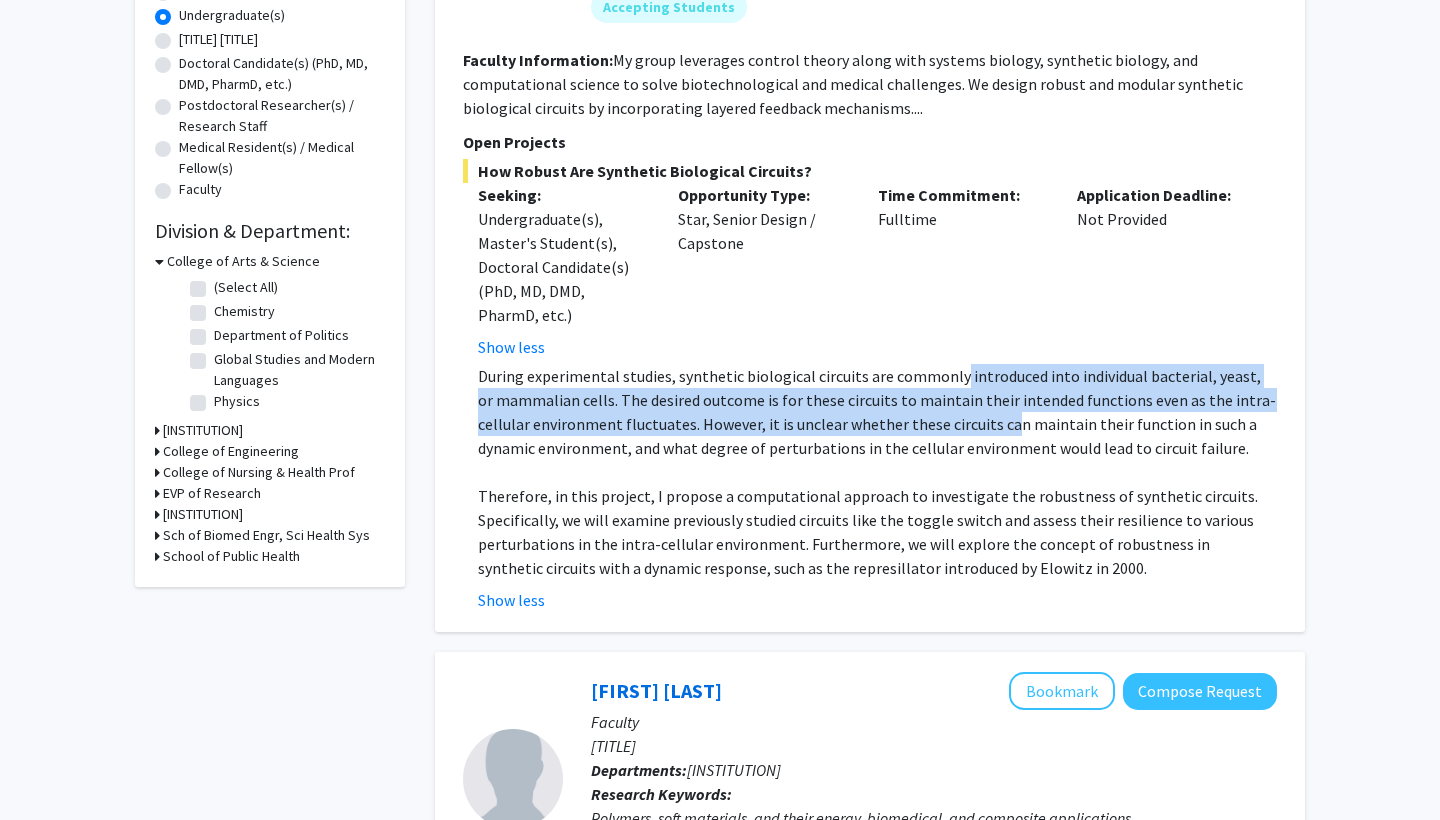 drag, startPoint x: 954, startPoint y: 372, endPoint x: 1006, endPoint y: 414, distance: 66.8431 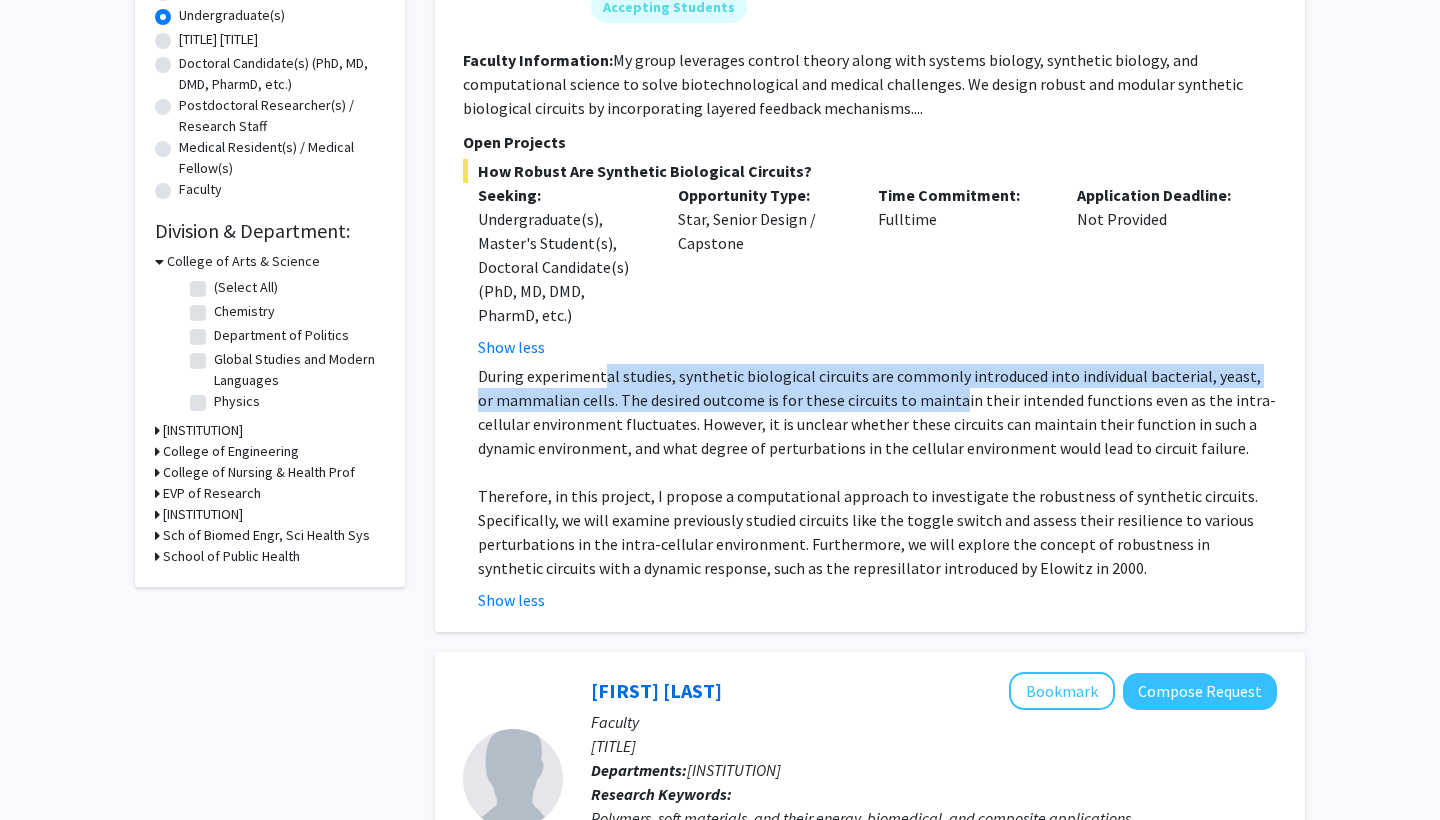 drag, startPoint x: 606, startPoint y: 379, endPoint x: 937, endPoint y: 396, distance: 331.43628 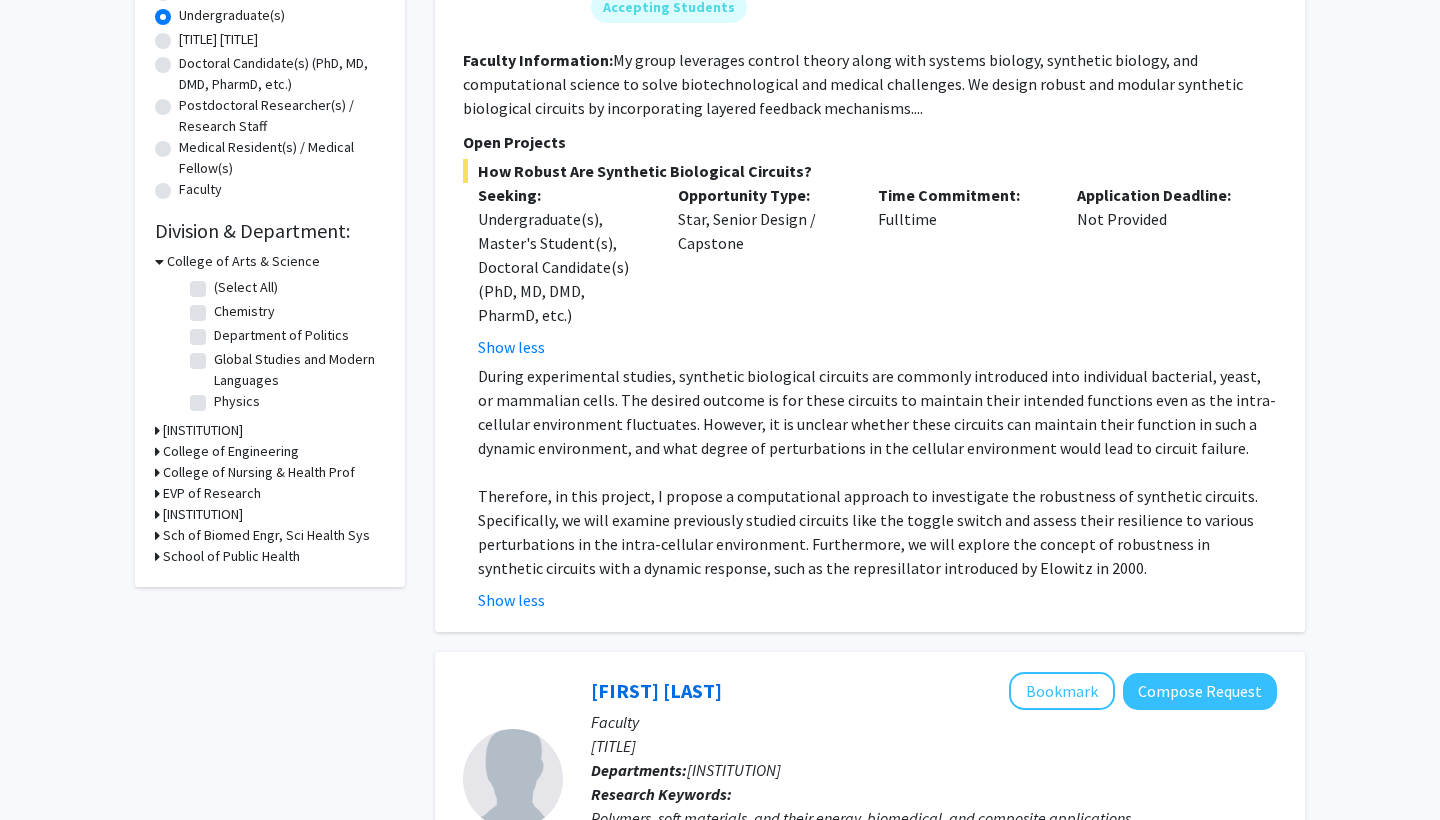 click on "During experimental studies, synthetic biological circuits are commonly introduced into individual bacterial, yeast, or mammalian cells. The desired outcome is for these circuits to maintain their intended functions even as the intra-cellular environment fluctuates. However, it is unclear whether these circuits can maintain their function in such a dynamic environment, and what degree of perturbations in the cellular environment would lead to circuit failure." 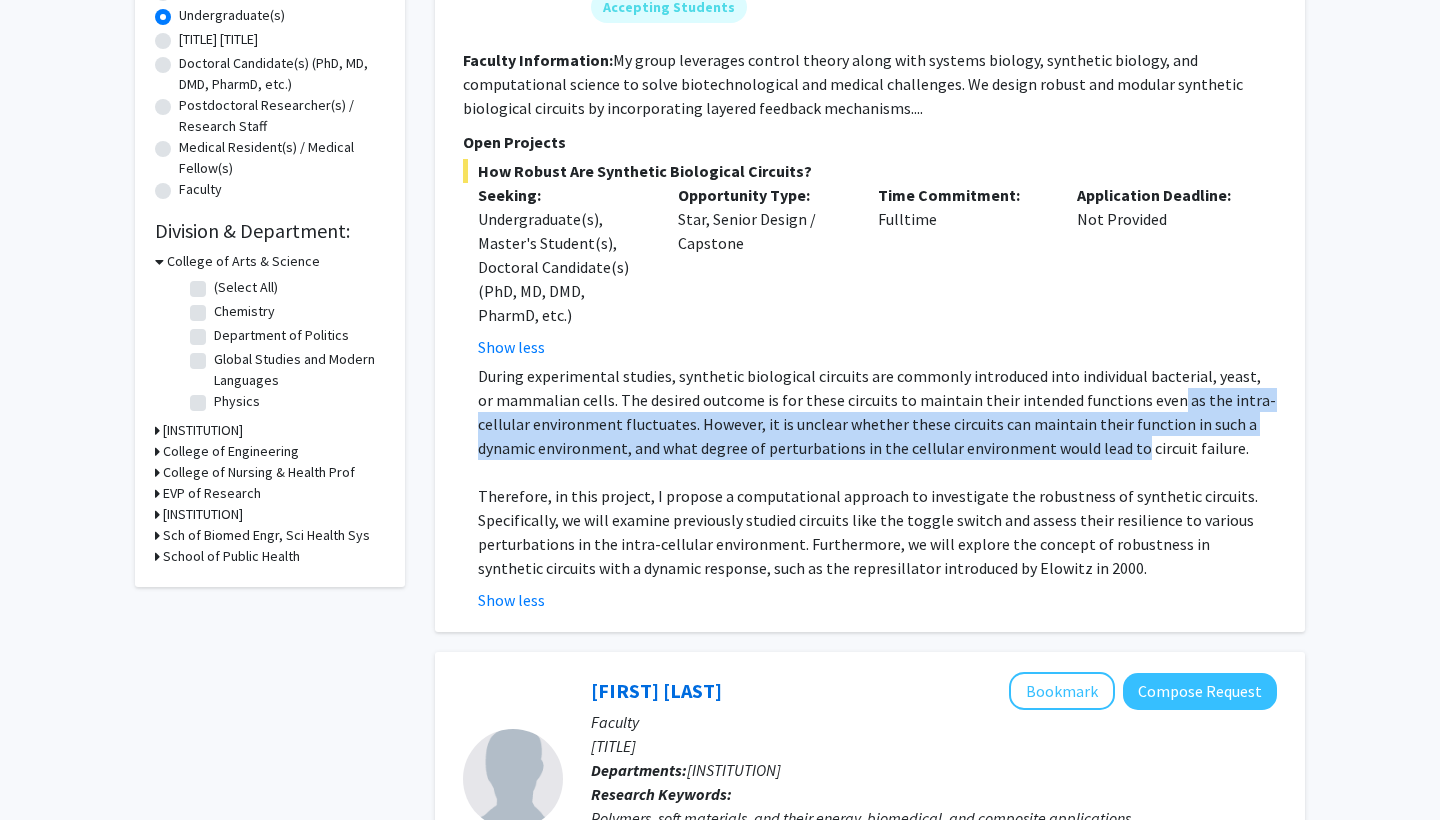 drag, startPoint x: 1143, startPoint y: 401, endPoint x: 1127, endPoint y: 453, distance: 54.405884 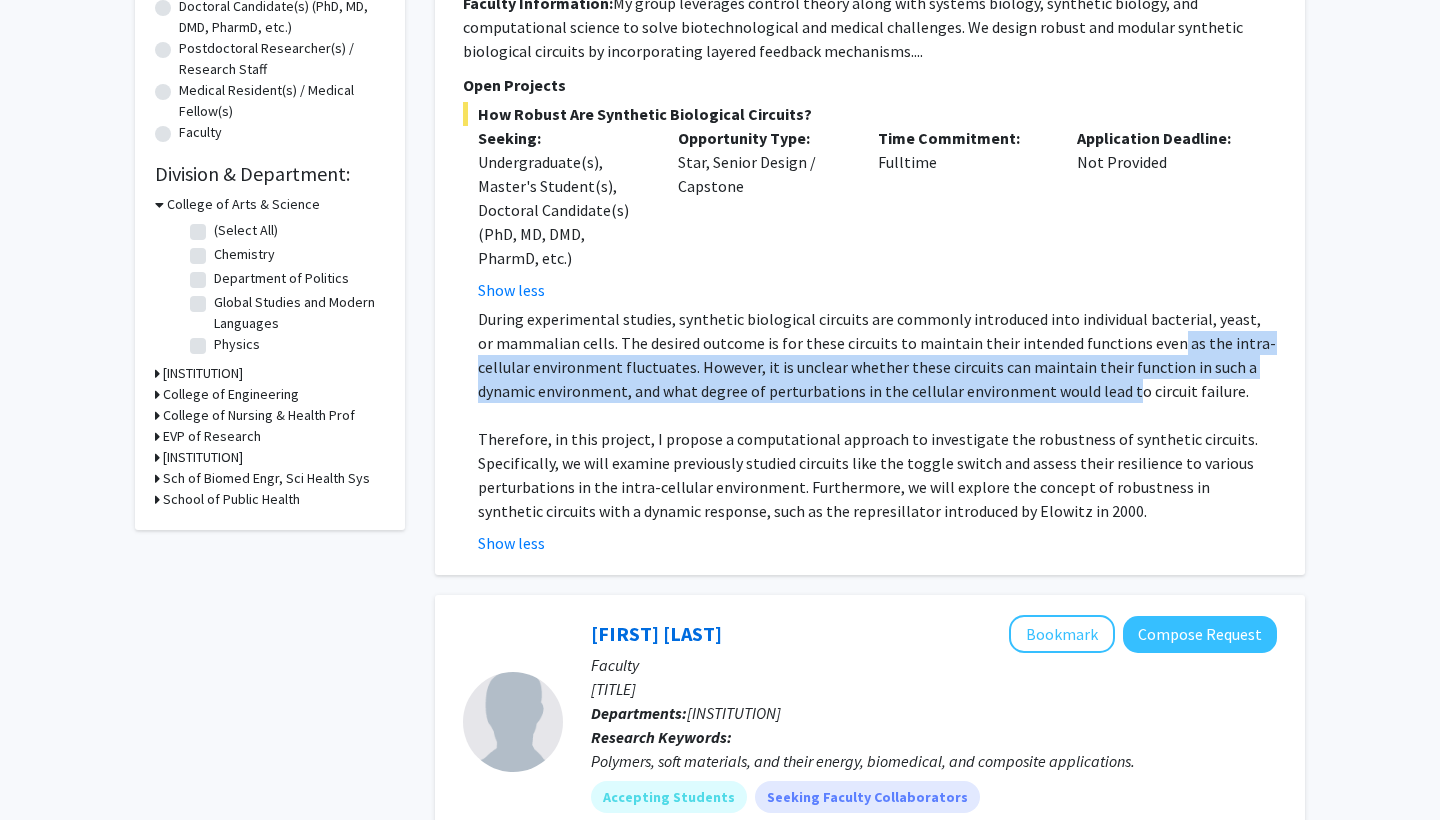 scroll, scrollTop: 458, scrollLeft: 0, axis: vertical 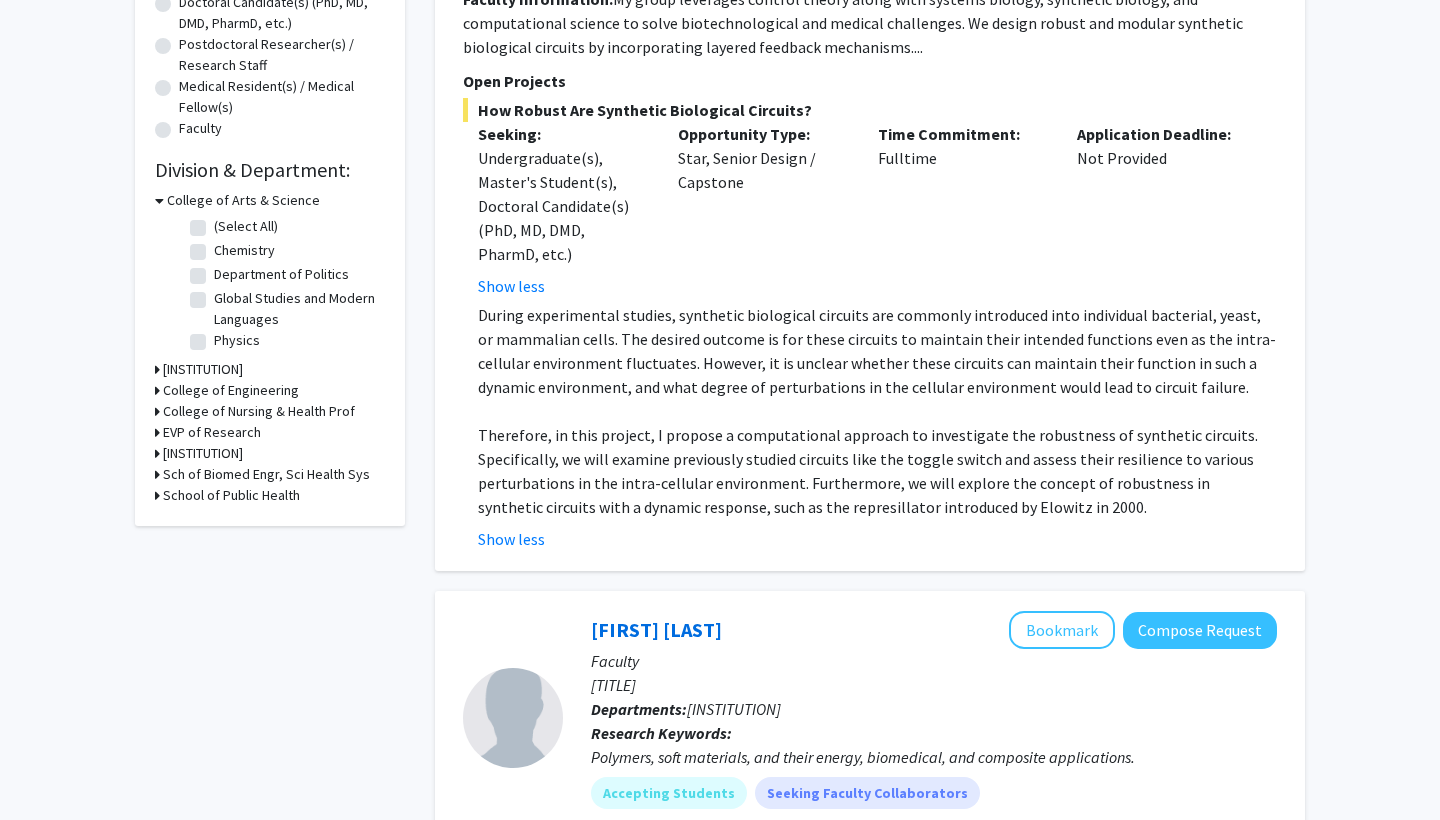 click on "Therefore, in this project, I propose a computational approach to investigate the robustness of synthetic circuits. Specifically, we will examine previously studied circuits like the toggle switch and assess their resilience to various perturbations in the intra-cellular environment. Furthermore, we will explore the concept of robustness in synthetic circuits with a dynamic response, such as the represillator introduced by Elowitz in 2000." 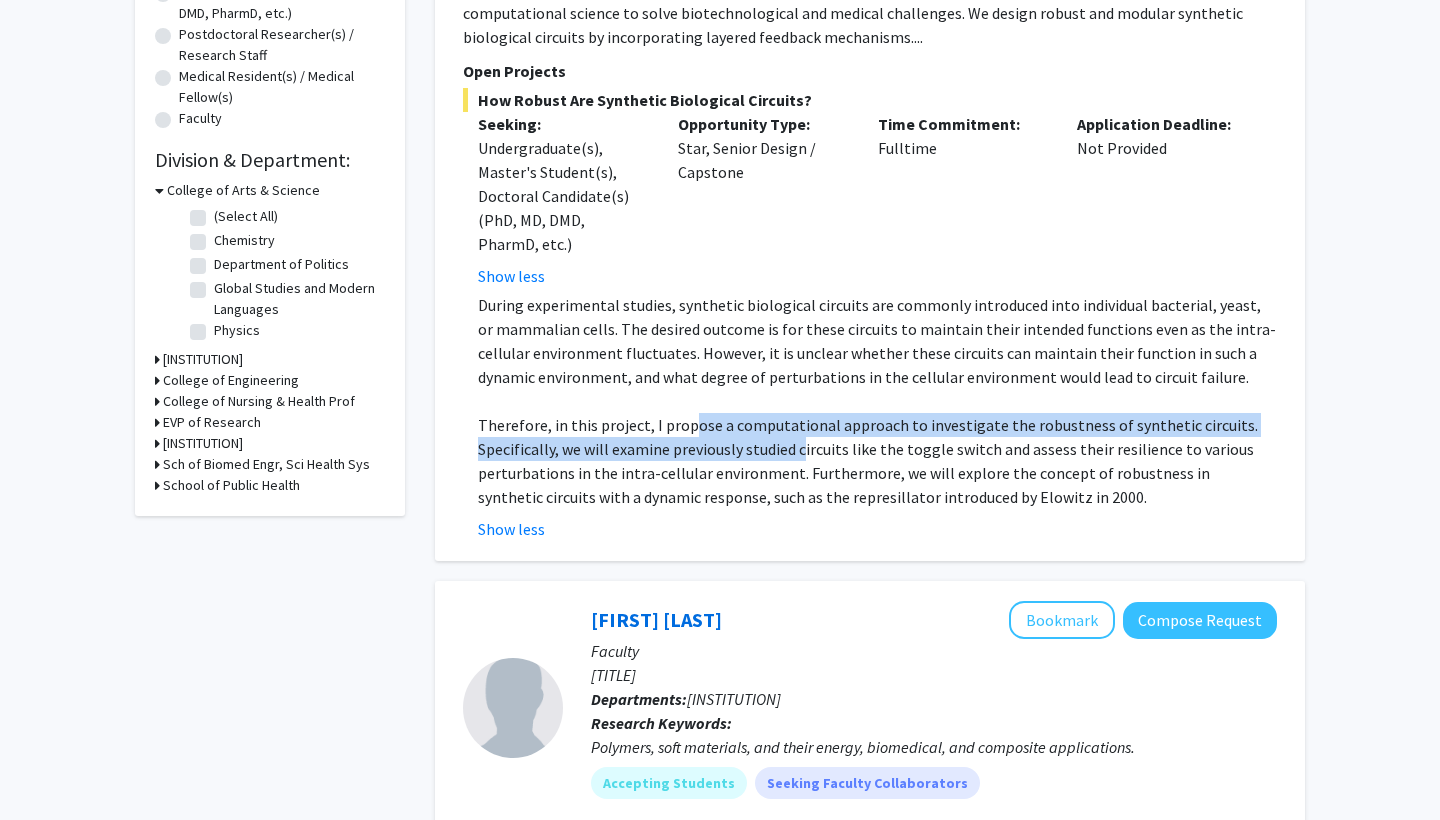drag, startPoint x: 692, startPoint y: 431, endPoint x: 805, endPoint y: 450, distance: 114.58621 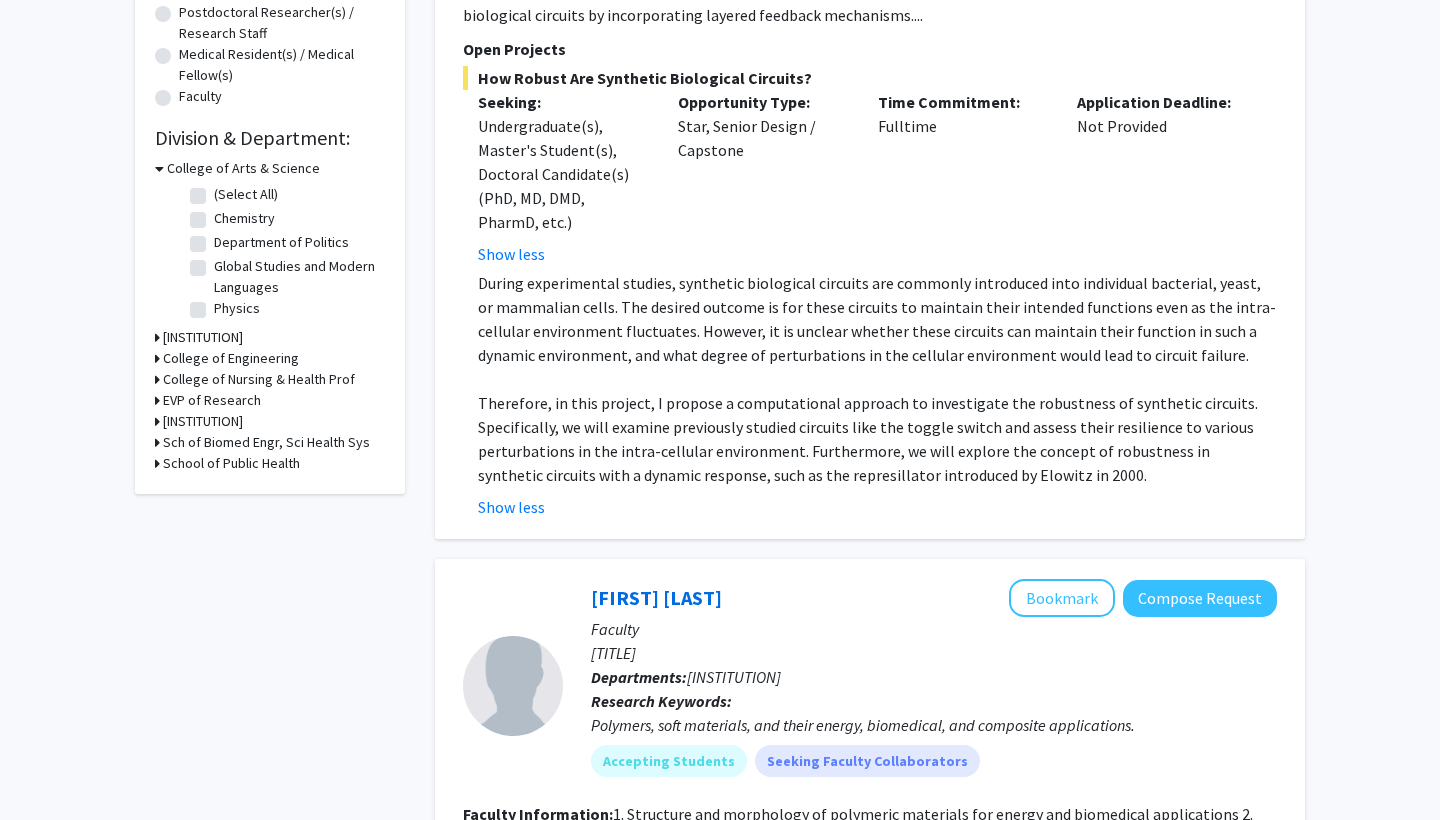 click on "Therefore, in this project, I propose a computational approach to investigate the robustness of synthetic circuits. Specifically, we will examine previously studied circuits like the toggle switch and assess their resilience to various perturbations in the intra-cellular environment. Furthermore, we will explore the concept of robustness in synthetic circuits with a dynamic response, such as the represillator introduced by Elowitz in 2000." 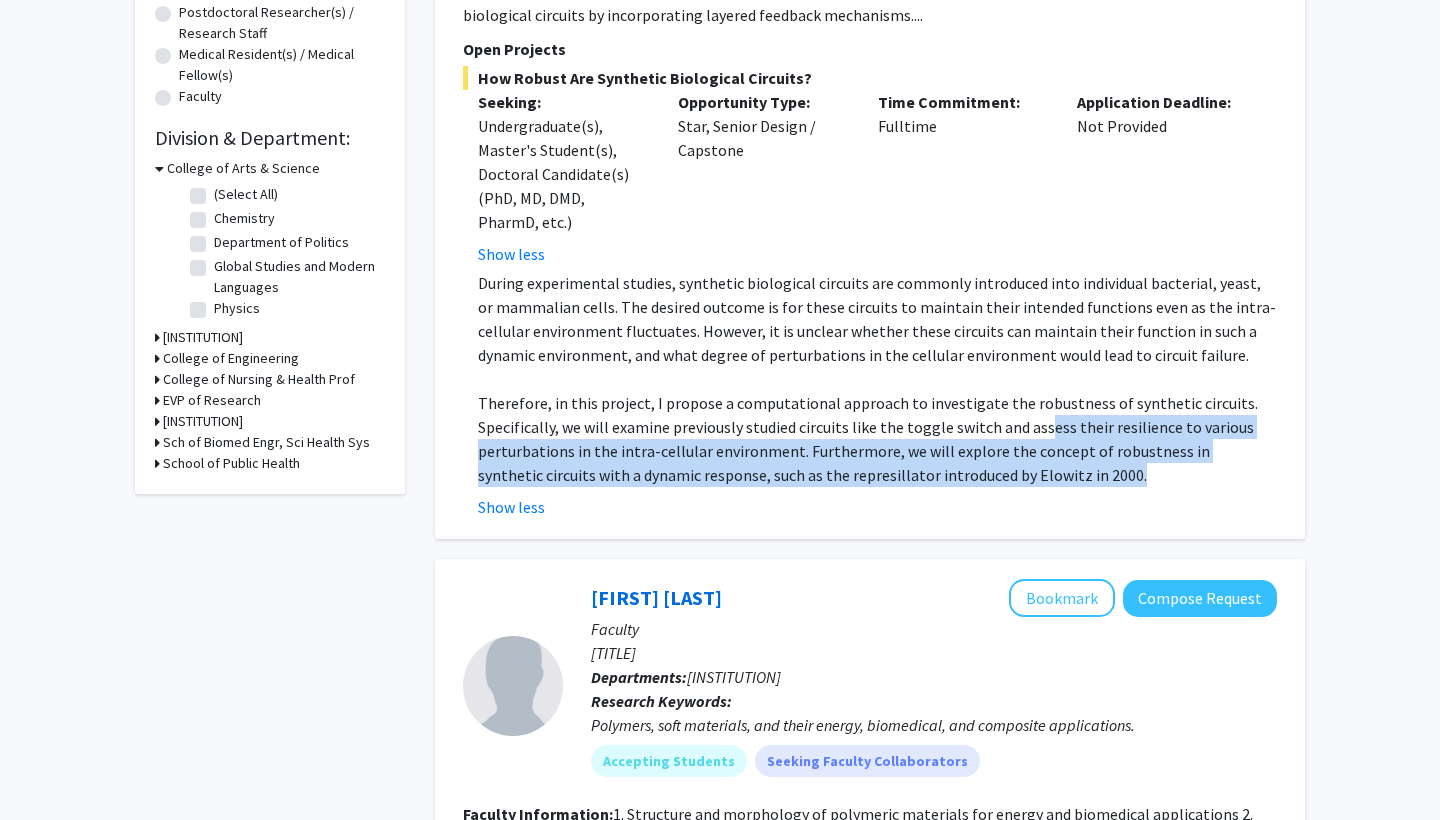 drag, startPoint x: 1045, startPoint y: 427, endPoint x: 1019, endPoint y: 487, distance: 65.39113 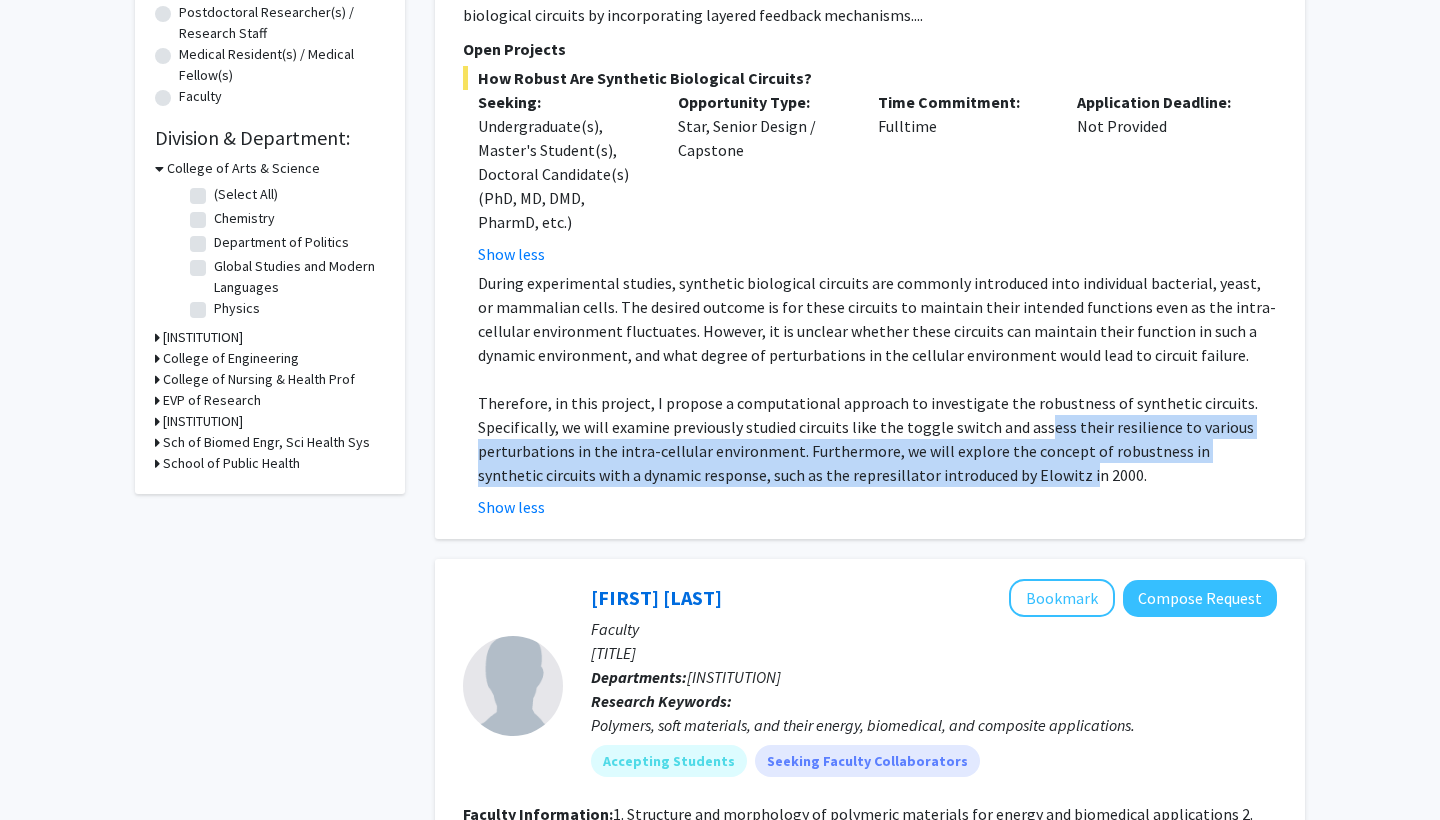 click on "Therefore, in this project, I propose a computational approach to investigate the robustness of synthetic circuits. Specifically, we will examine previously studied circuits like the toggle switch and assess their resilience to various perturbations in the intra-cellular environment. Furthermore, we will explore the concept of robustness in synthetic circuits with a dynamic response, such as the represillator introduced by Elowitz in 2000." 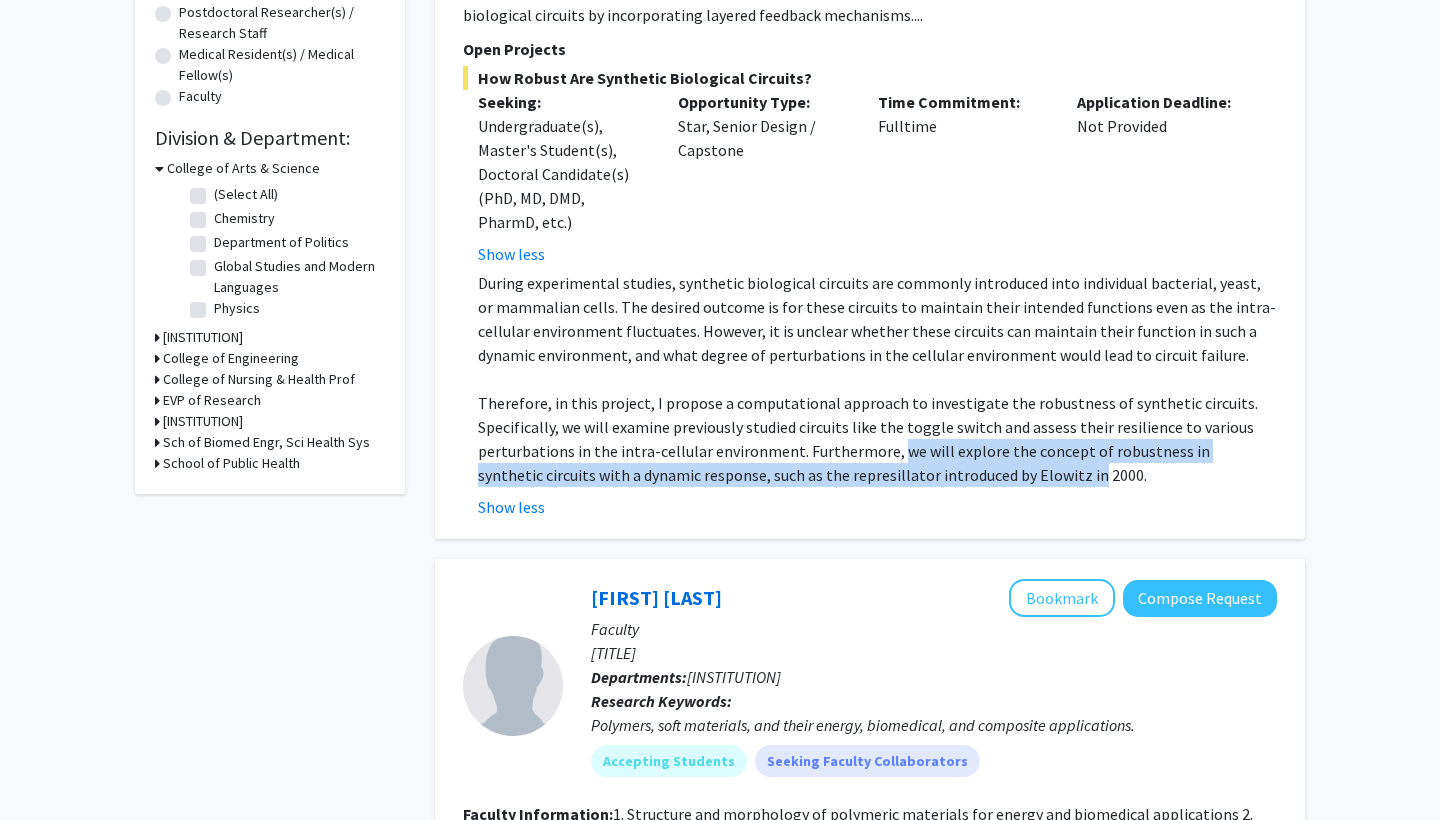 drag, startPoint x: 1019, startPoint y: 487, endPoint x: 902, endPoint y: 451, distance: 122.41323 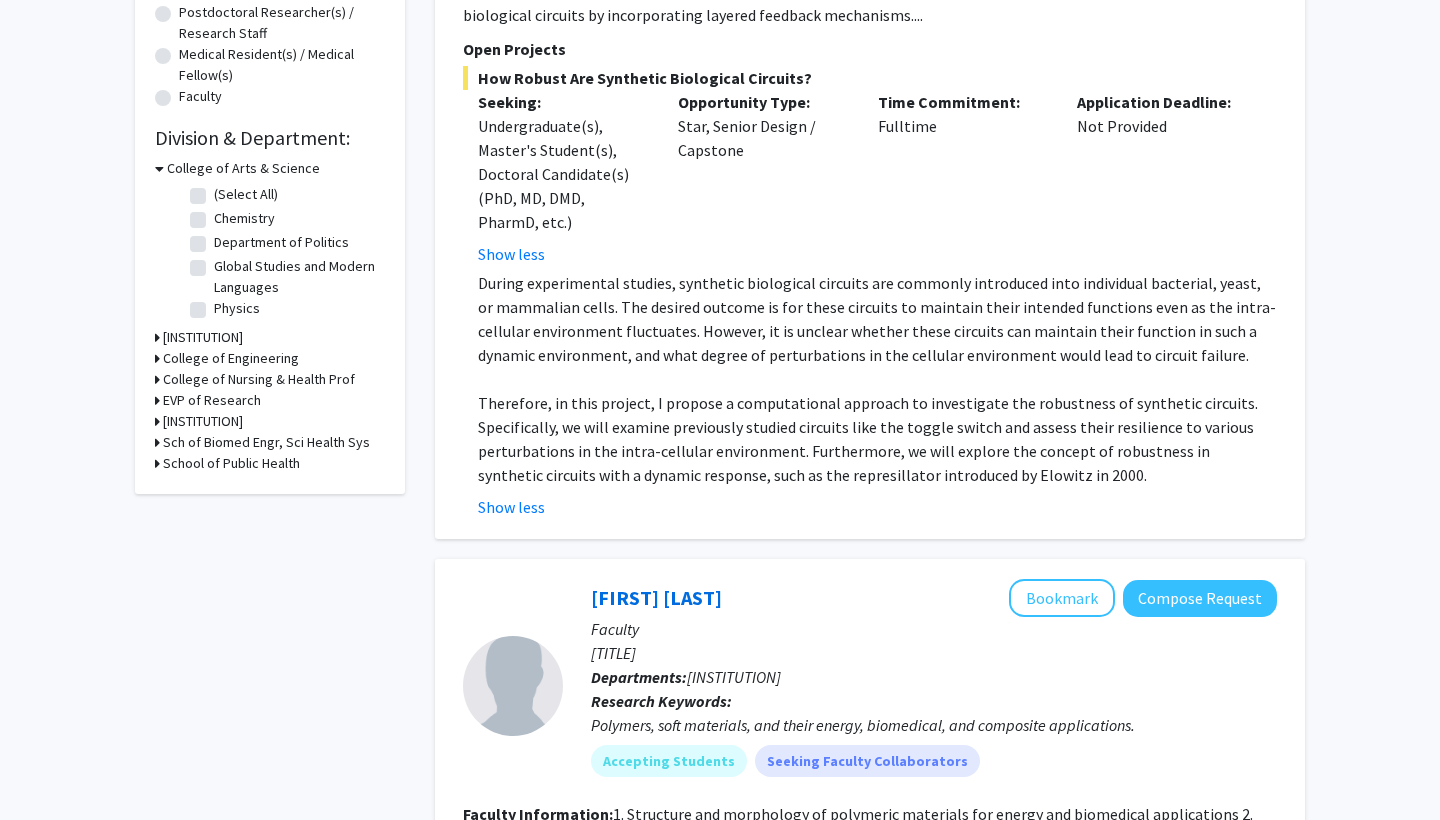 click on "Therefore, in this project, I propose a computational approach to investigate the robustness of synthetic circuits. Specifically, we will examine previously studied circuits like the toggle switch and assess their resilience to various perturbations in the intra-cellular environment. Furthermore, we will explore the concept of robustness in synthetic circuits with a dynamic response, such as the represillator introduced by Elowitz in 2000." 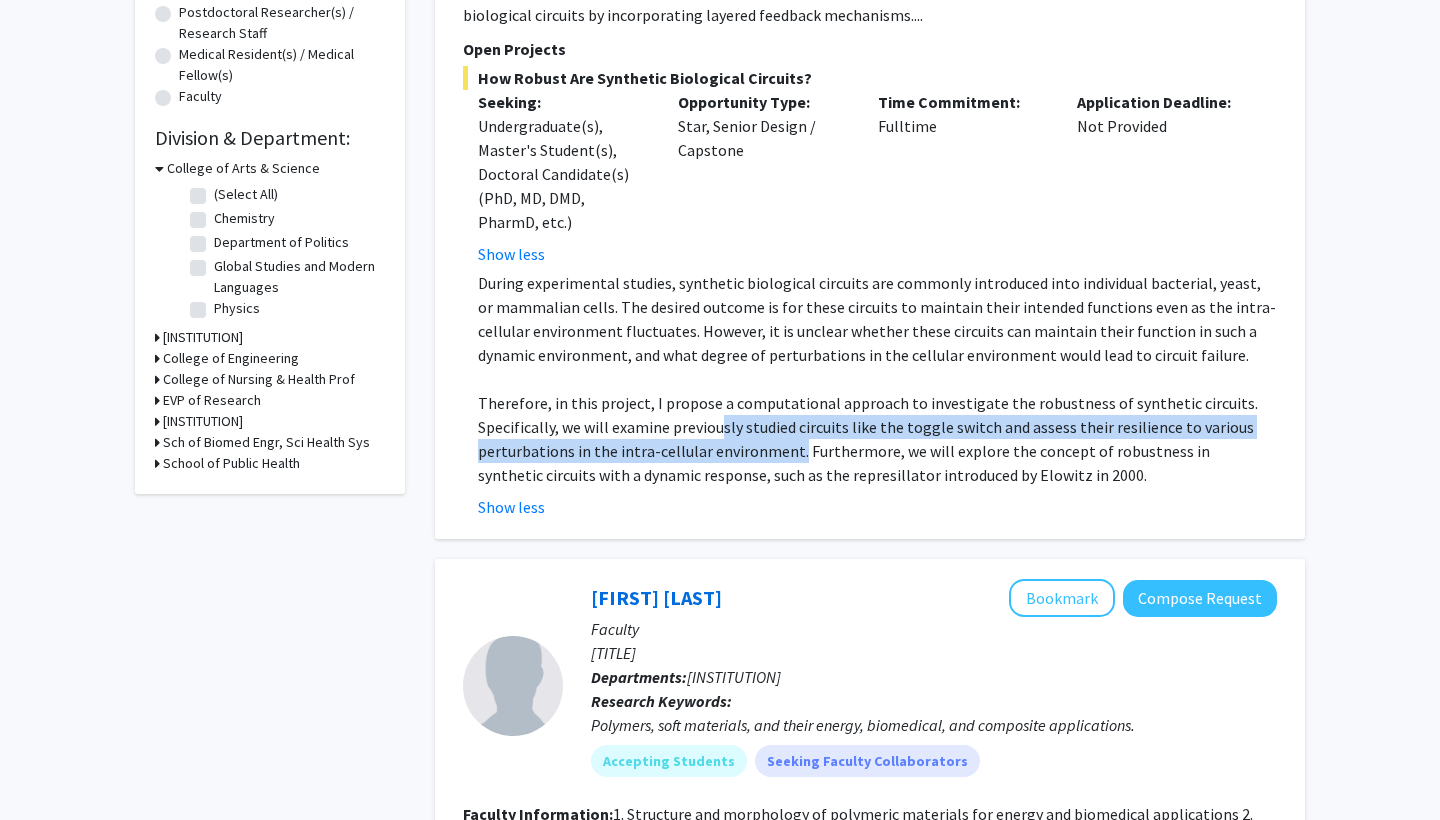 drag, startPoint x: 791, startPoint y: 460, endPoint x: 715, endPoint y: 414, distance: 88.83693 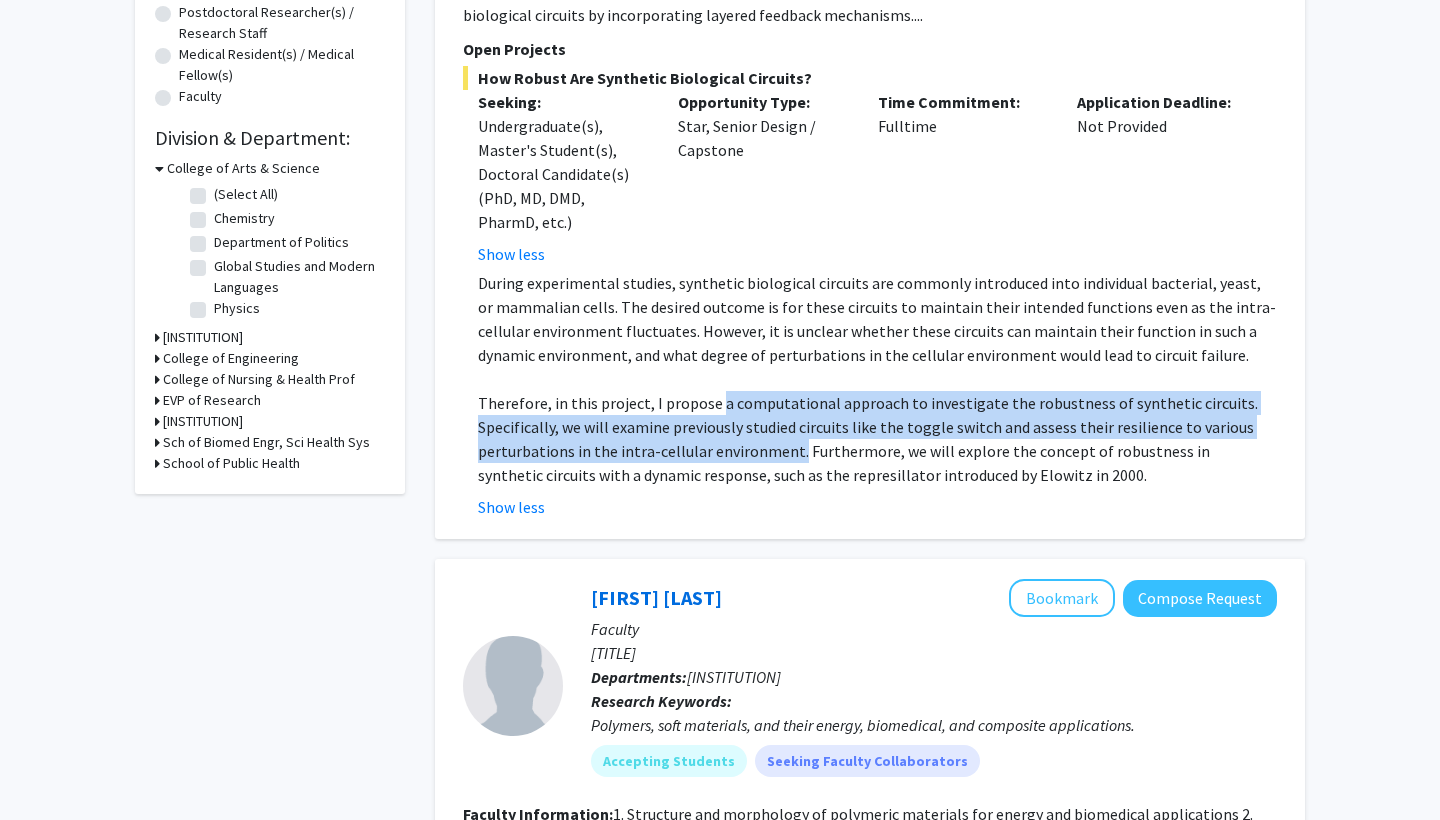 click on "Therefore, in this project, I propose a computational approach to investigate the robustness of synthetic circuits. Specifically, we will examine previously studied circuits like the toggle switch and assess their resilience to various perturbations in the intra-cellular environment. Furthermore, we will explore the concept of robustness in synthetic circuits with a dynamic response, such as the represillator introduced by Elowitz in 2000." 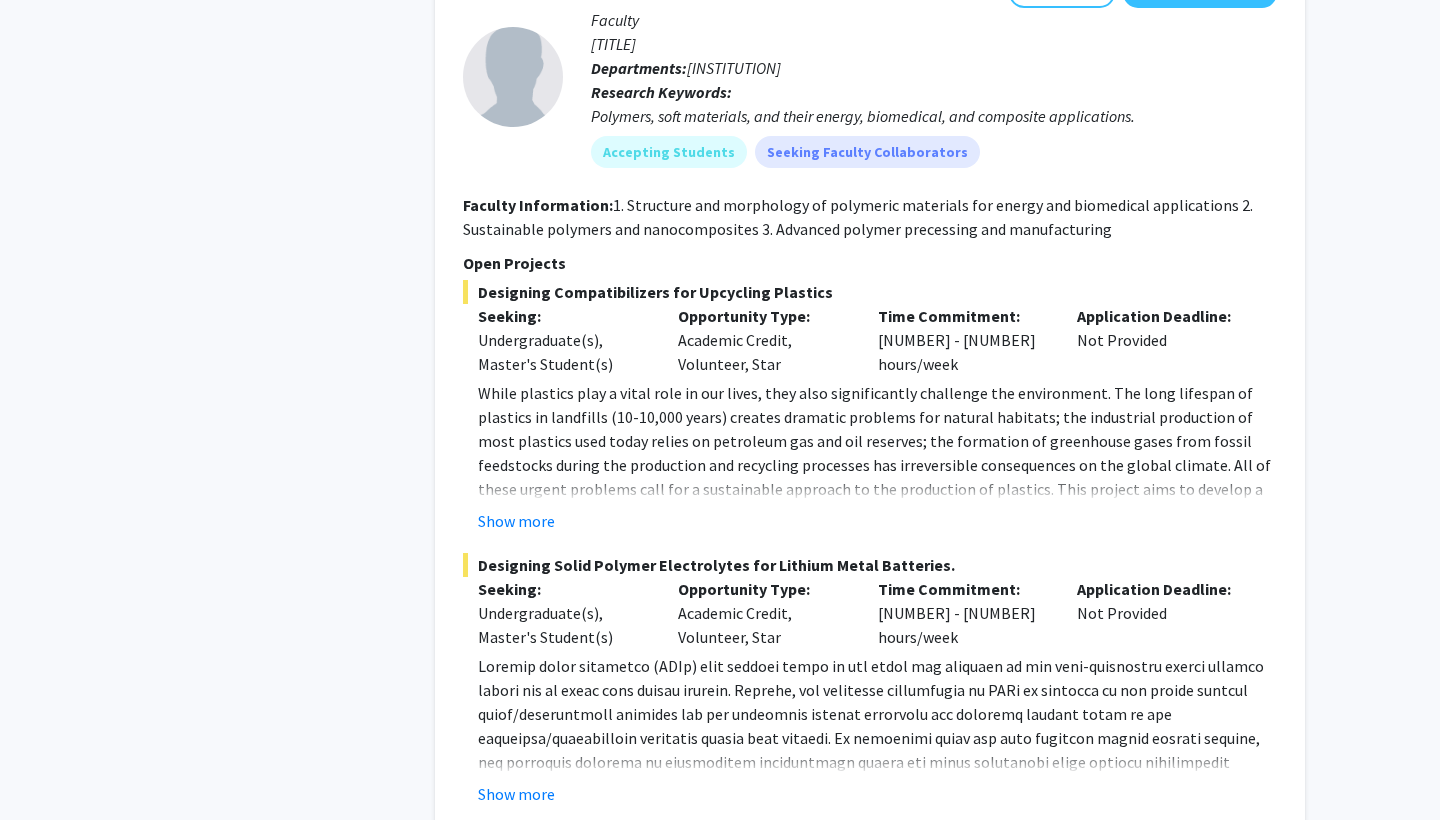 scroll, scrollTop: 1098, scrollLeft: 0, axis: vertical 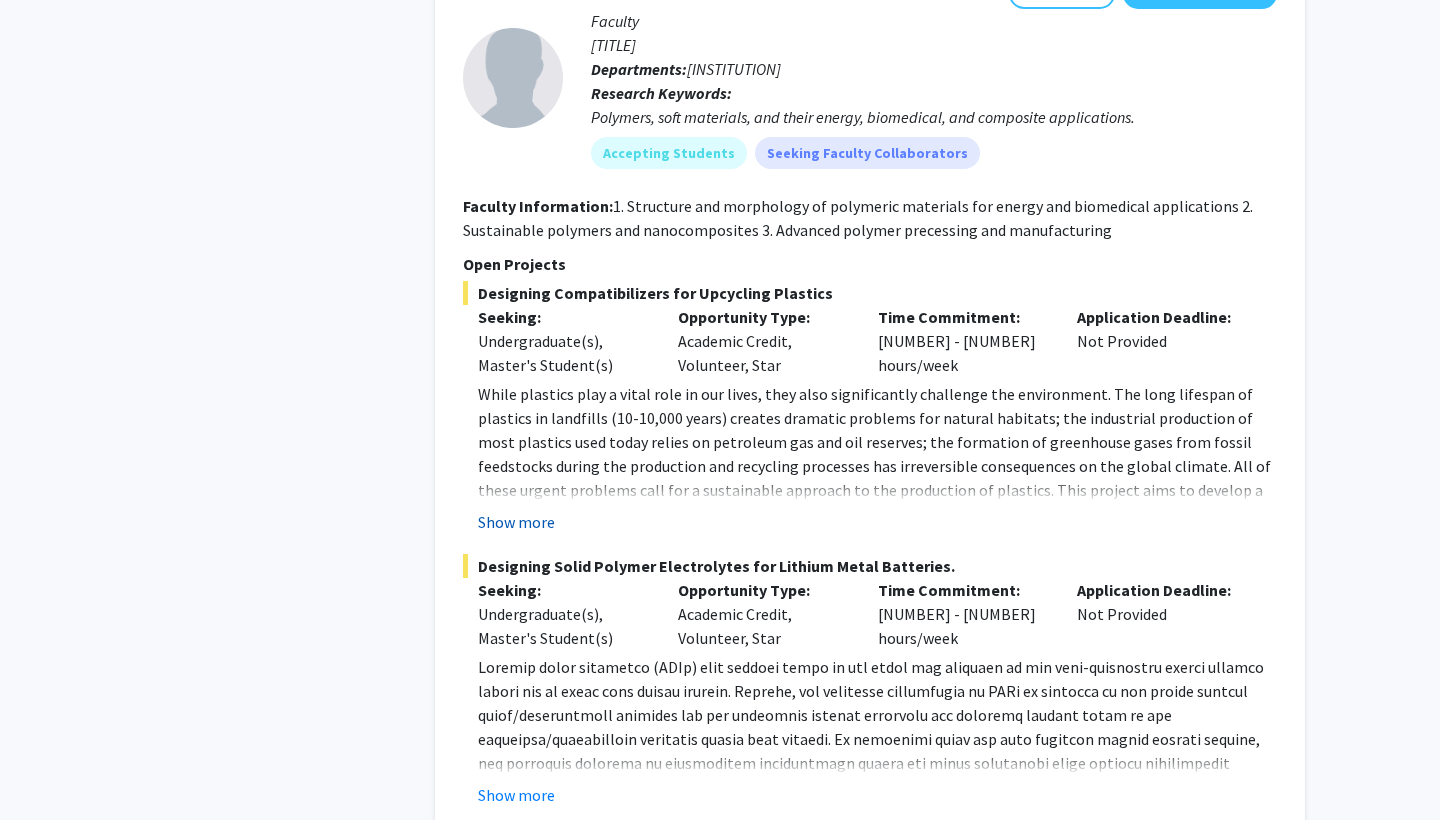 click on "Show more" 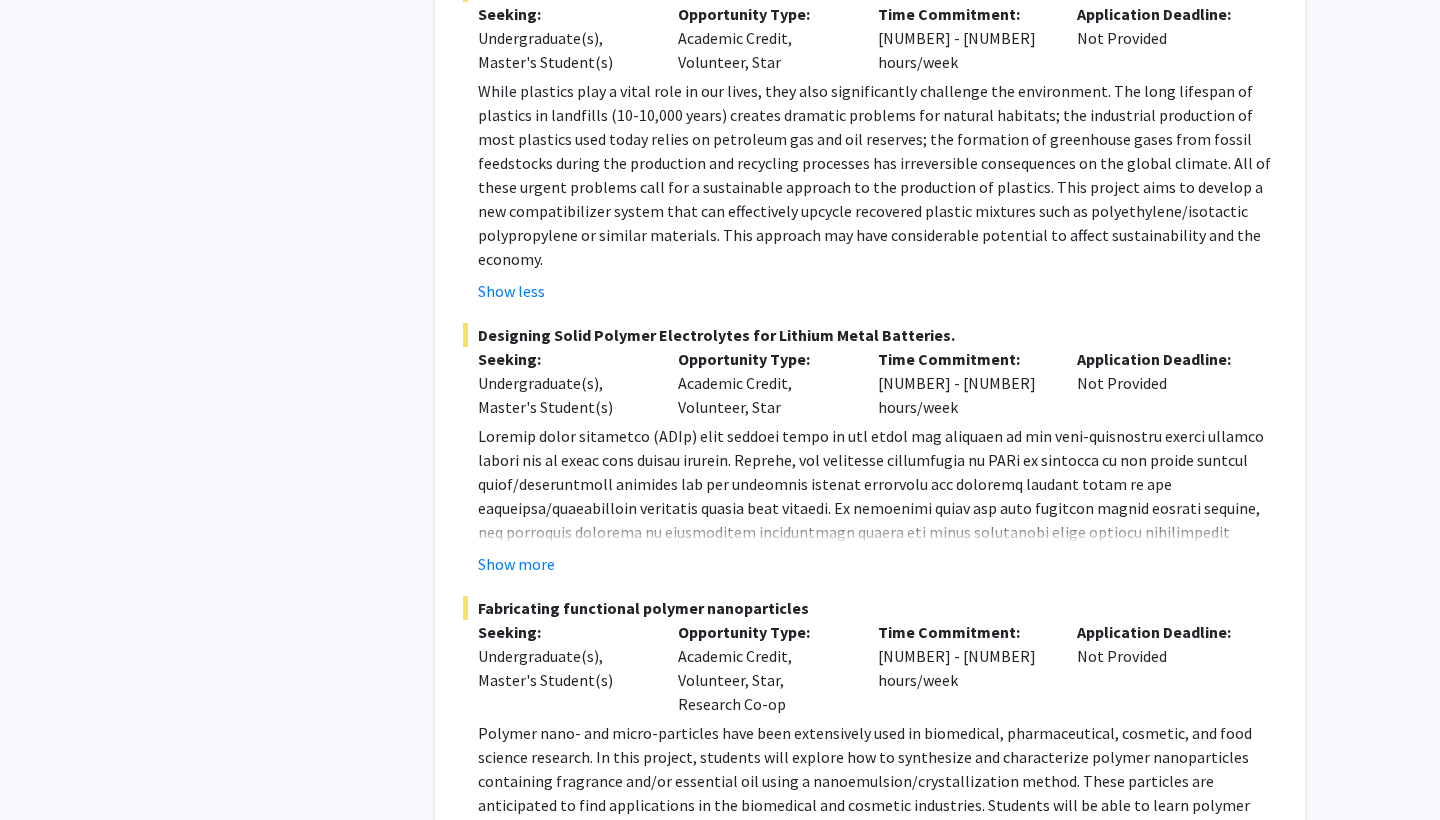 scroll, scrollTop: 1402, scrollLeft: 0, axis: vertical 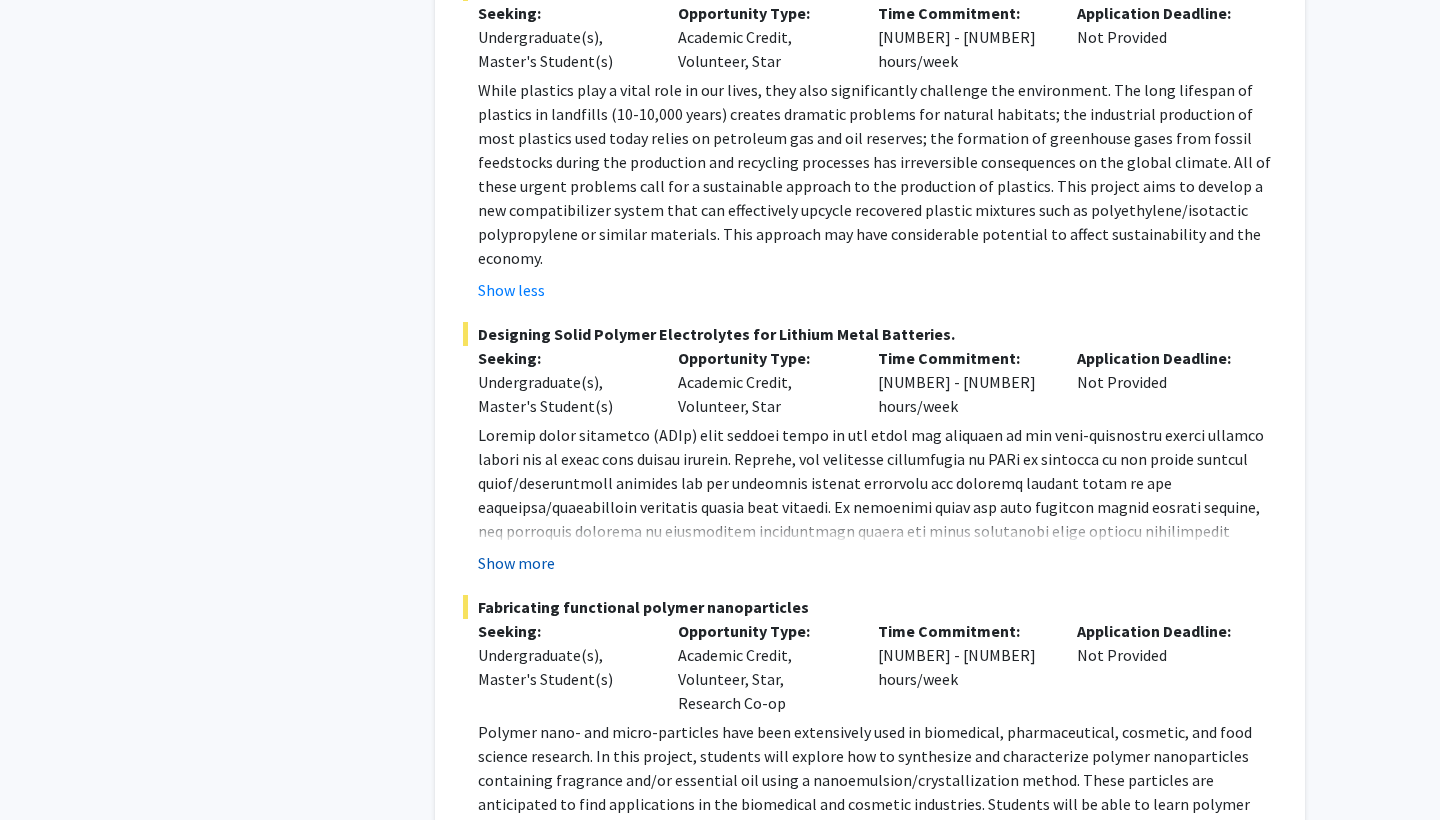 click on "Show more" 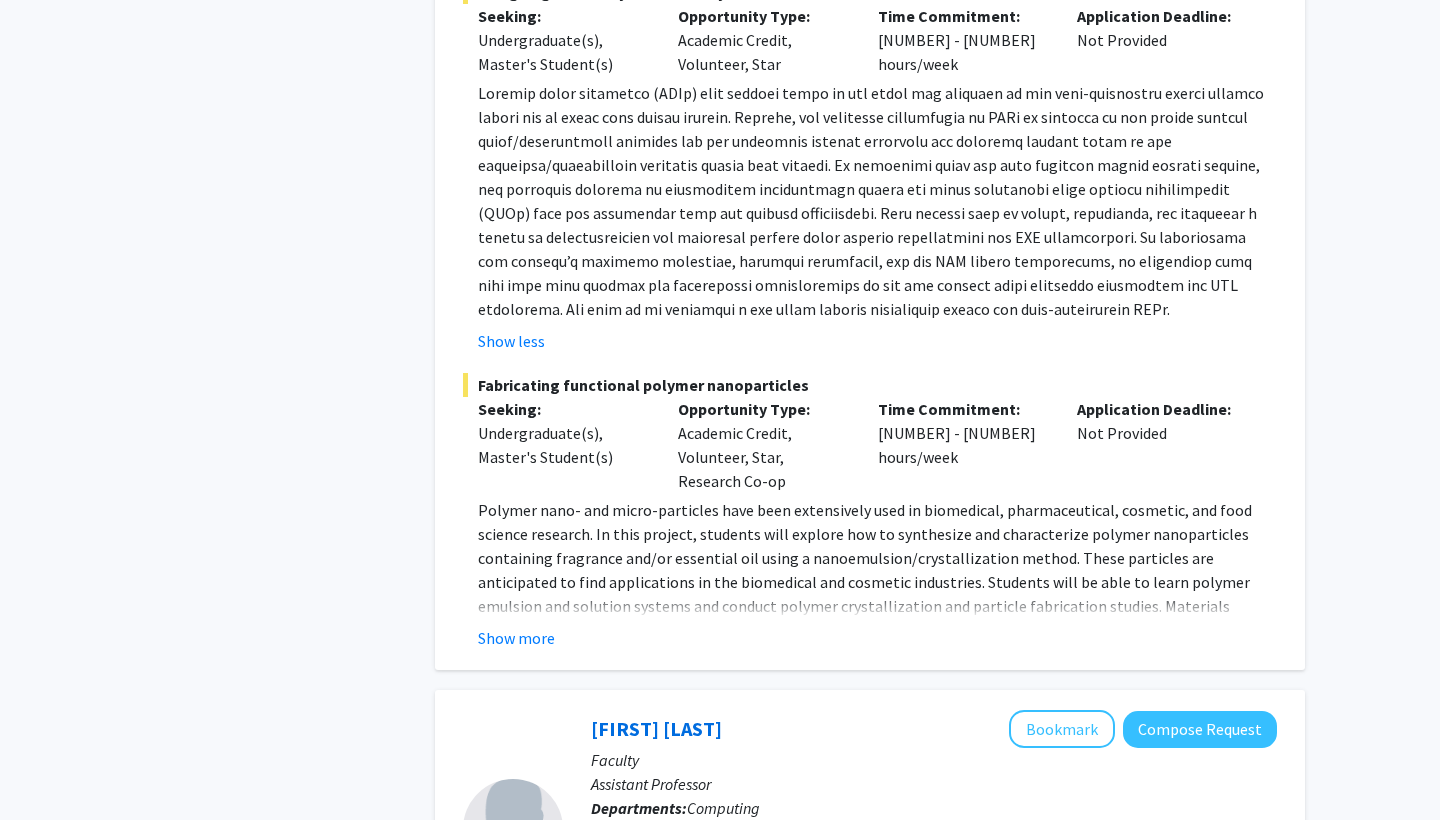 scroll, scrollTop: 1755, scrollLeft: 0, axis: vertical 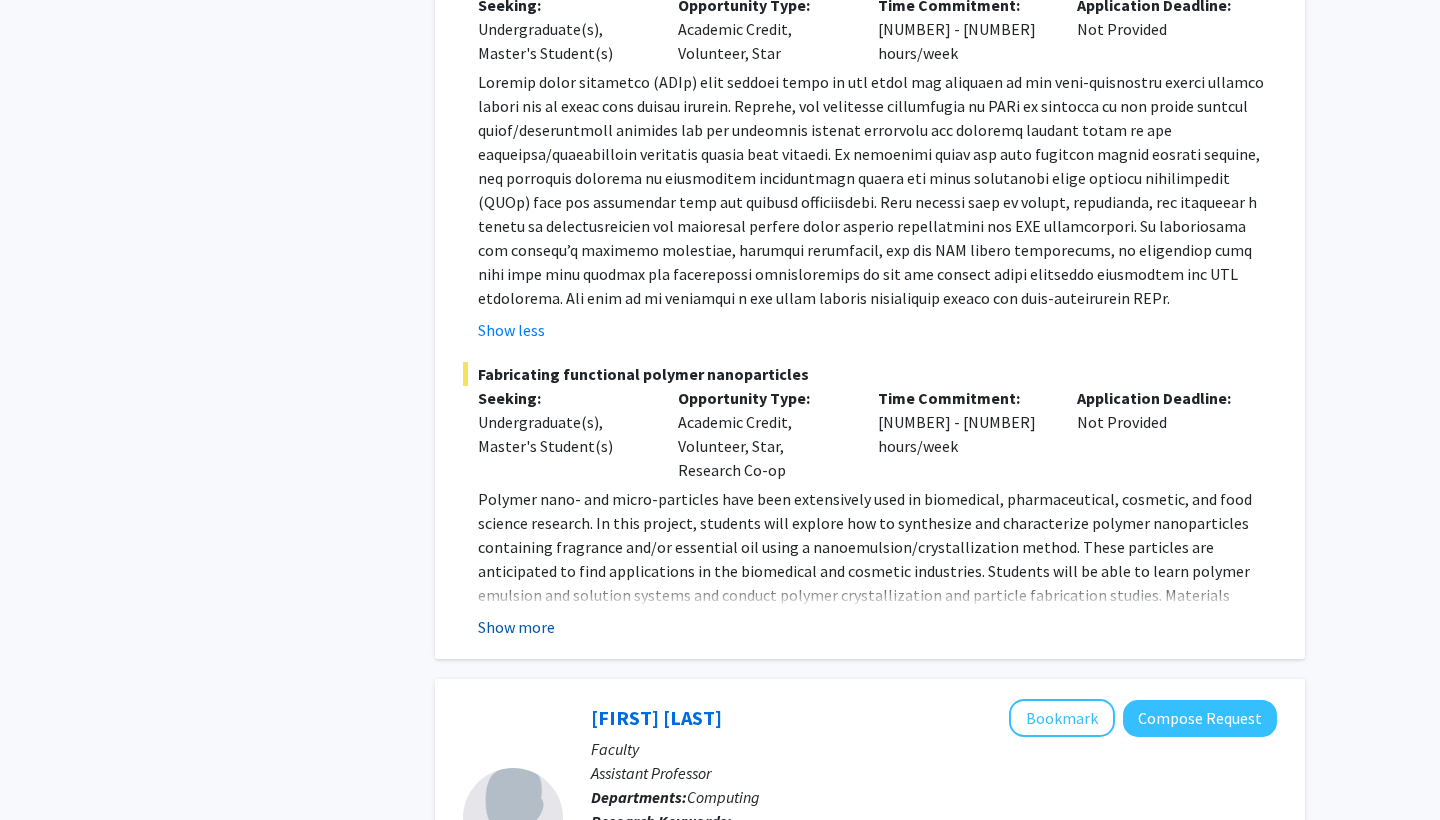 click on "Show more" 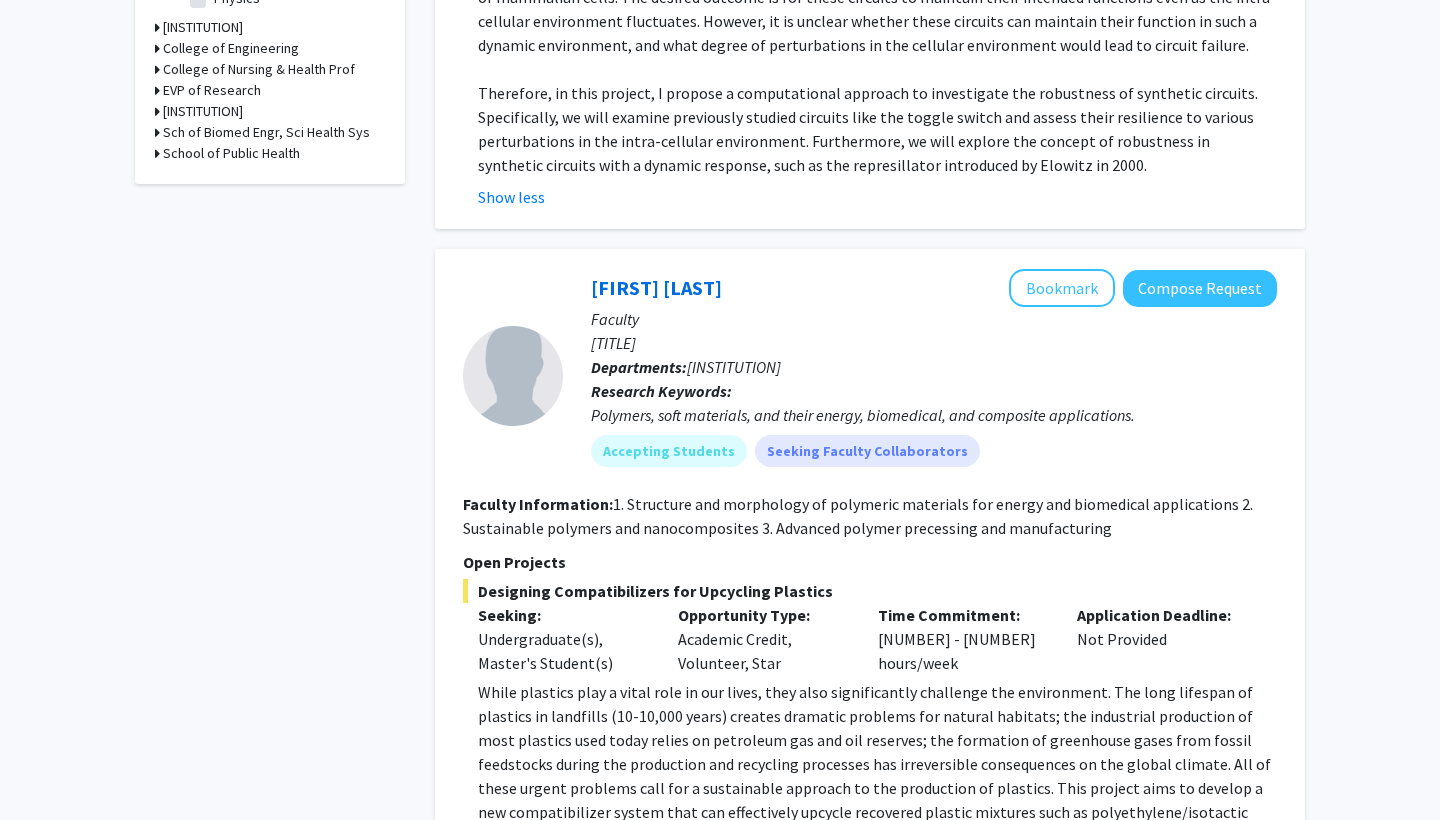 scroll, scrollTop: 761, scrollLeft: 0, axis: vertical 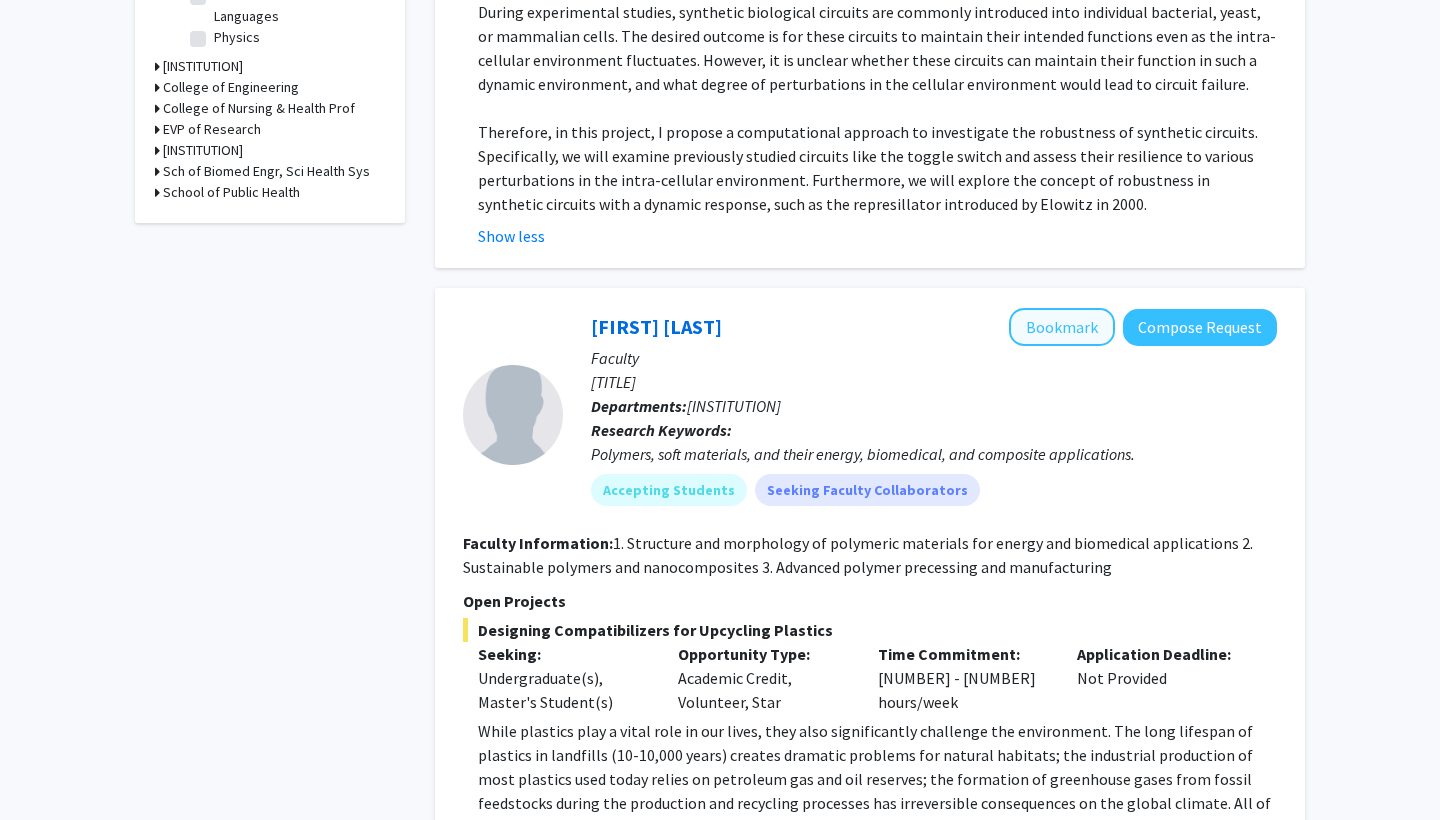 click on "Bookmark" 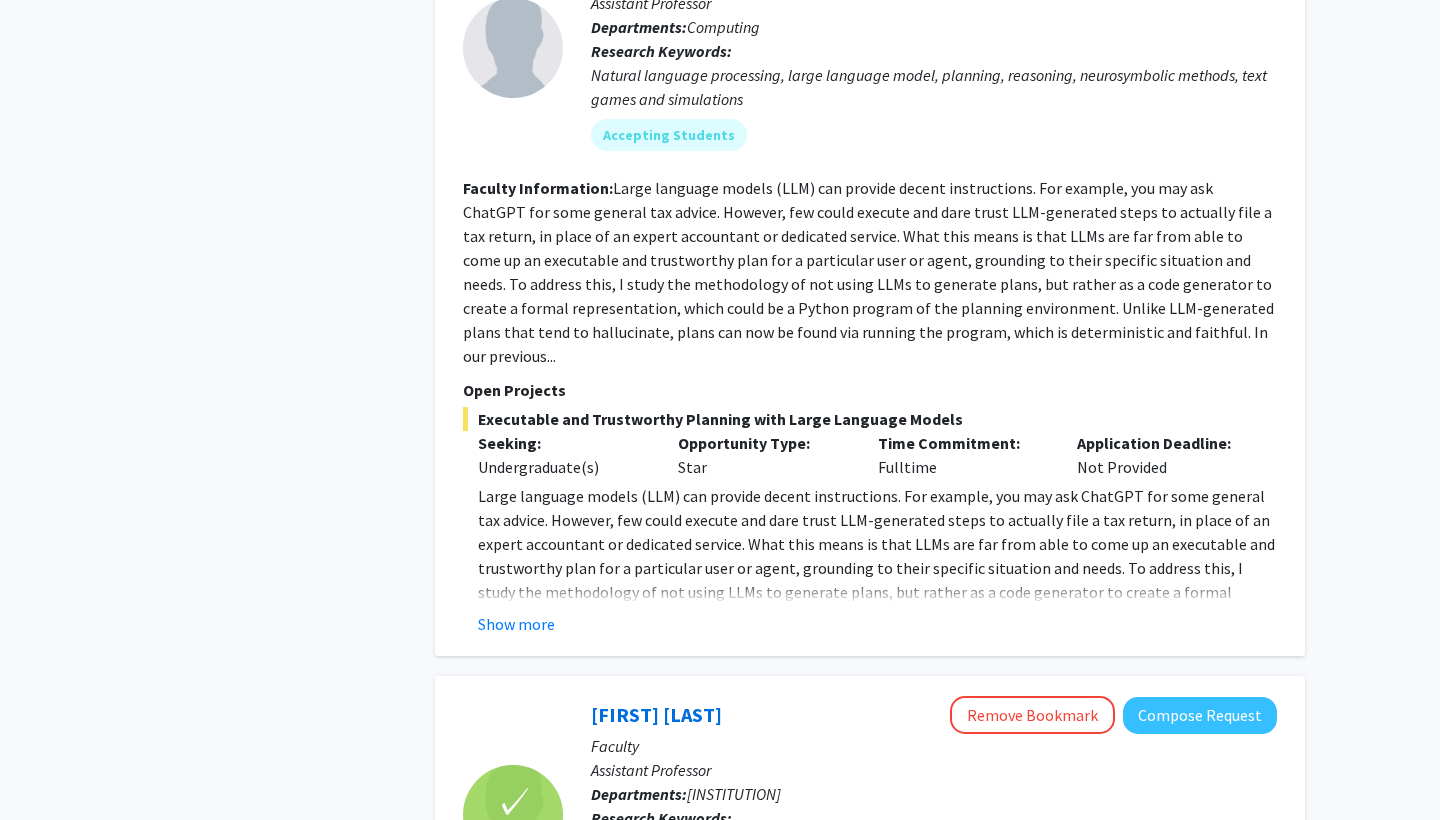 scroll, scrollTop: 2565, scrollLeft: 0, axis: vertical 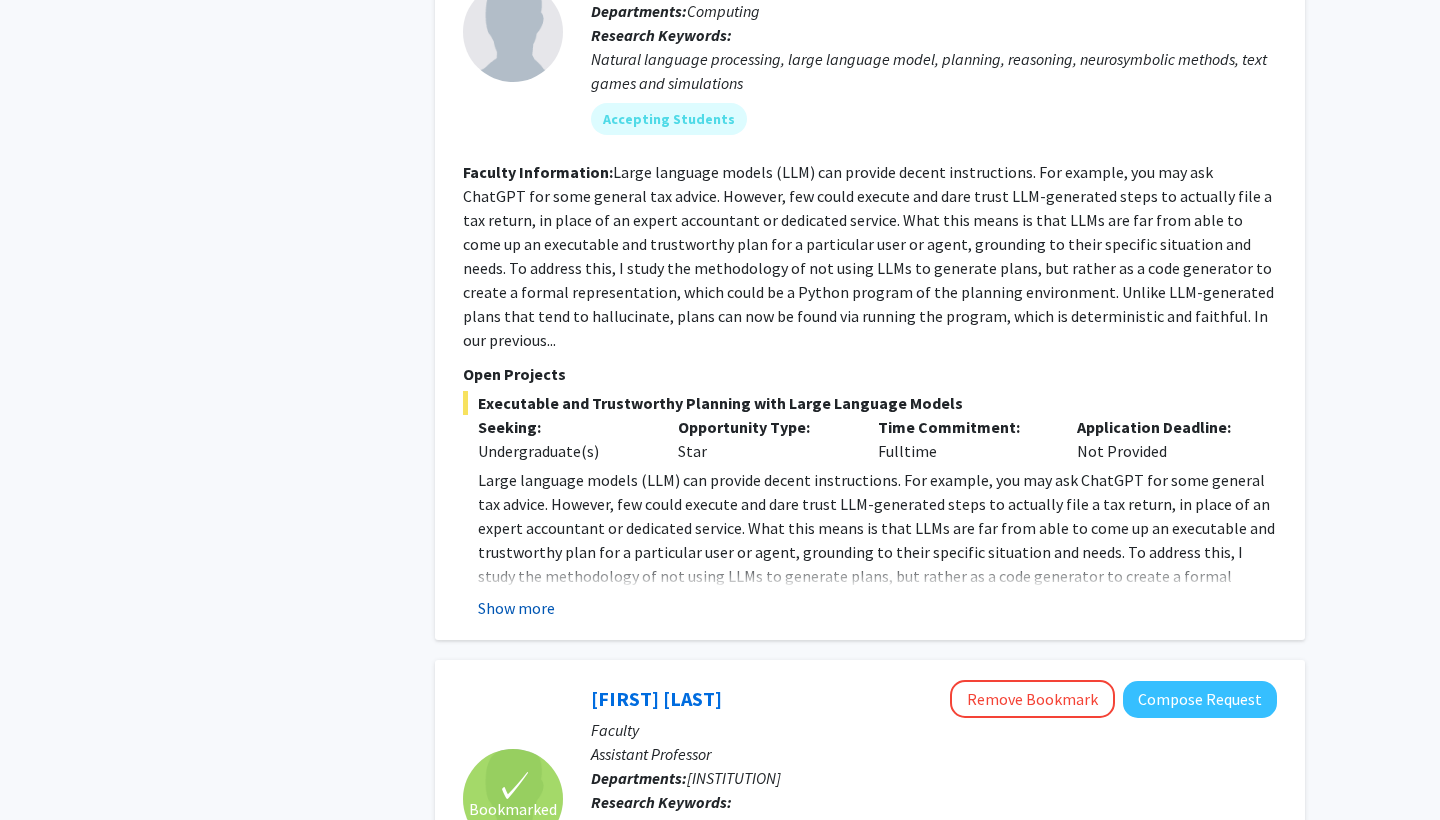 click on "Show more" 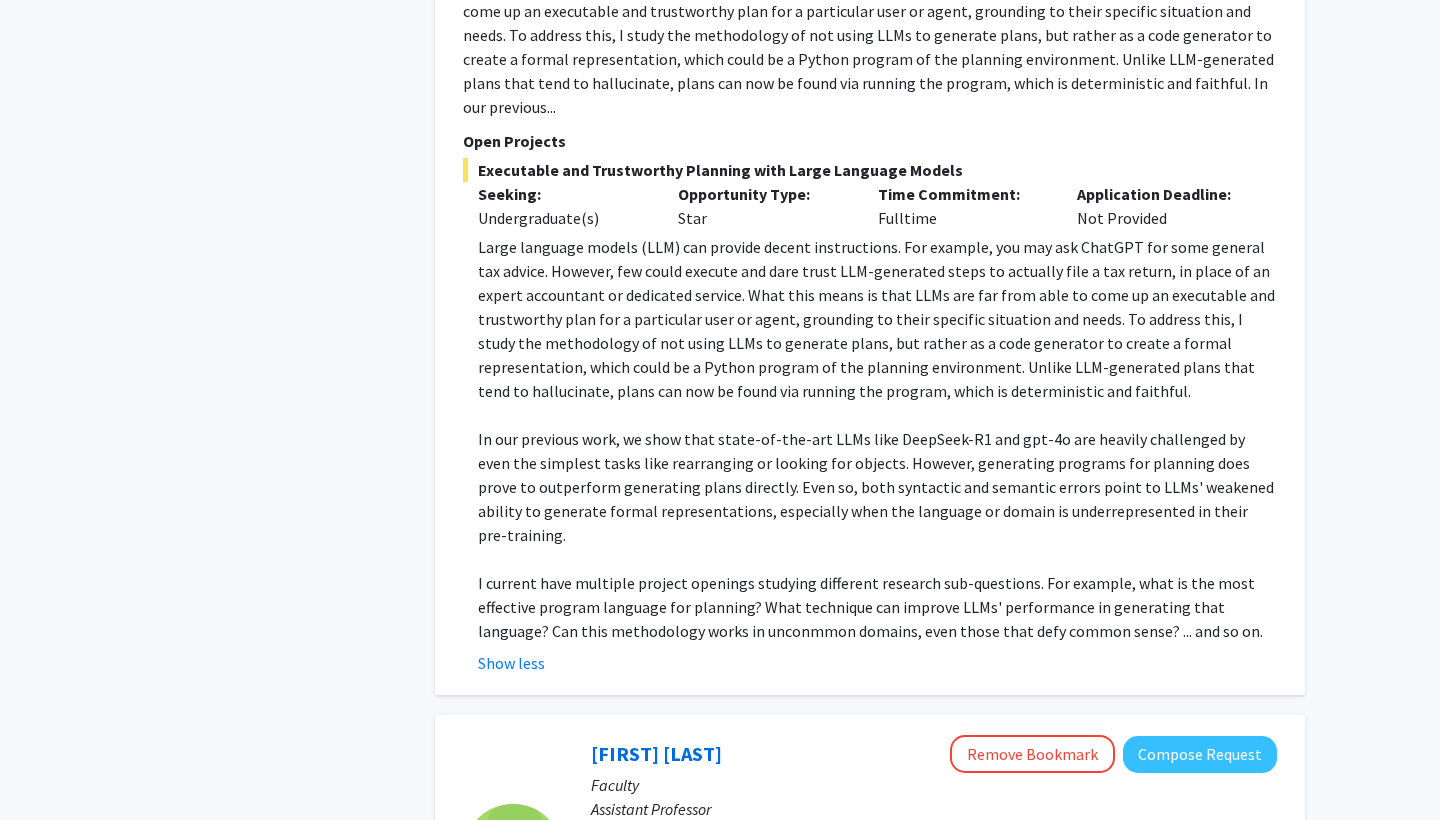 scroll, scrollTop: 2802, scrollLeft: 0, axis: vertical 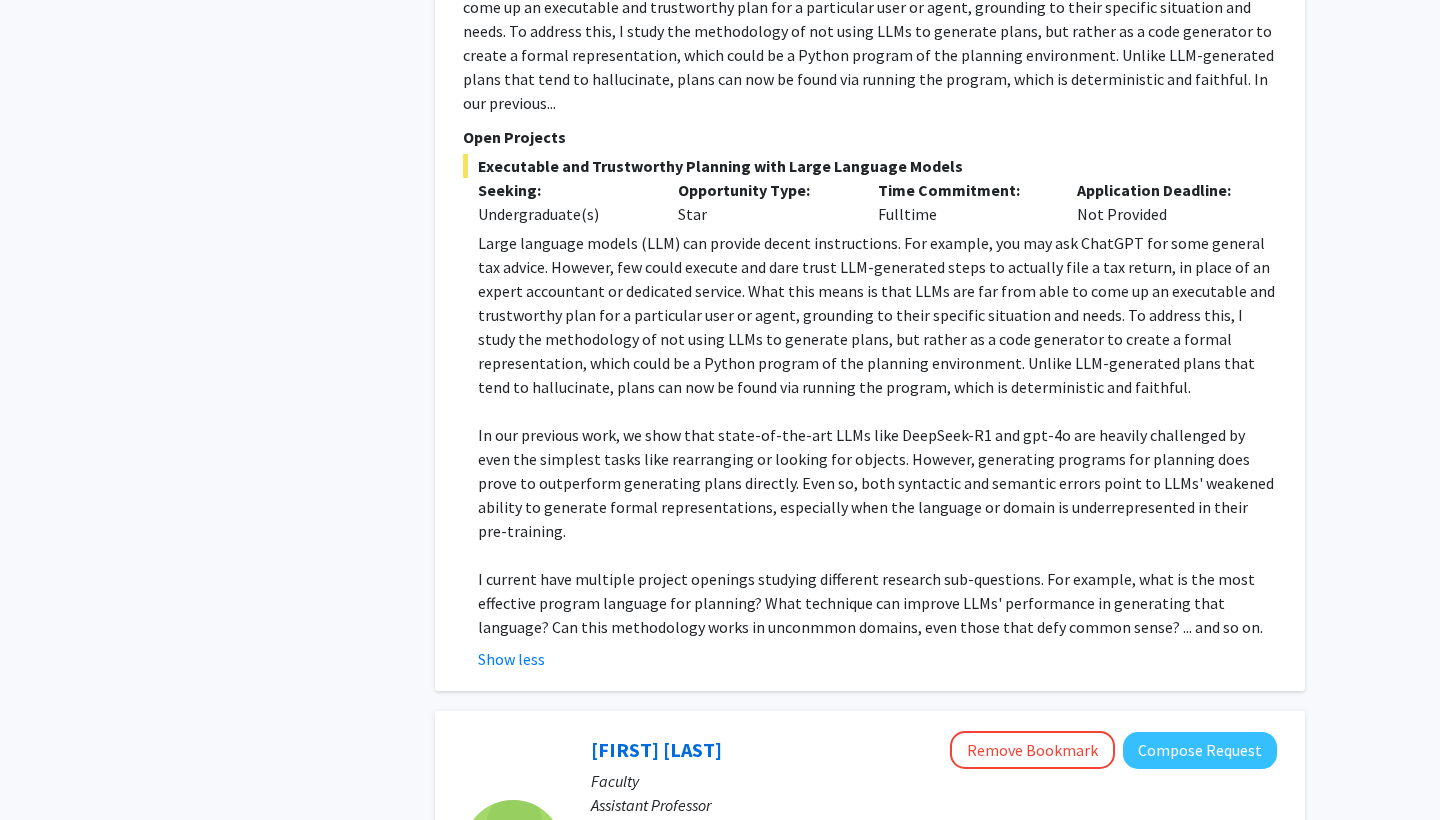click on "Large language models (LLM) can provide decent instructions. For example, you may ask ChatGPT for some general tax advice. However, few could execute and dare trust LLM-generated steps to actually file a tax return, in place of an expert accountant or dedicated service. What this means is that LLMs are far from able to come up an executable and trustworthy plan for a particular user or agent, grounding to their specific situation and needs. To address this, I study the methodology of not using LLMs to generate plans, but rather as a code generator to create a formal representation, which could be a Python program of the planning environment. Unlike LLM-generated plans that tend to hallucinate, plans can now be found via running the program, which is deterministic and faithful." 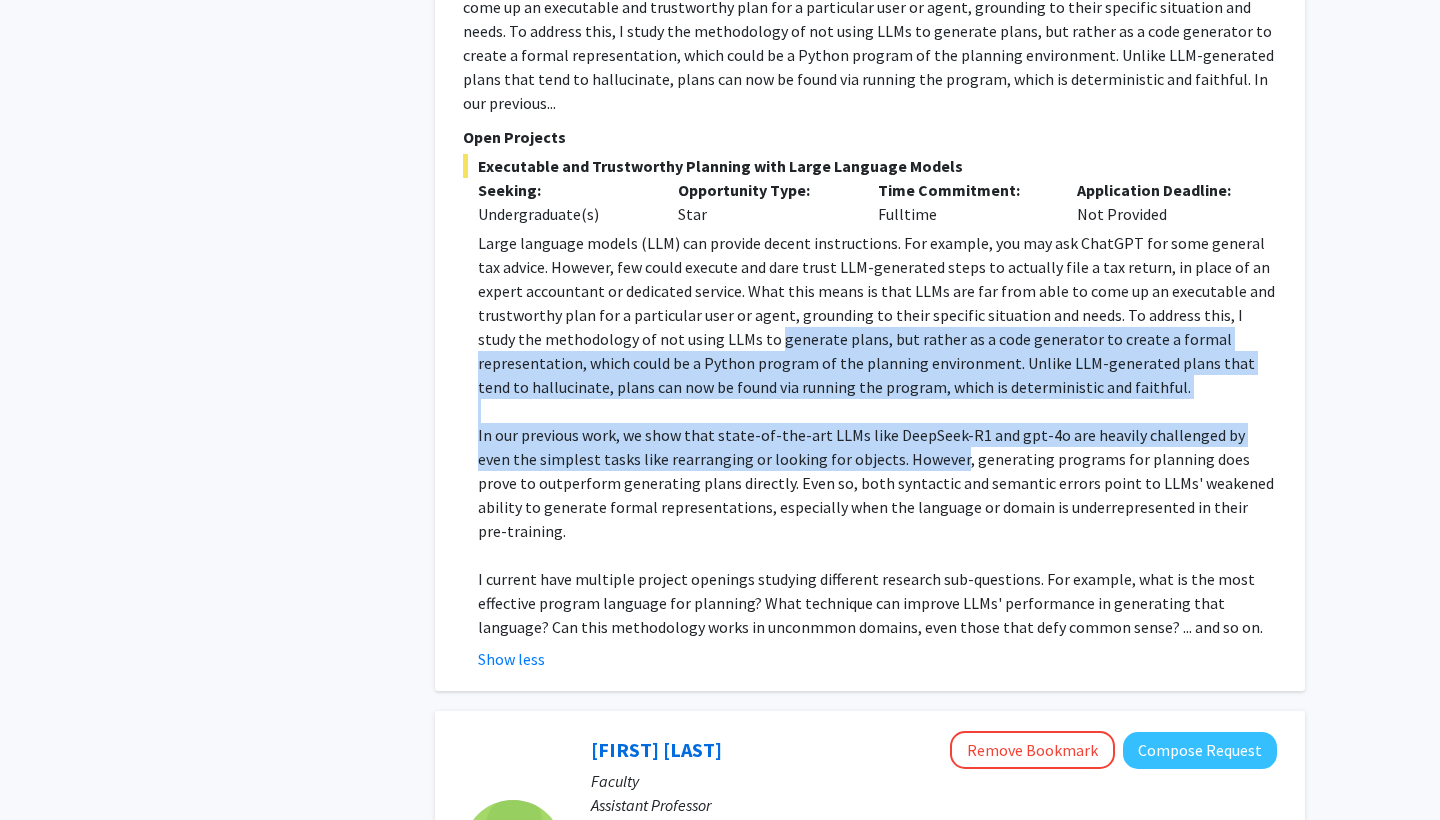 drag, startPoint x: 766, startPoint y: 284, endPoint x: 868, endPoint y: 425, distance: 174.02586 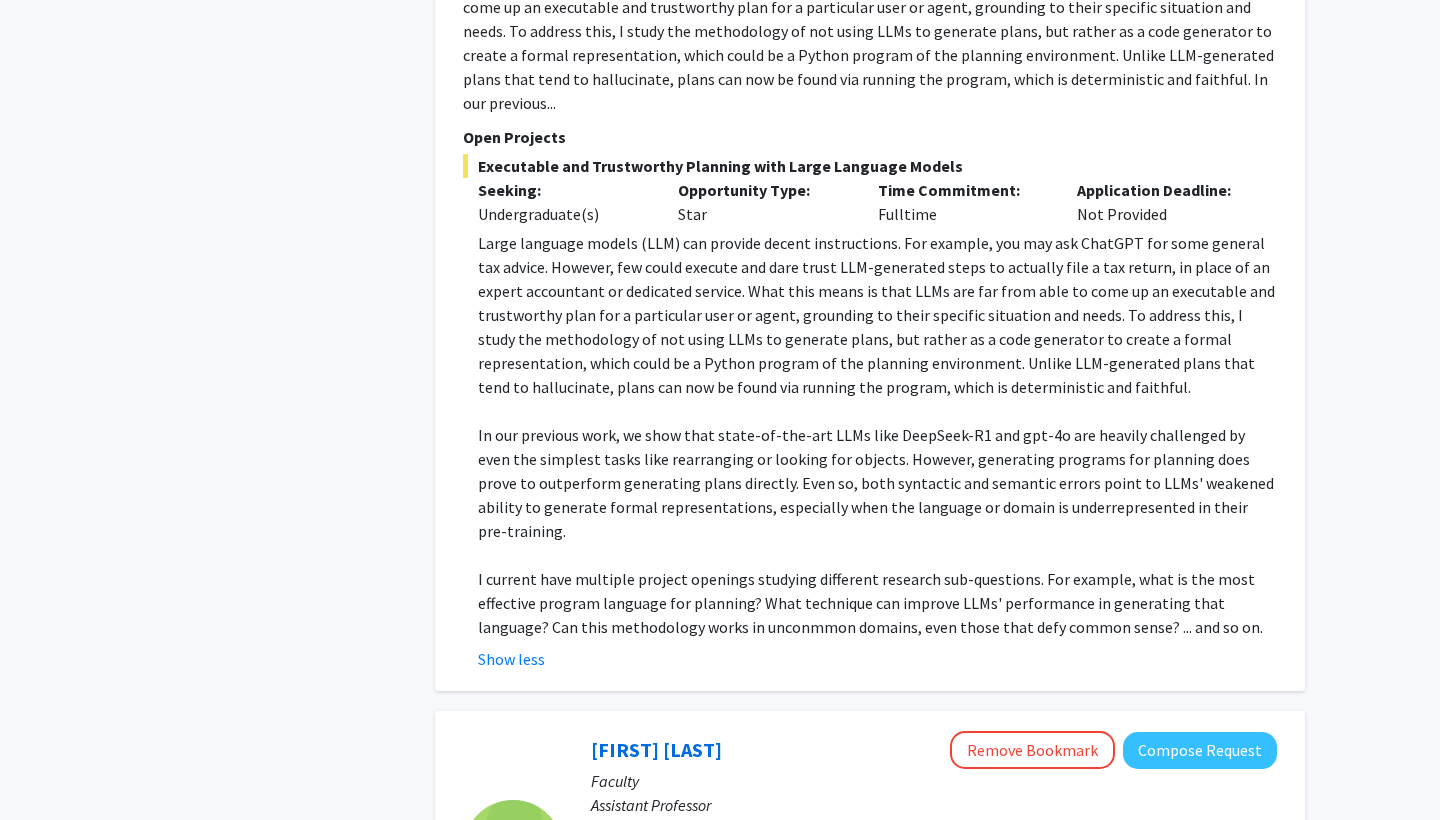 click on "In our previous work, we show that state-of-the-art LLMs like DeepSeek-R1 and gpt-4o are heavily challenged by even the simplest tasks like rearranging or looking for objects. However, generating programs for planning does prove to outperform generating plans directly. Even so, both syntactic and semantic errors point to LLMs' weakened ability to generate formal representations, especially when the language or domain is underrepresented in their pre-training." 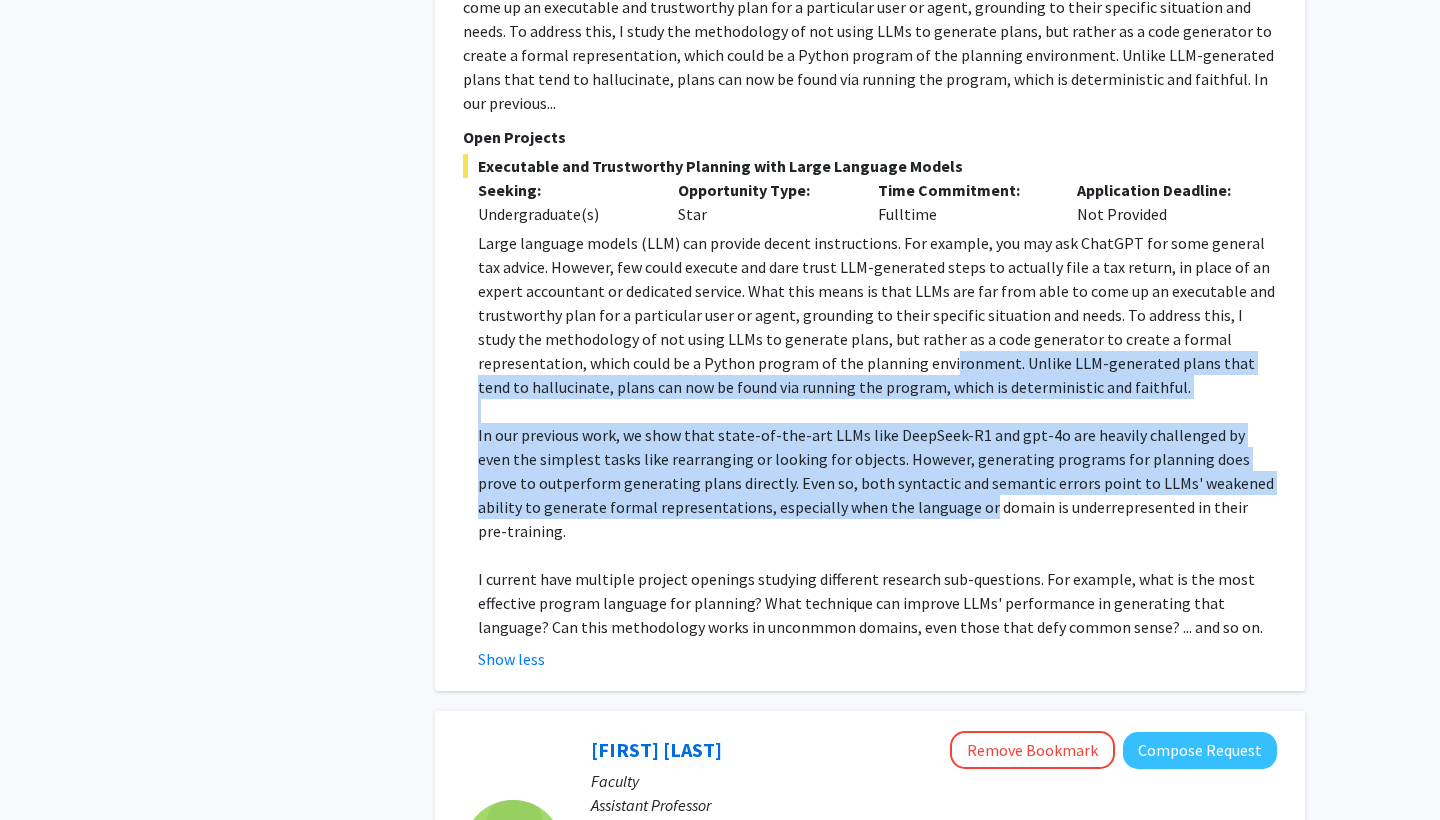 drag, startPoint x: 915, startPoint y: 451, endPoint x: 837, endPoint y: 307, distance: 163.76813 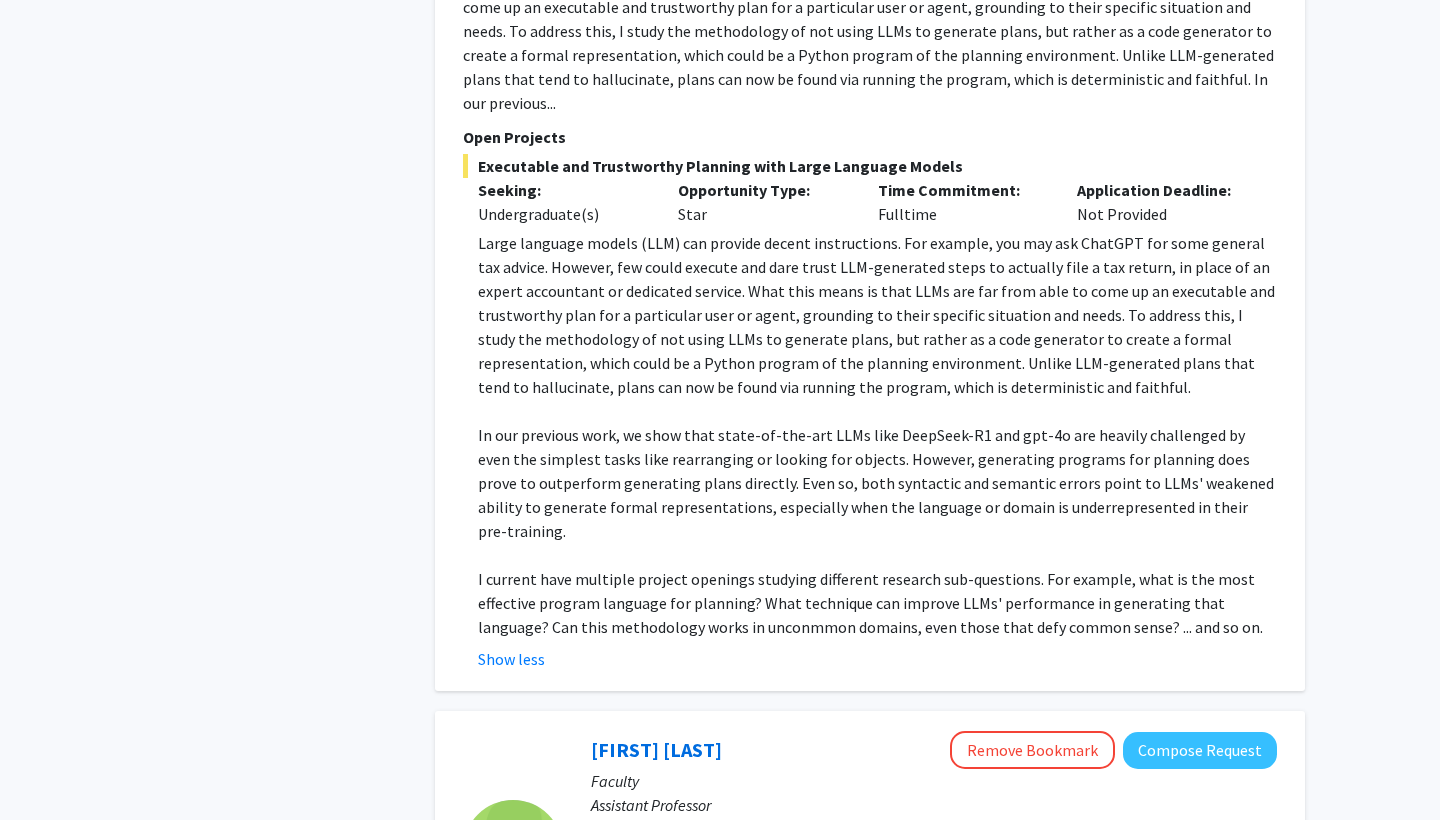 click on "Large language models (LLM) can provide decent instructions. For example, you may ask ChatGPT for some general tax advice. However, few could execute and dare trust LLM-generated steps to actually file a tax return, in place of an expert accountant or dedicated service. What this means is that LLMs are far from able to come up an executable and trustworthy plan for a particular user or agent, grounding to their specific situation and needs. To address this, I study the methodology of not using LLMs to generate plans, but rather as a code generator to create a formal representation, which could be a Python program of the planning environment. Unlike LLM-generated plans that tend to hallucinate, plans can now be found via running the program, which is deterministic and faithful." 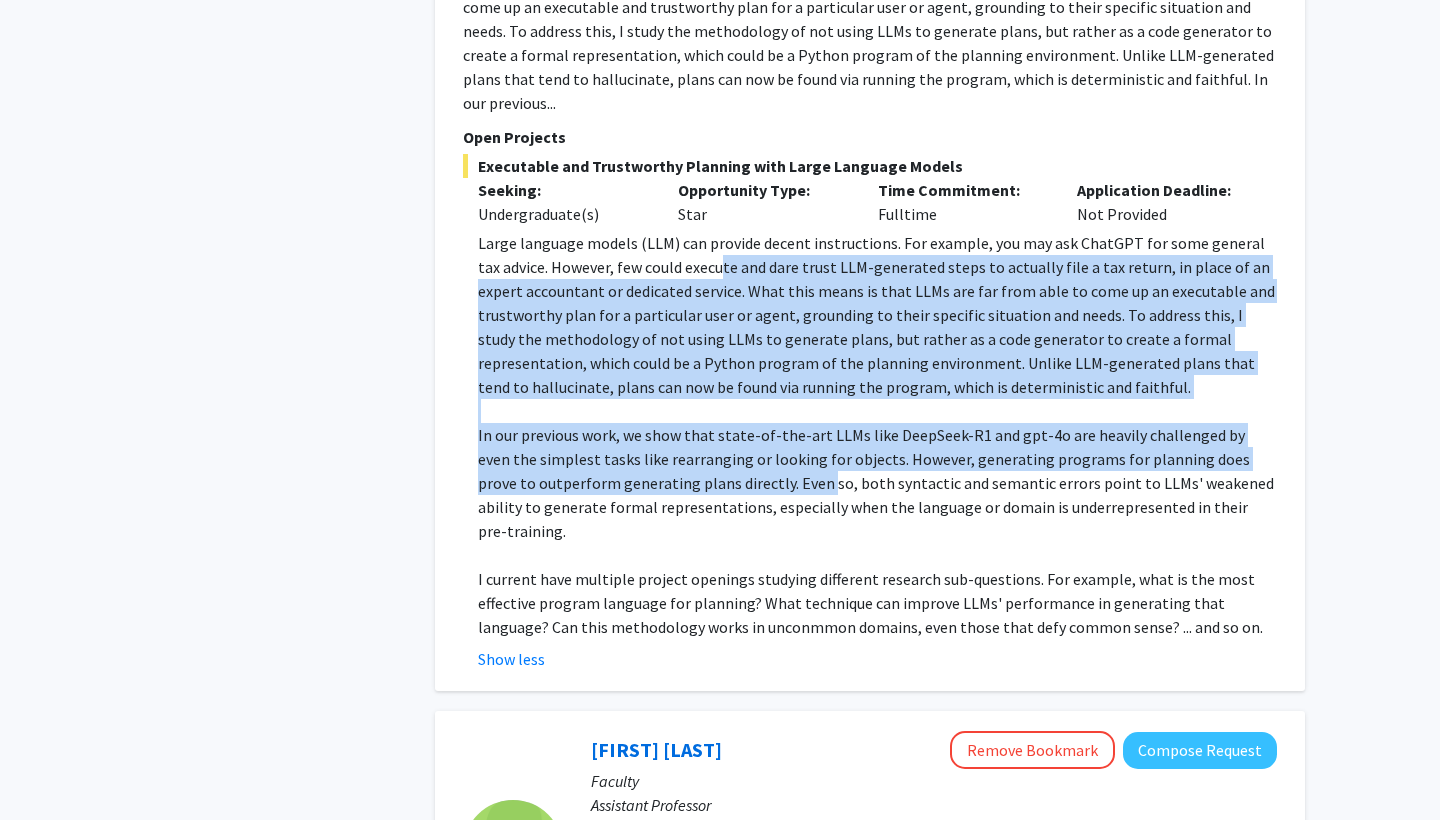 drag, startPoint x: 698, startPoint y: 228, endPoint x: 768, endPoint y: 435, distance: 218.51544 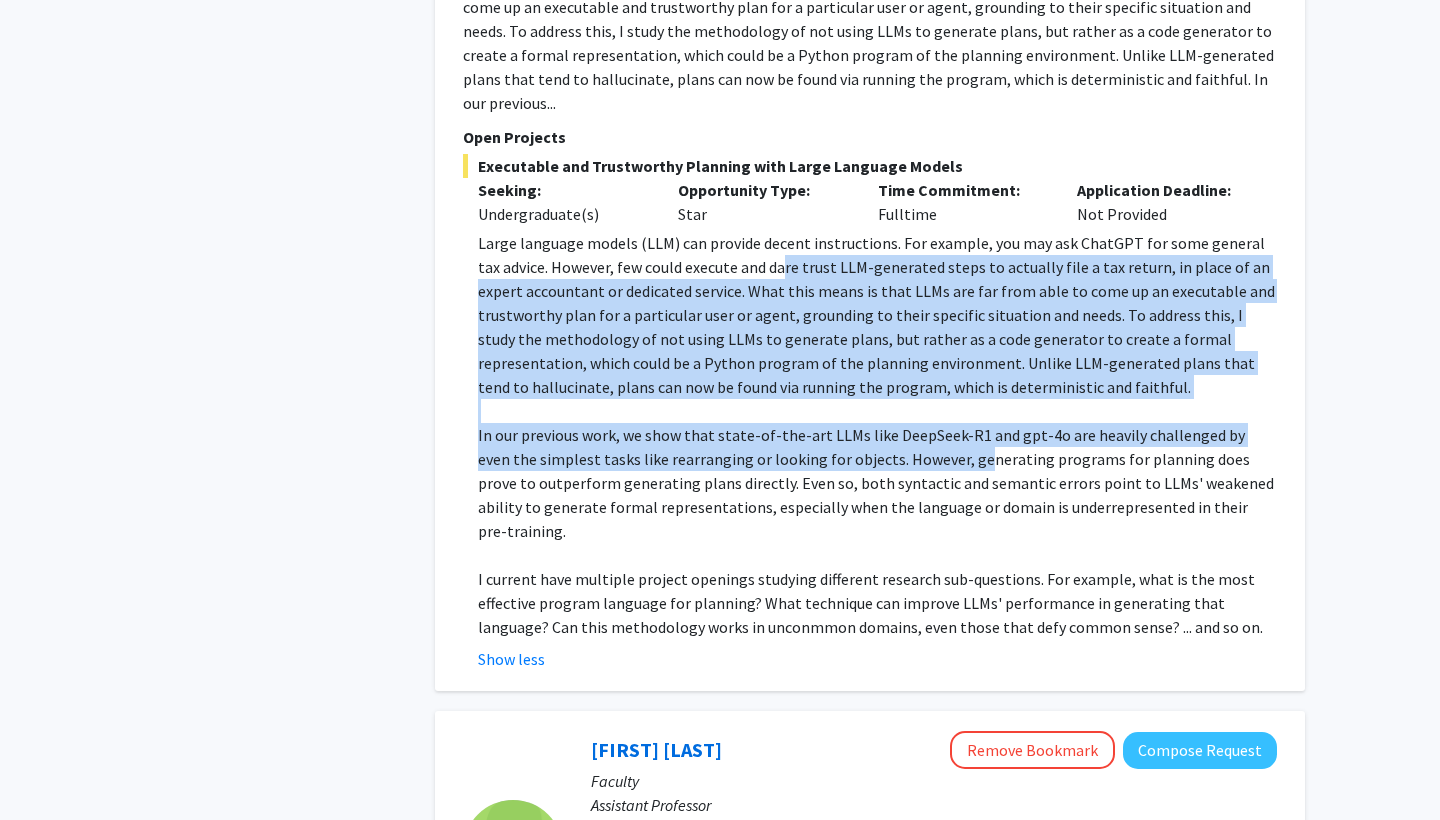 drag, startPoint x: 935, startPoint y: 421, endPoint x: 763, endPoint y: 211, distance: 271.44797 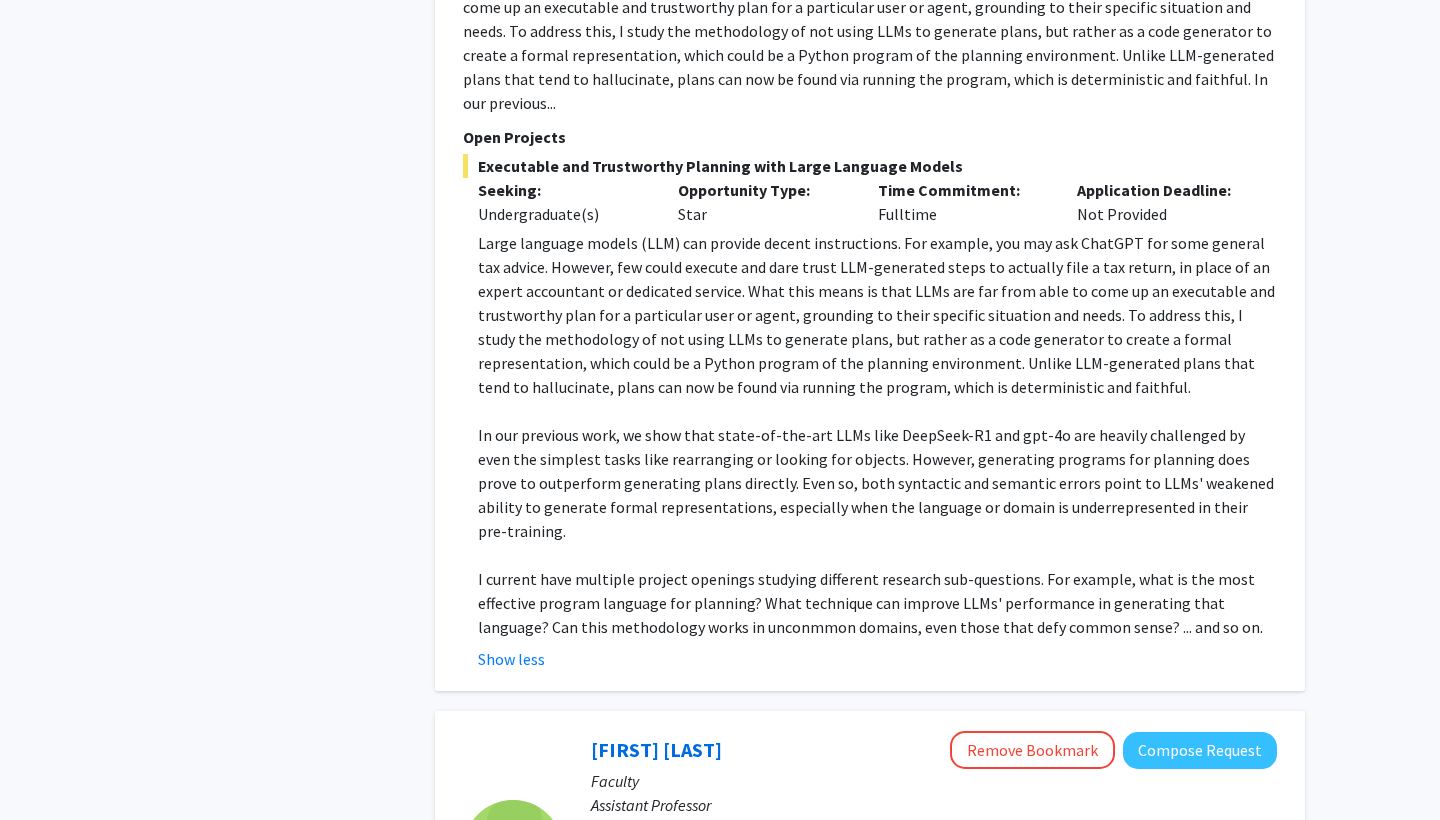 click on "Large language models (LLM) can provide decent instructions. For example, you may ask ChatGPT for some general tax advice. However, few could execute and dare trust LLM-generated steps to actually file a tax return, in place of an expert accountant or dedicated service. What this means is that LLMs are far from able to come up an executable and trustworthy plan for a particular user or agent, grounding to their specific situation and needs. To address this, I study the methodology of not using LLMs to generate plans, but rather as a code generator to create a formal representation, which could be a Python program of the planning environment. Unlike LLM-generated plans that tend to hallucinate, plans can now be found via running the program, which is deterministic and faithful." 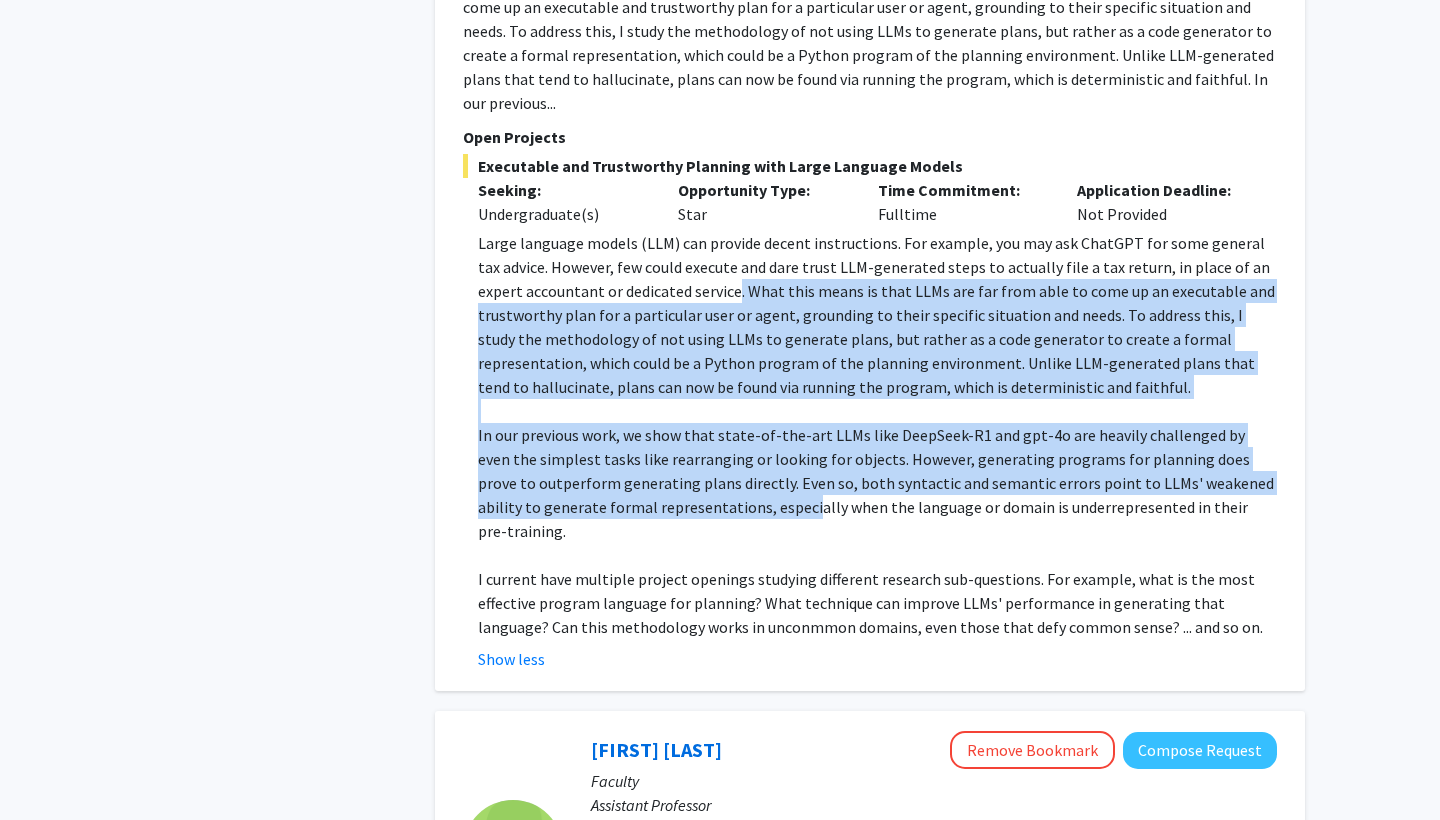drag, startPoint x: 692, startPoint y: 232, endPoint x: 742, endPoint y: 453, distance: 226.58553 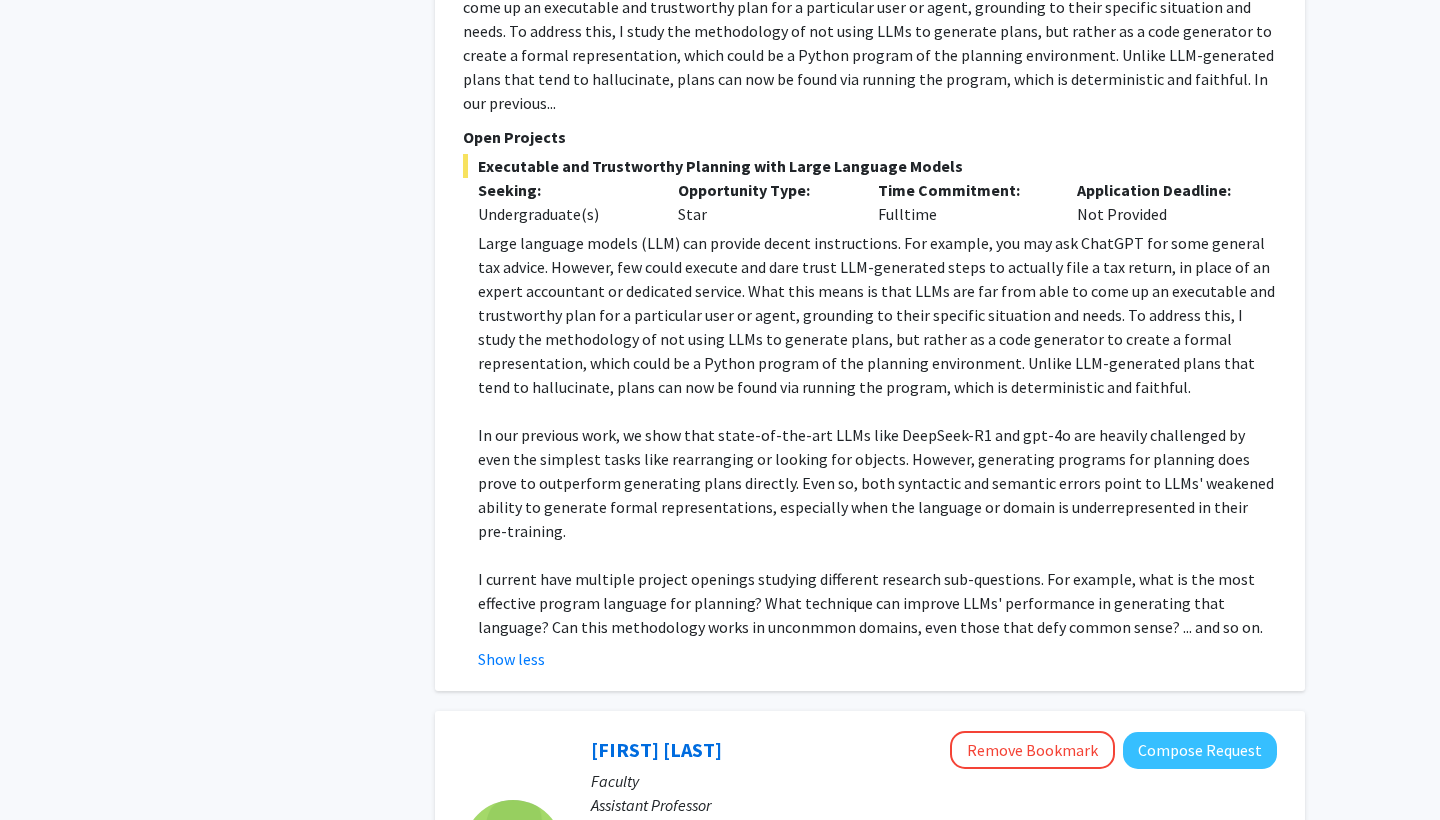 click on "In our previous work, we show that state-of-the-art LLMs like DeepSeek-R1 and gpt-4o are heavily challenged by even the simplest tasks like rearranging or looking for objects. However, generating programs for planning does prove to outperform generating plans directly. Even so, both syntactic and semantic errors point to LLMs' weakened ability to generate formal representations, especially when the language or domain is underrepresented in their pre-training." 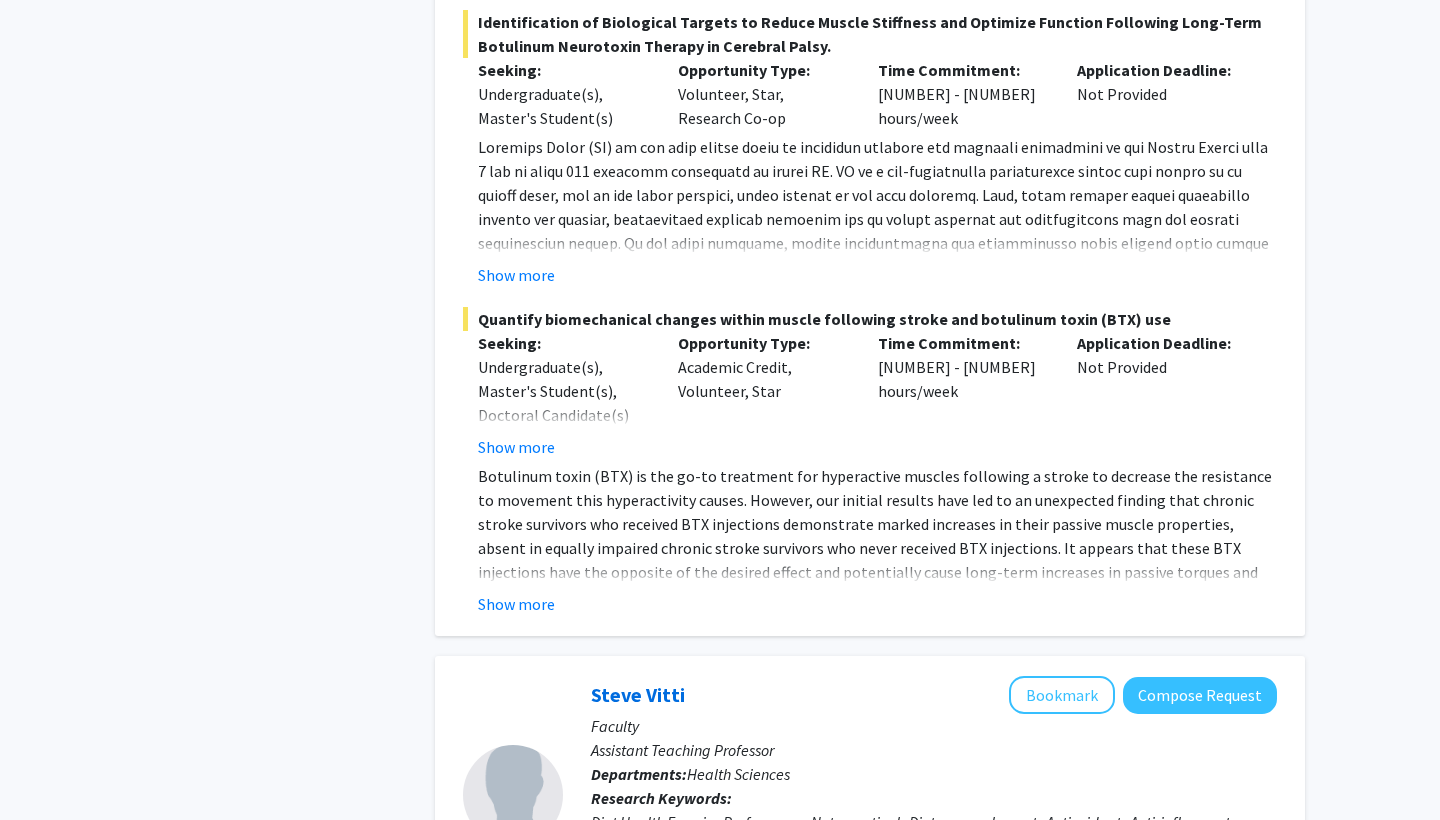 scroll, scrollTop: 4197, scrollLeft: 0, axis: vertical 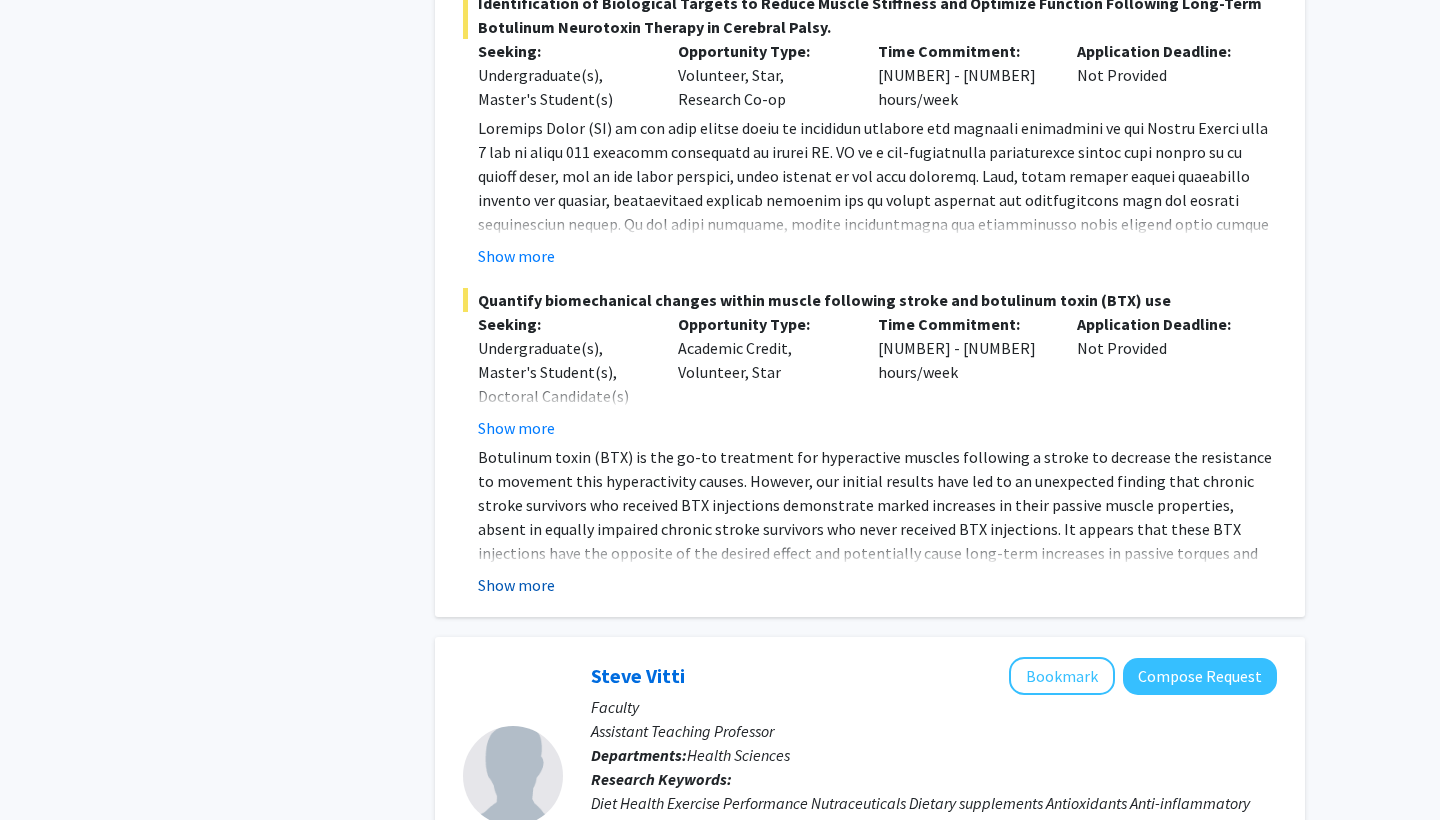 click on "Show more" 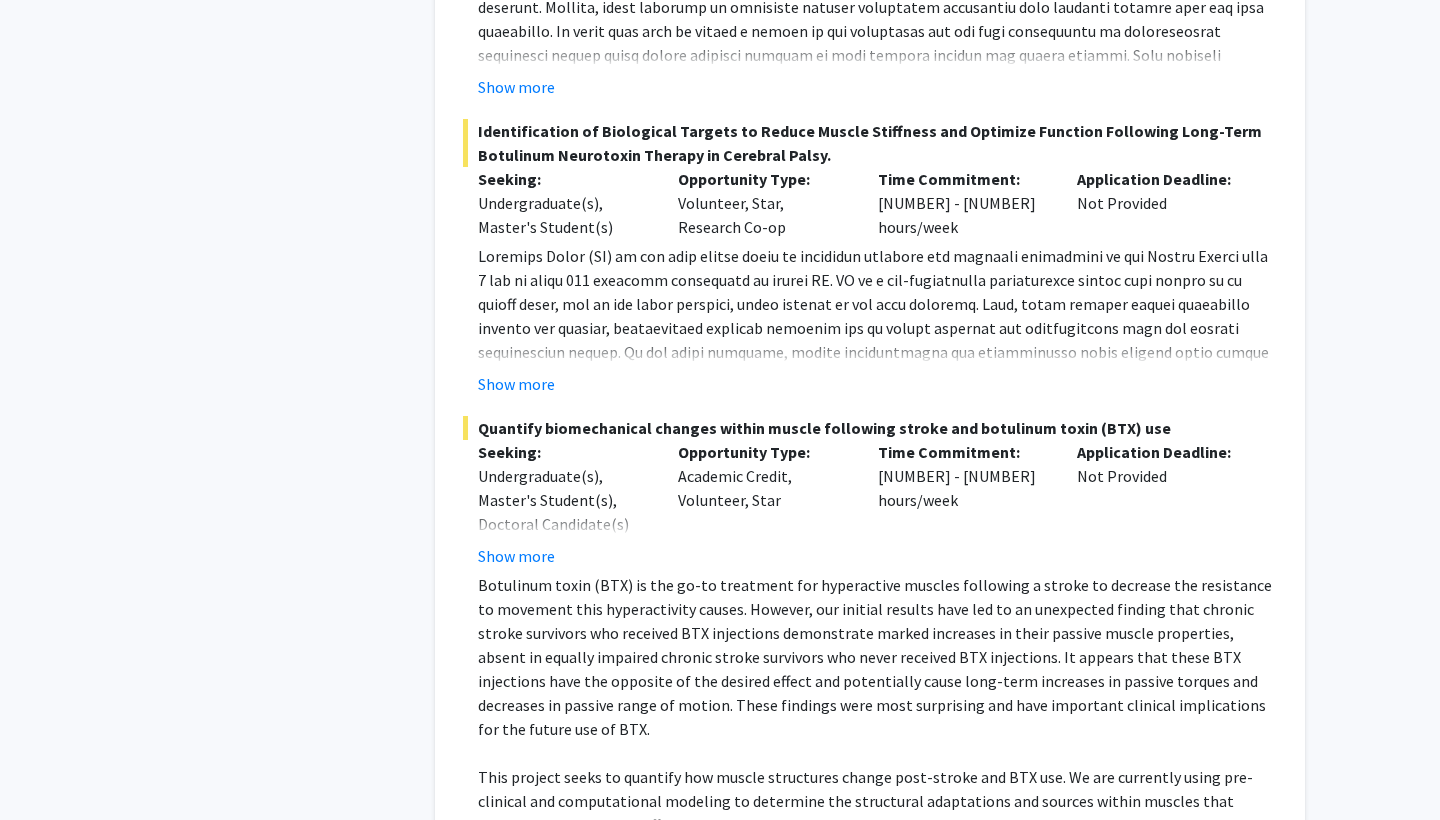 scroll, scrollTop: 4203, scrollLeft: 0, axis: vertical 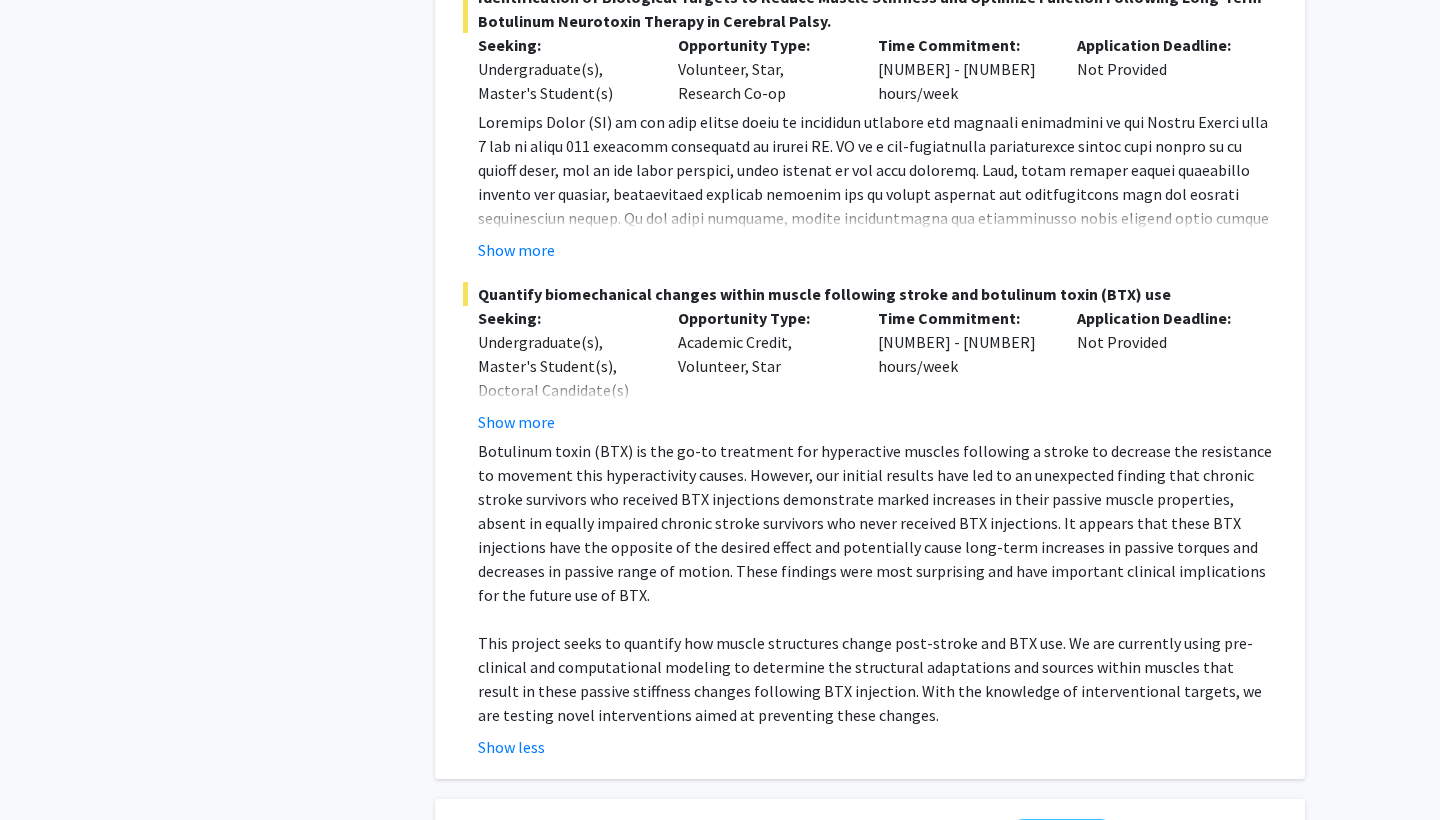 click on "Botulinum toxin (BTX) is the go-to treatment for hyperactive muscles following a stroke to decrease the resistance to movement this hyperactivity causes. However, our initial results have led to an unexpected finding that chronic stroke survivors who received BTX injections demonstrate marked increases in their passive muscle properties, absent in equally impaired chronic stroke survivors who never received BTX injections. It appears that these BTX injections have the opposite of the desired effect and potentially cause long-term increases in passive torques and decreases in passive range of motion. These findings were most surprising and have important clinical implications for the future use of BTX." 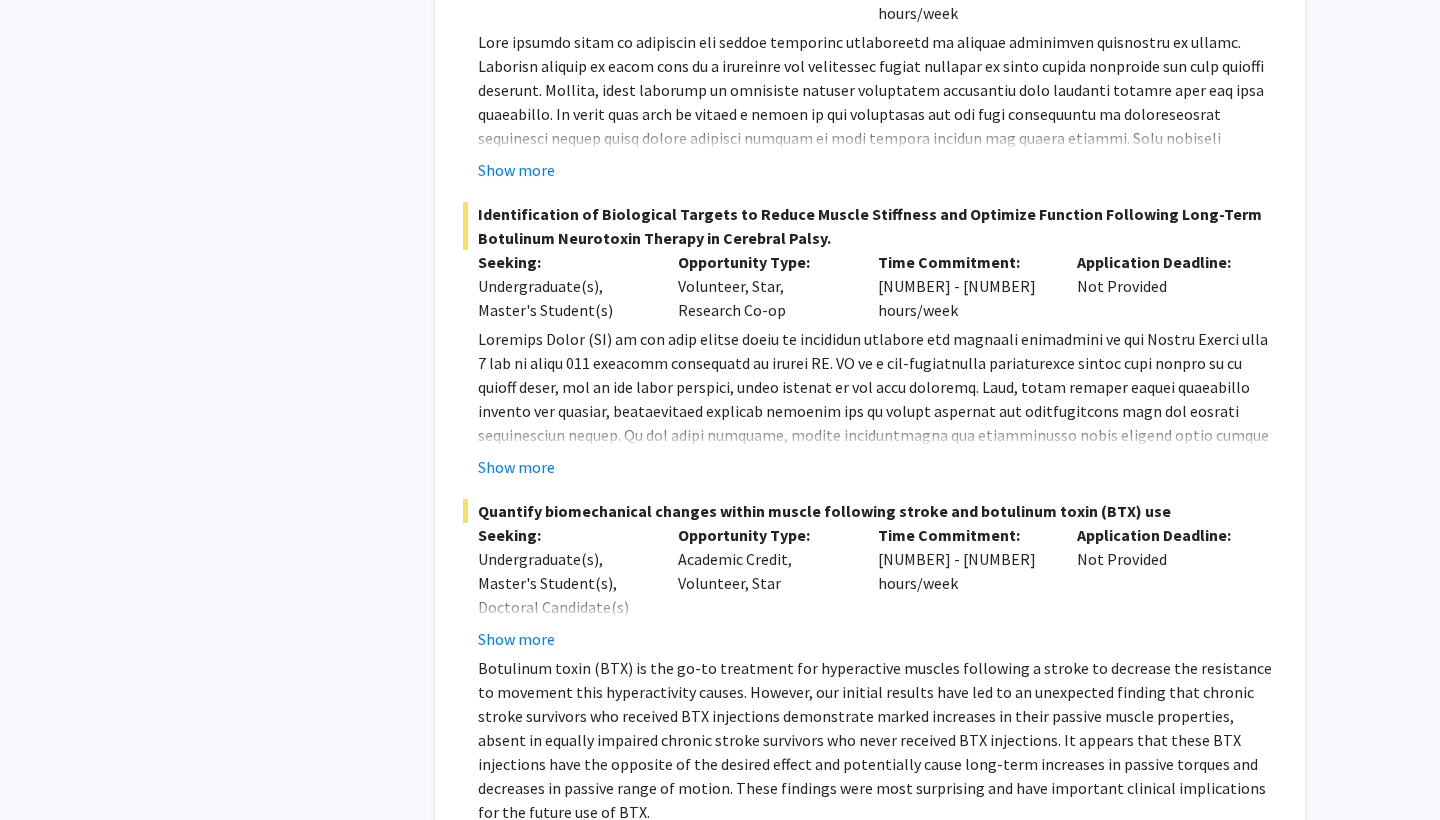 scroll, scrollTop: 3945, scrollLeft: 0, axis: vertical 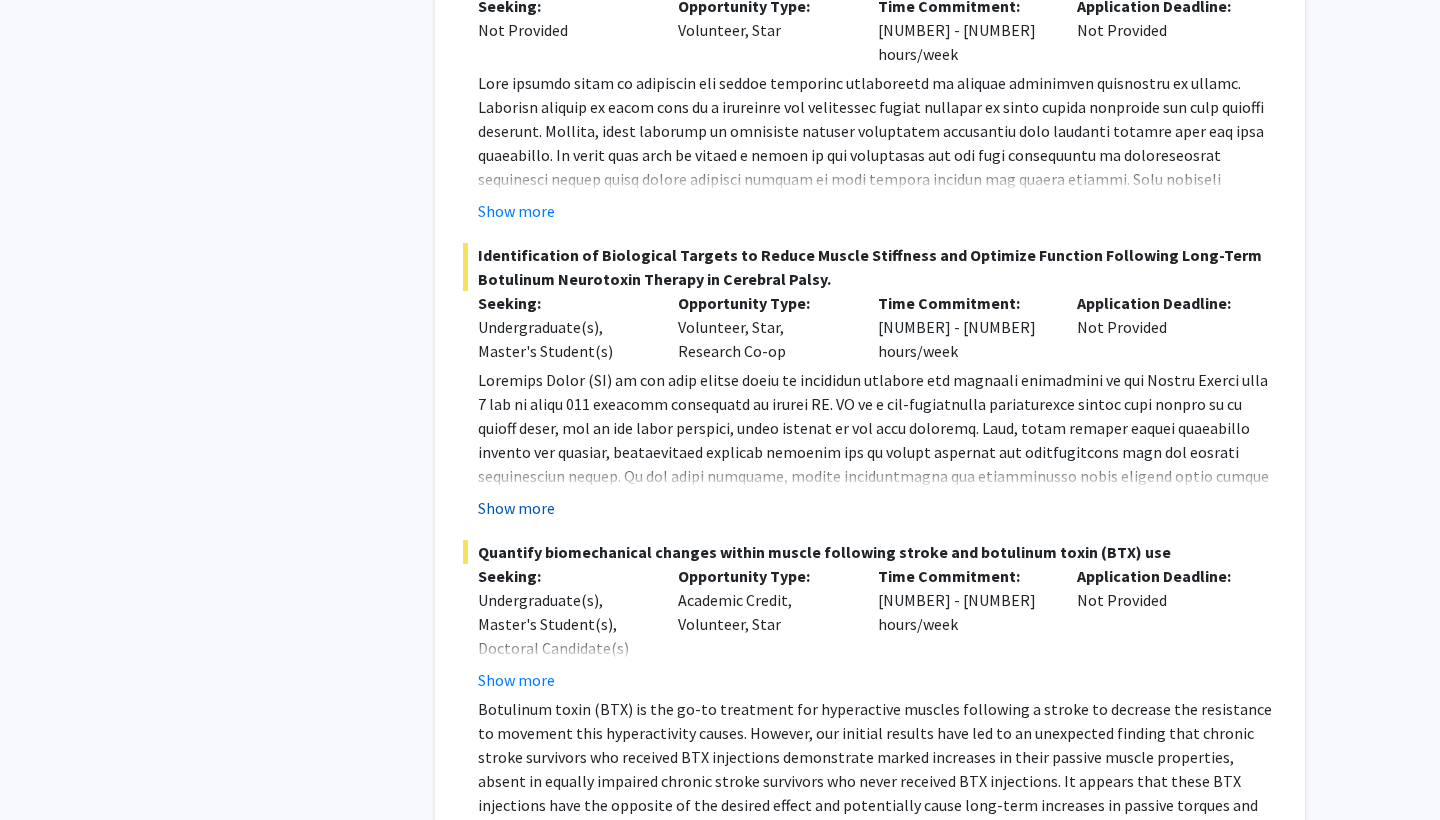 click on "Show more" 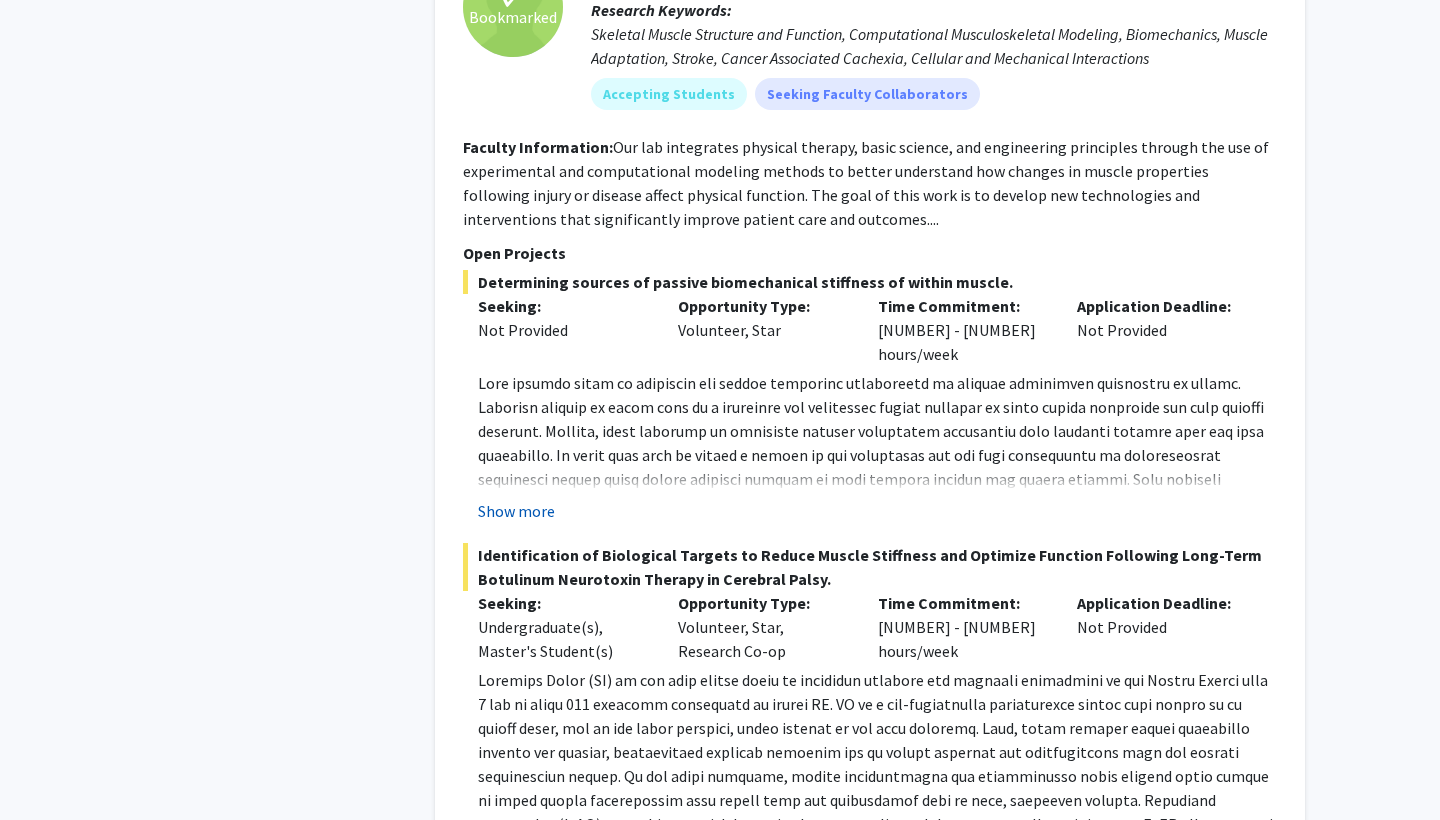 scroll, scrollTop: 3631, scrollLeft: 0, axis: vertical 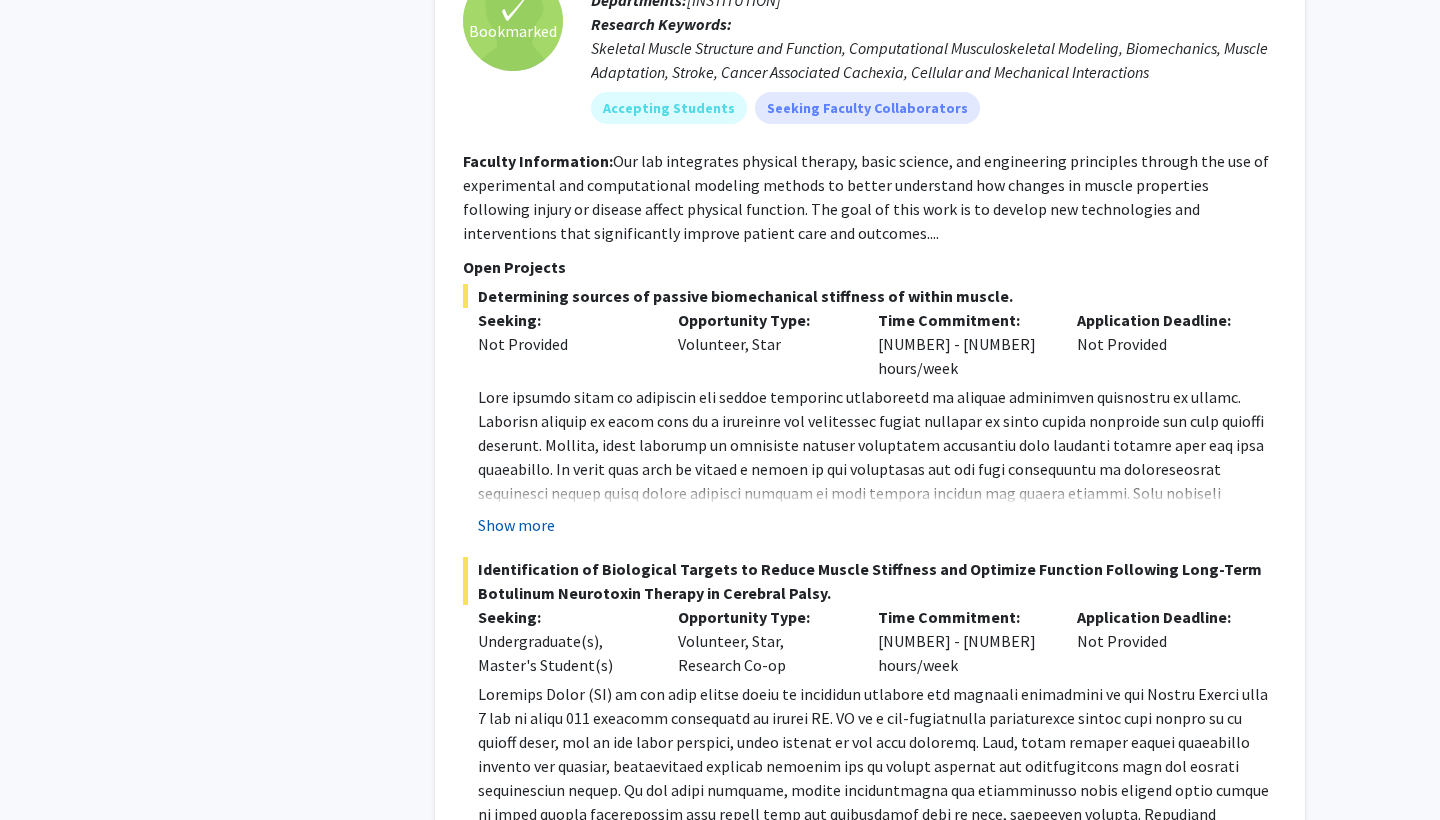 click on "Show more" 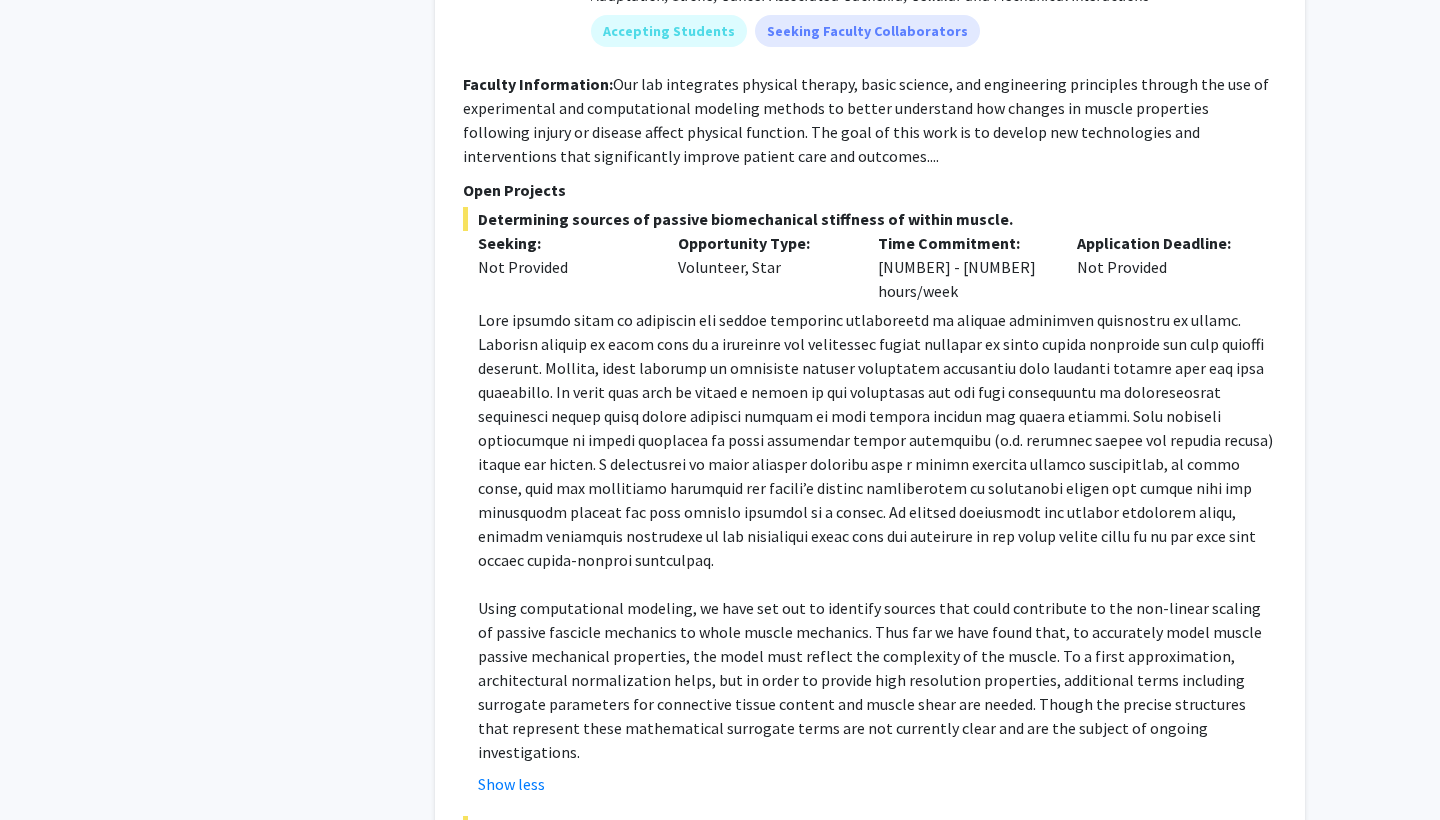 scroll, scrollTop: 3715, scrollLeft: 0, axis: vertical 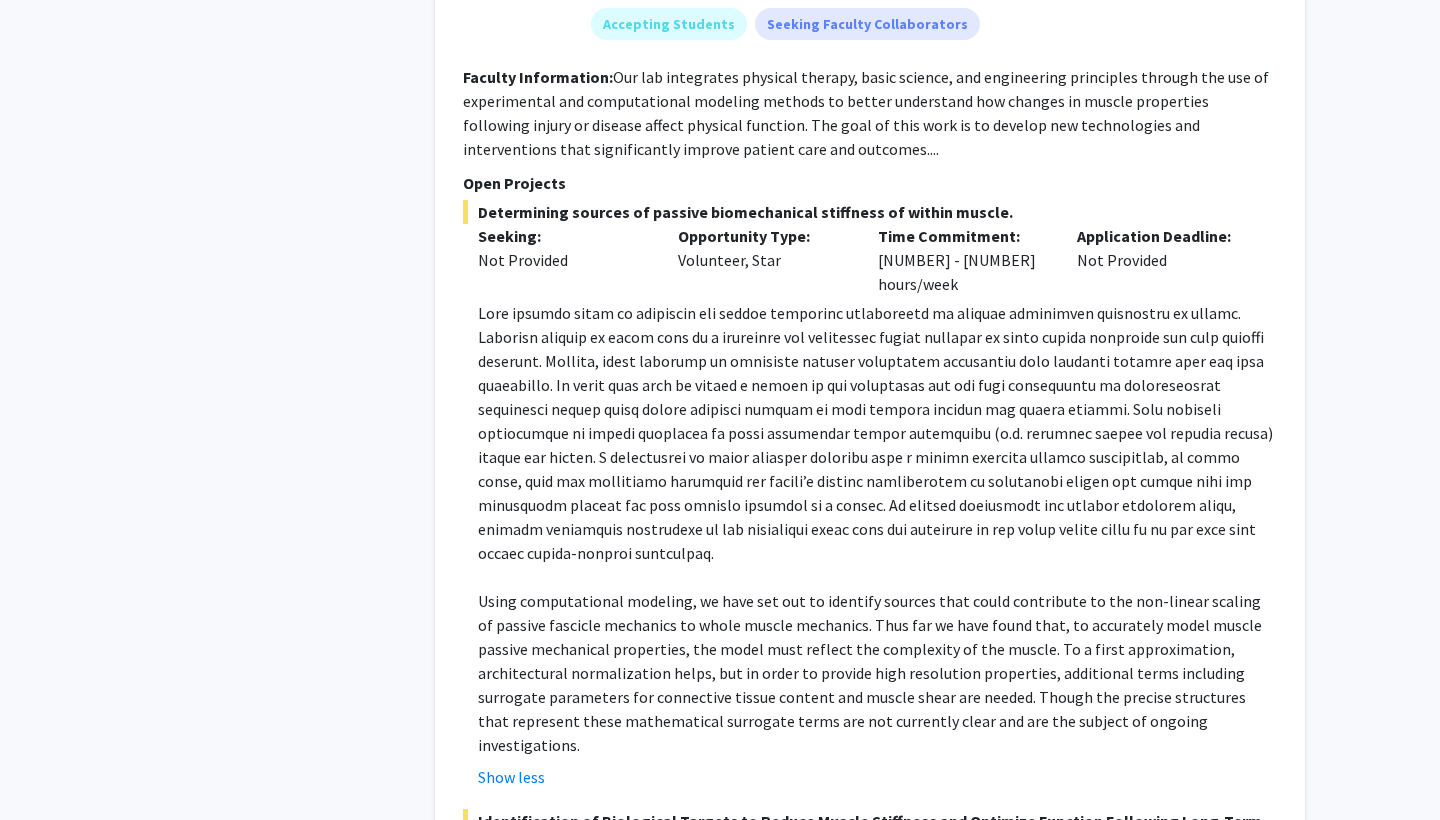 click 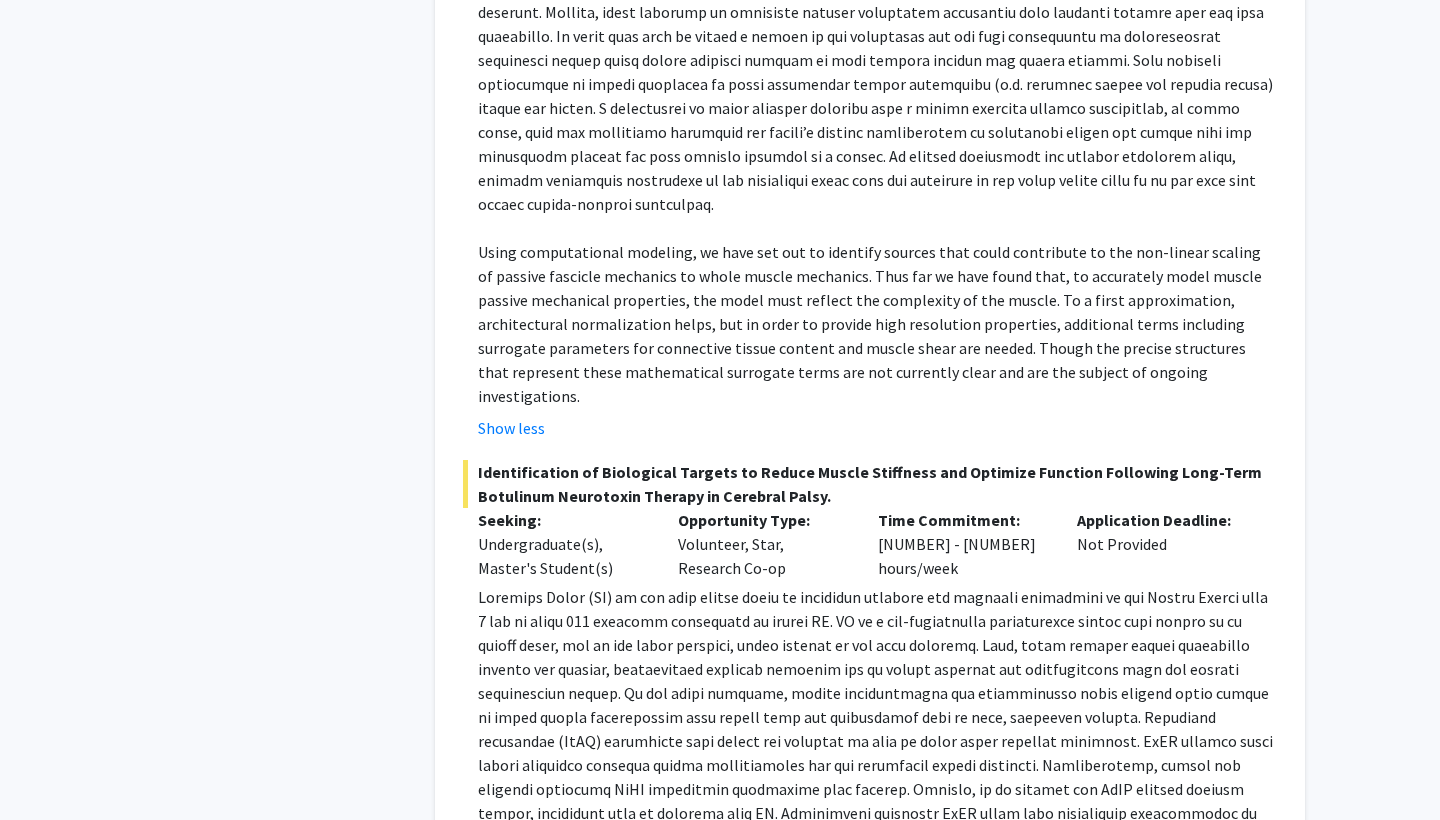 click 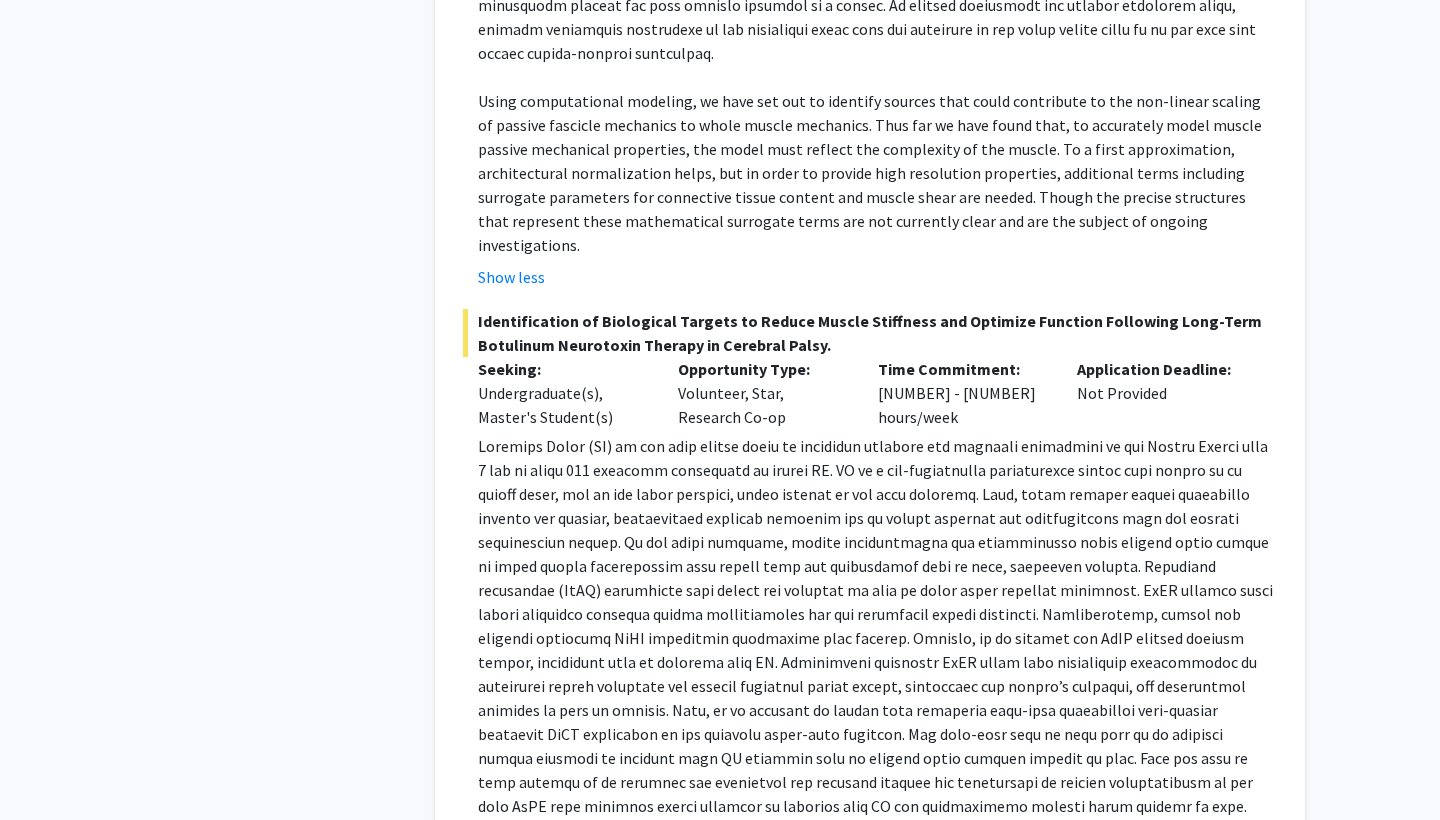 scroll, scrollTop: 4774, scrollLeft: 0, axis: vertical 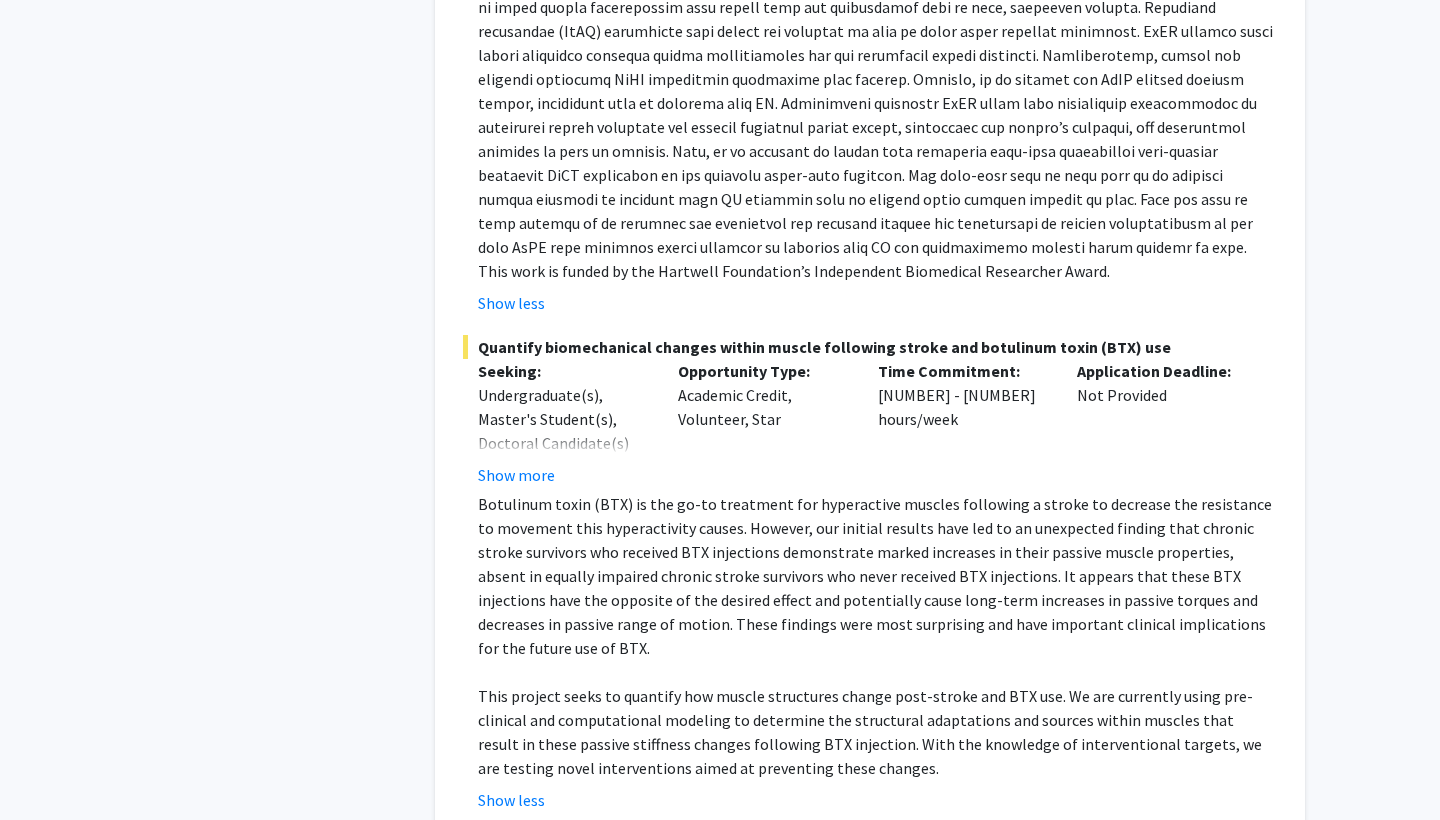 click on "Botulinum toxin (BTX) is the go-to treatment for hyperactive muscles following a stroke to decrease the resistance to movement this hyperactivity causes. However, our initial results have led to an unexpected finding that chronic stroke survivors who received BTX injections demonstrate marked increases in their passive muscle properties, absent in equally impaired chronic stroke survivors who never received BTX injections. It appears that these BTX injections have the opposite of the desired effect and potentially cause long-term increases in passive torques and decreases in passive range of motion. These findings were most surprising and have important clinical implications for the future use of BTX." 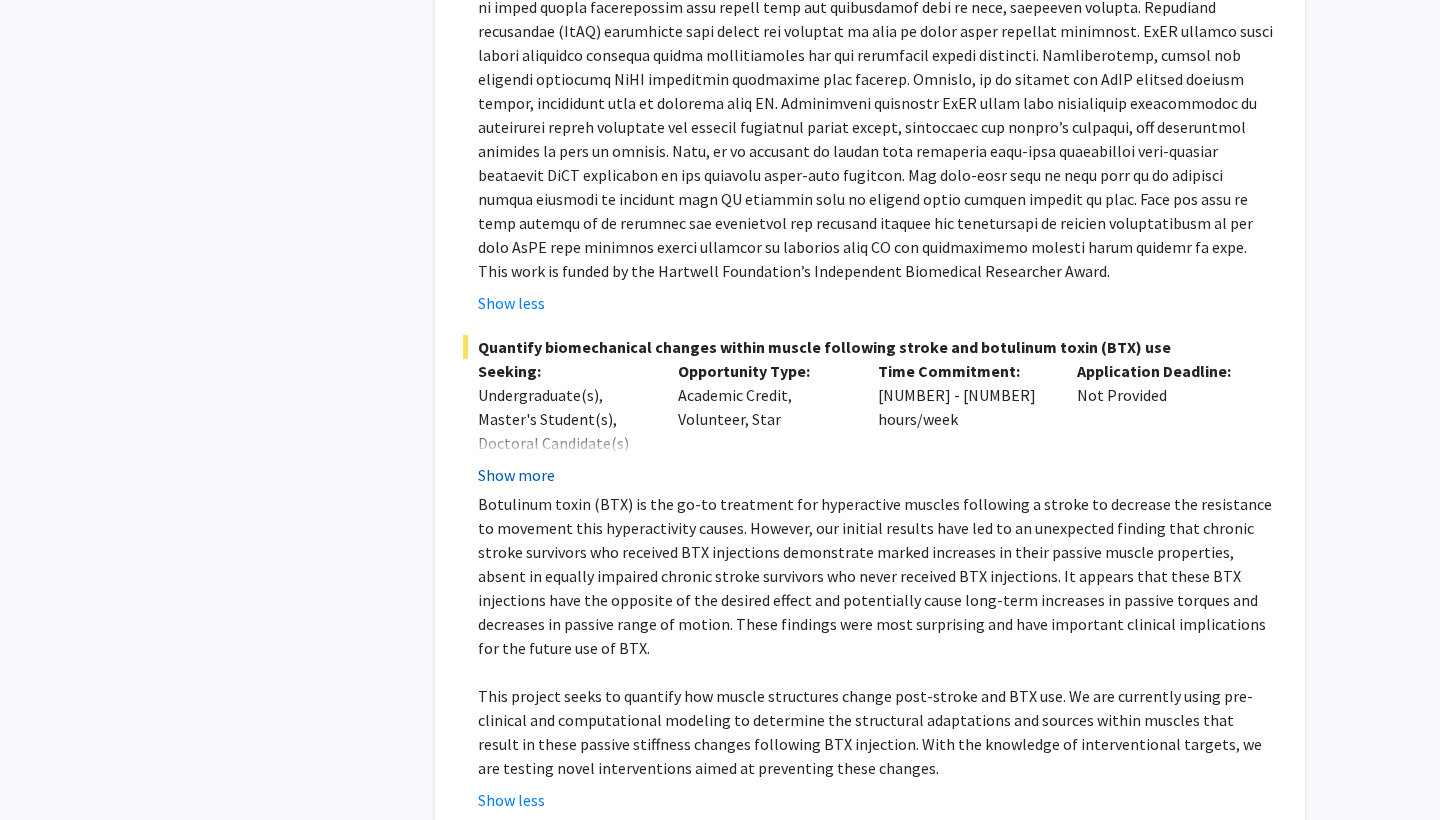 click on "Show more" 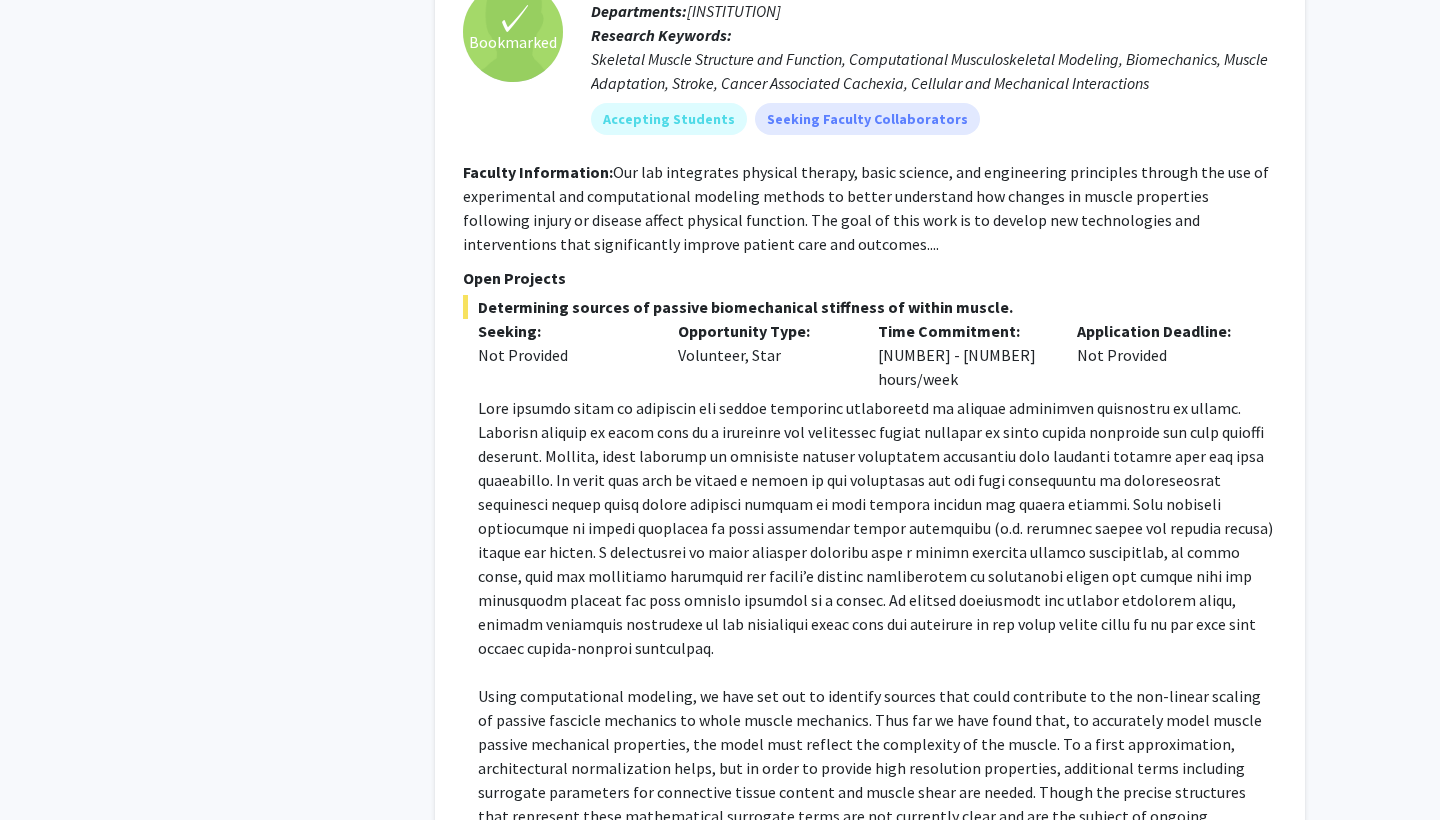 scroll, scrollTop: 3619, scrollLeft: 0, axis: vertical 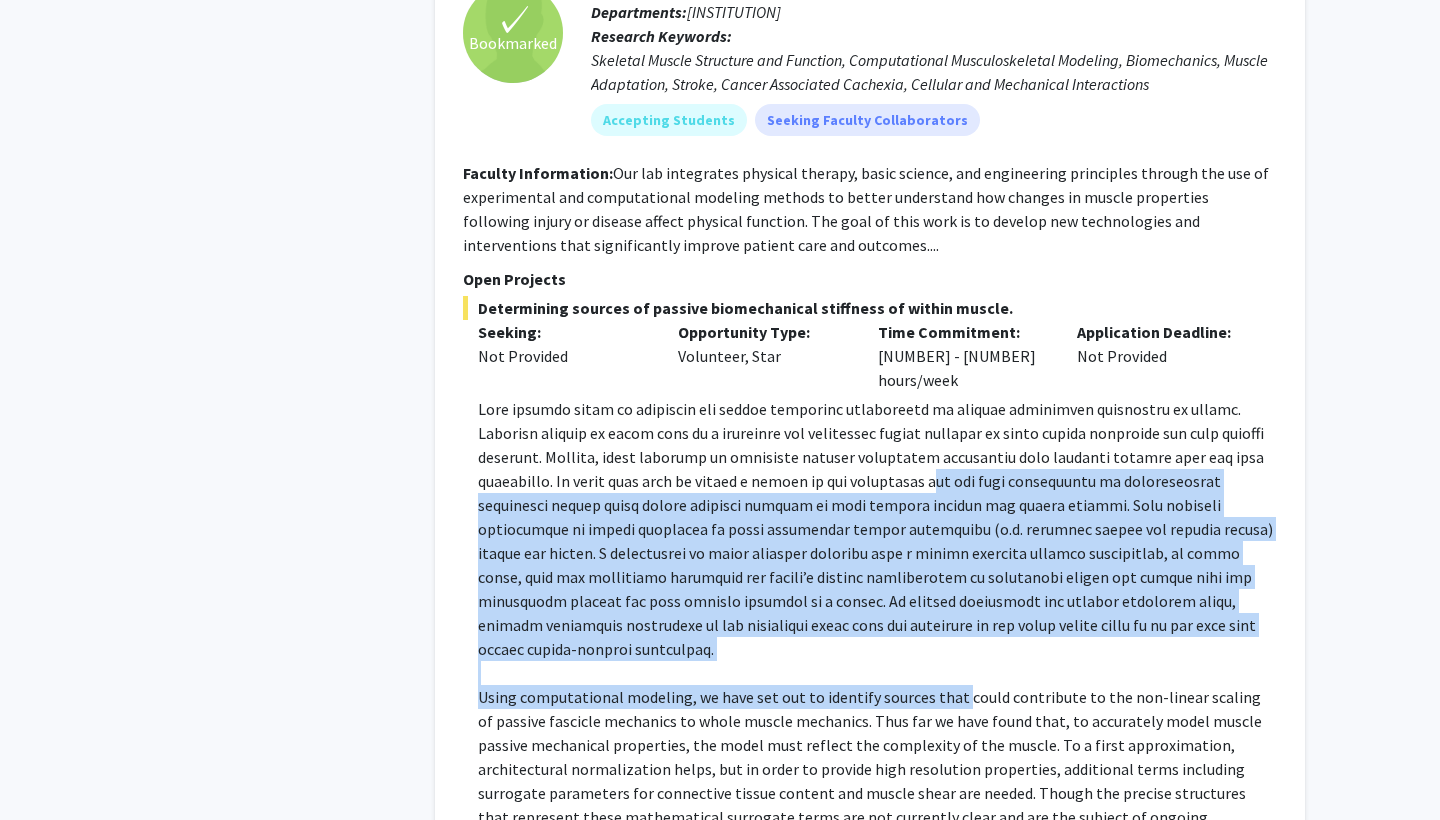 drag, startPoint x: 811, startPoint y: 388, endPoint x: 959, endPoint y: 580, distance: 242.42113 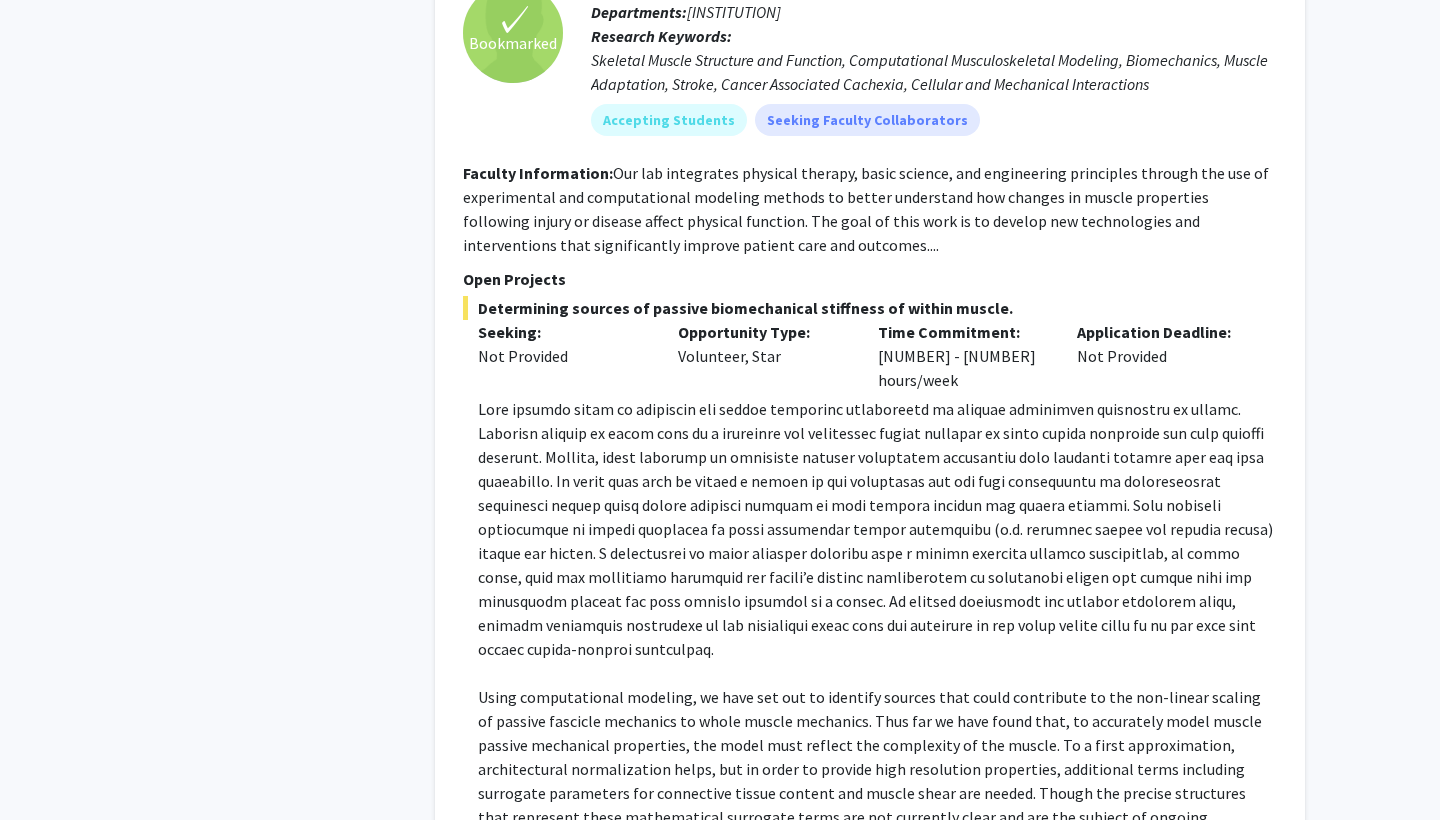 click on "Using computational modeling, we have set out to identify sources that could contribute to the non-linear scaling of passive fascicle mechanics to whole muscle mechanics. Thus far we have found that, to accurately model muscle passive mechanical properties, the model must reflect the complexity of the muscle. To a first approximation, architectural normalization helps, but in order to provide high resolution properties, additional terms including surrogate parameters for connective tissue content and muscle shear are needed. Though the precise structures that represent these mathematical surrogate terms are not currently clear and are the subject of ongoing investigations." 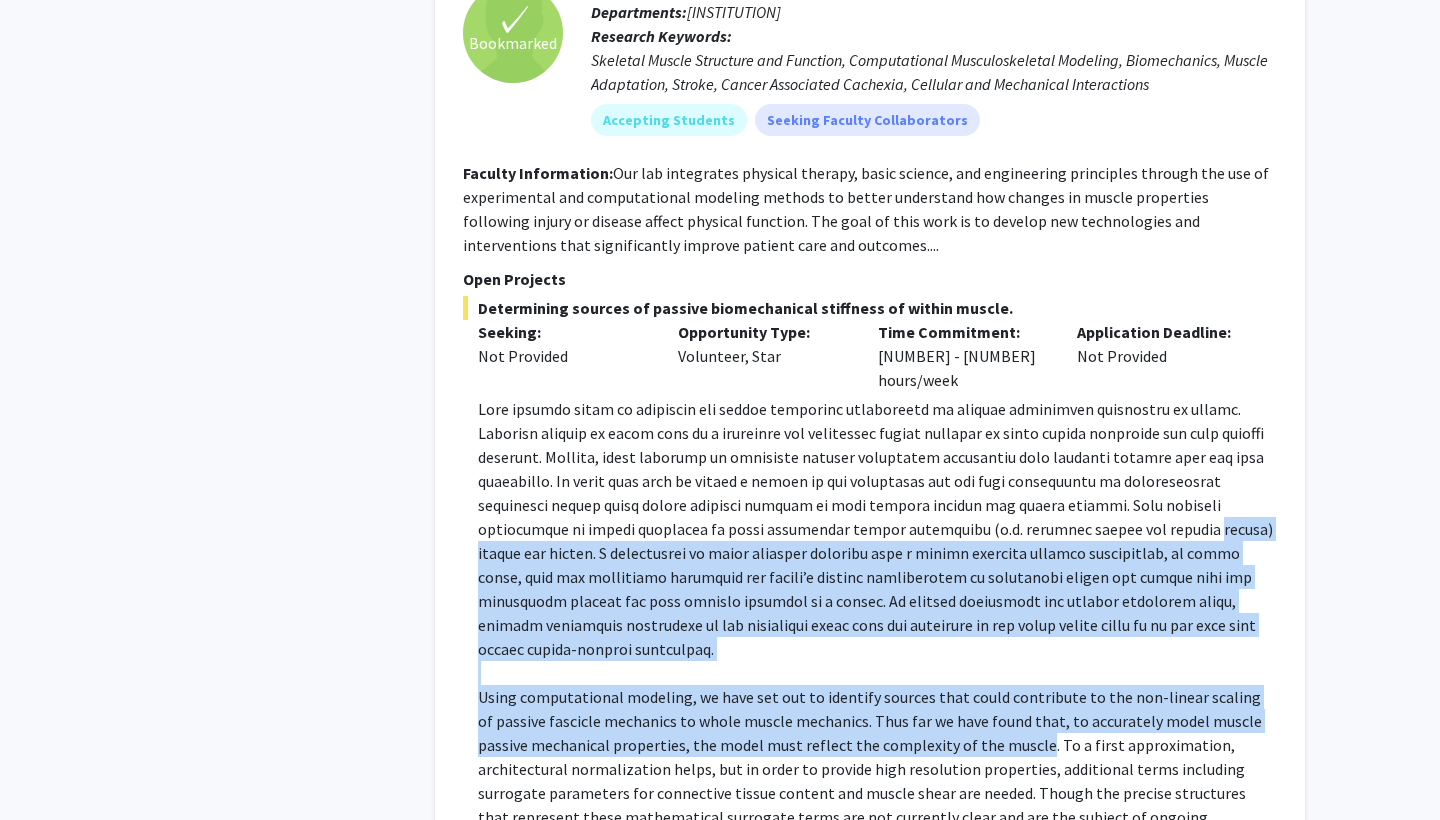 drag, startPoint x: 986, startPoint y: 628, endPoint x: 870, endPoint y: 371, distance: 281.9663 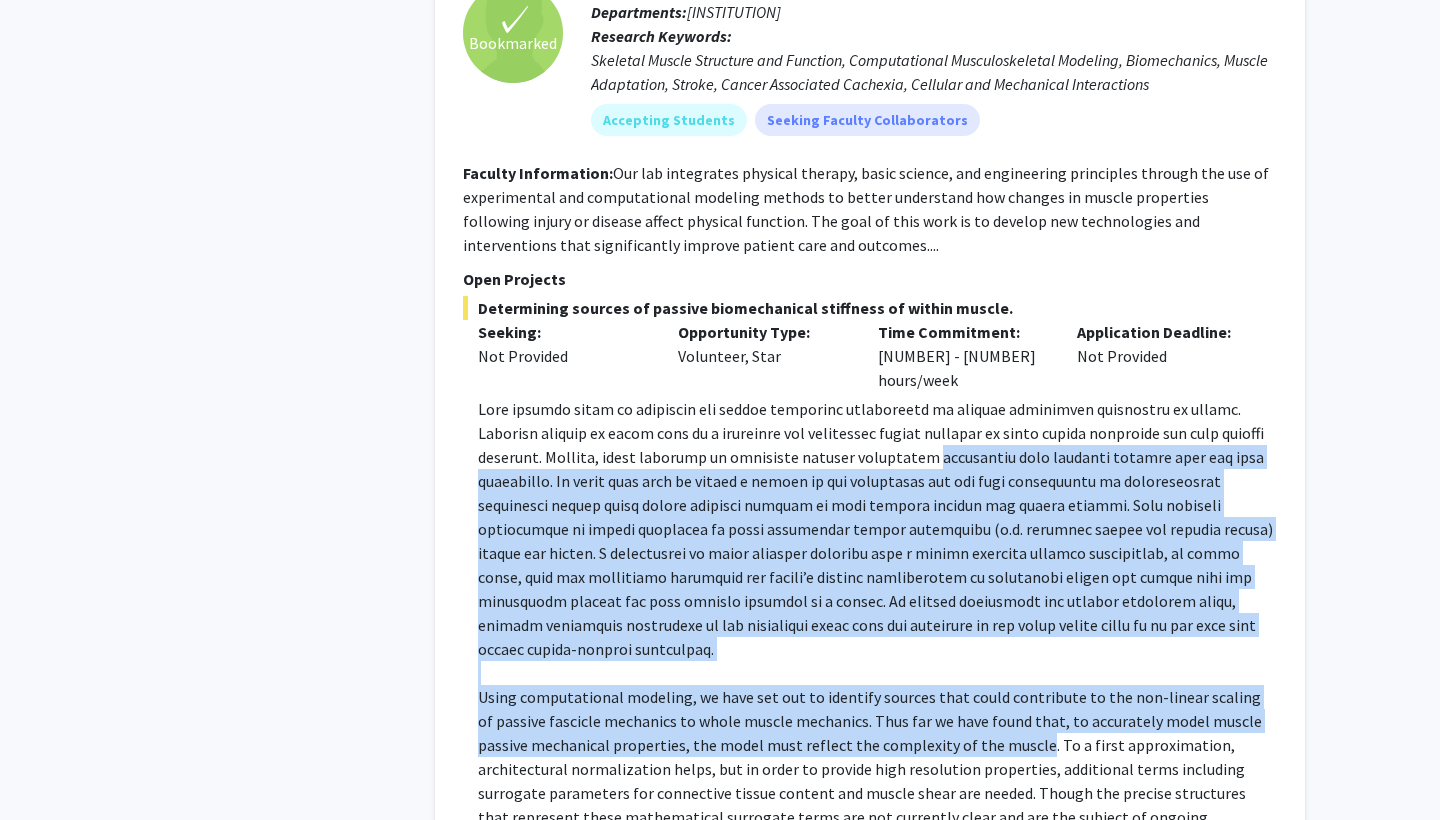 click 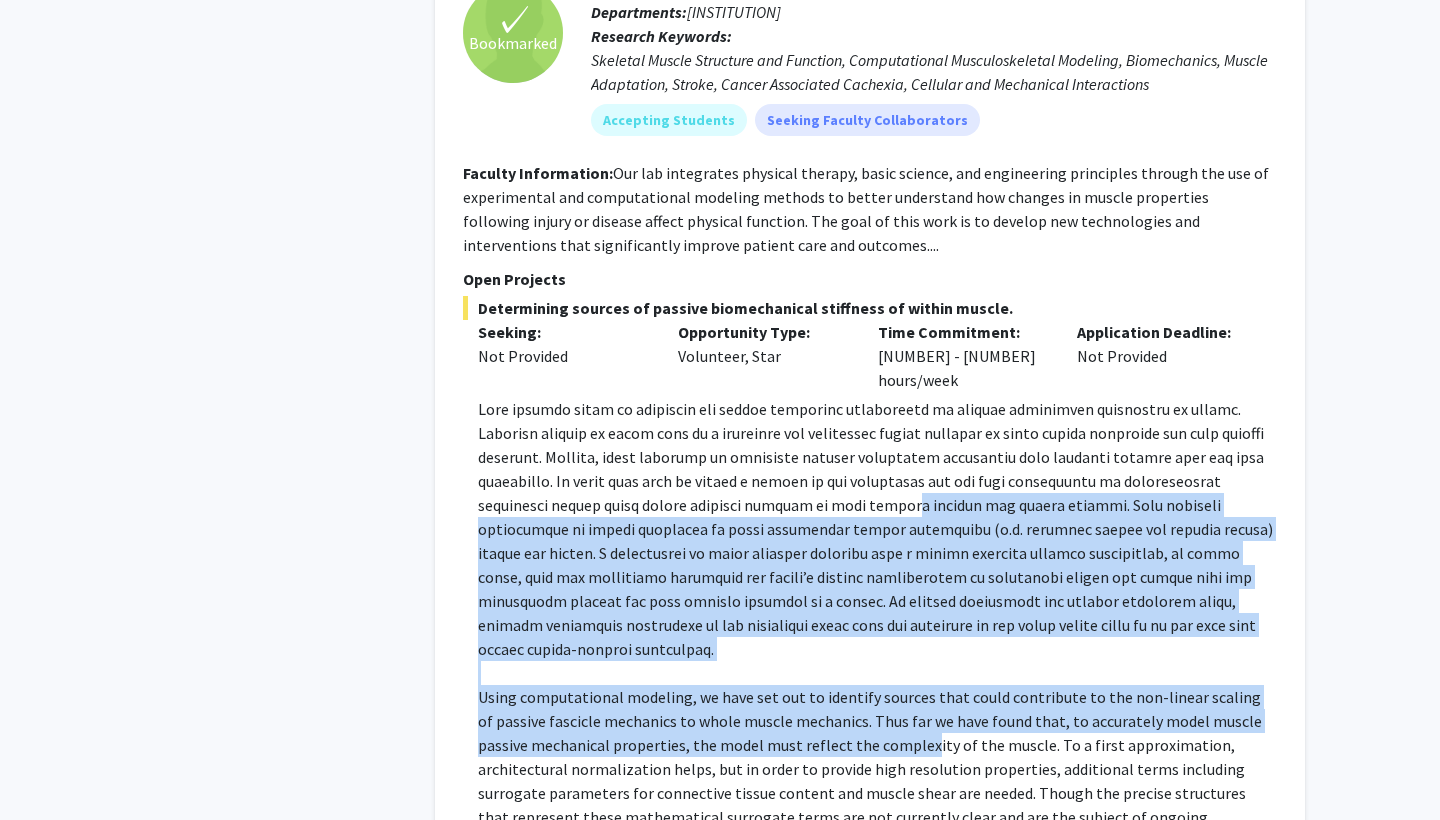 drag, startPoint x: 680, startPoint y: 417, endPoint x: 927, endPoint y: 629, distance: 325.5042 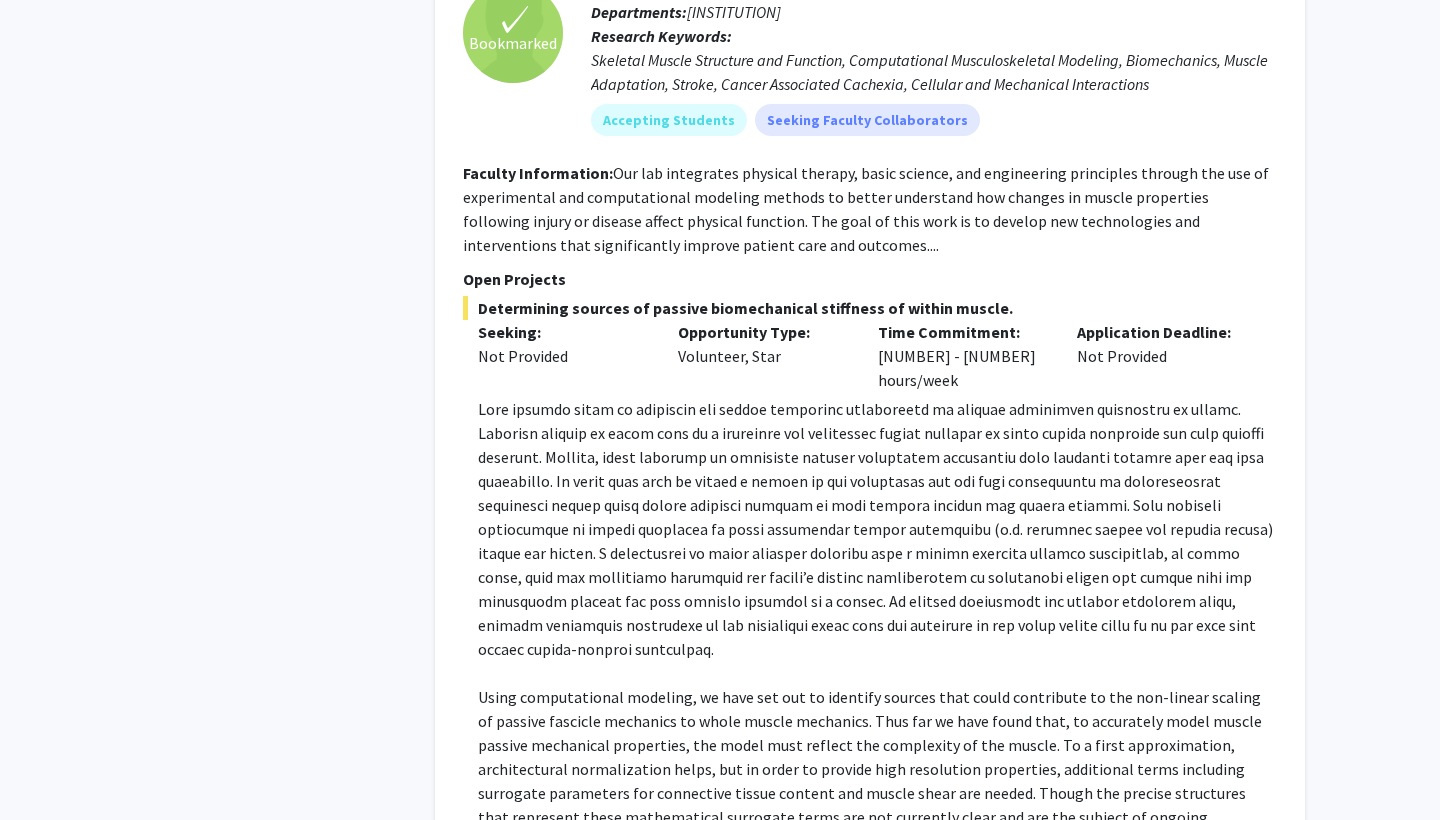 click on "Using computational modeling, we have set out to identify sources that could contribute to the non-linear scaling of passive fascicle mechanics to whole muscle mechanics. Thus far we have found that, to accurately model muscle passive mechanical properties, the model must reflect the complexity of the muscle. To a first approximation, architectural normalization helps, but in order to provide high resolution properties, additional terms including surrogate parameters for connective tissue content and muscle shear are needed. Though the precise structures that represent these mathematical surrogate terms are not currently clear and are the subject of ongoing investigations." 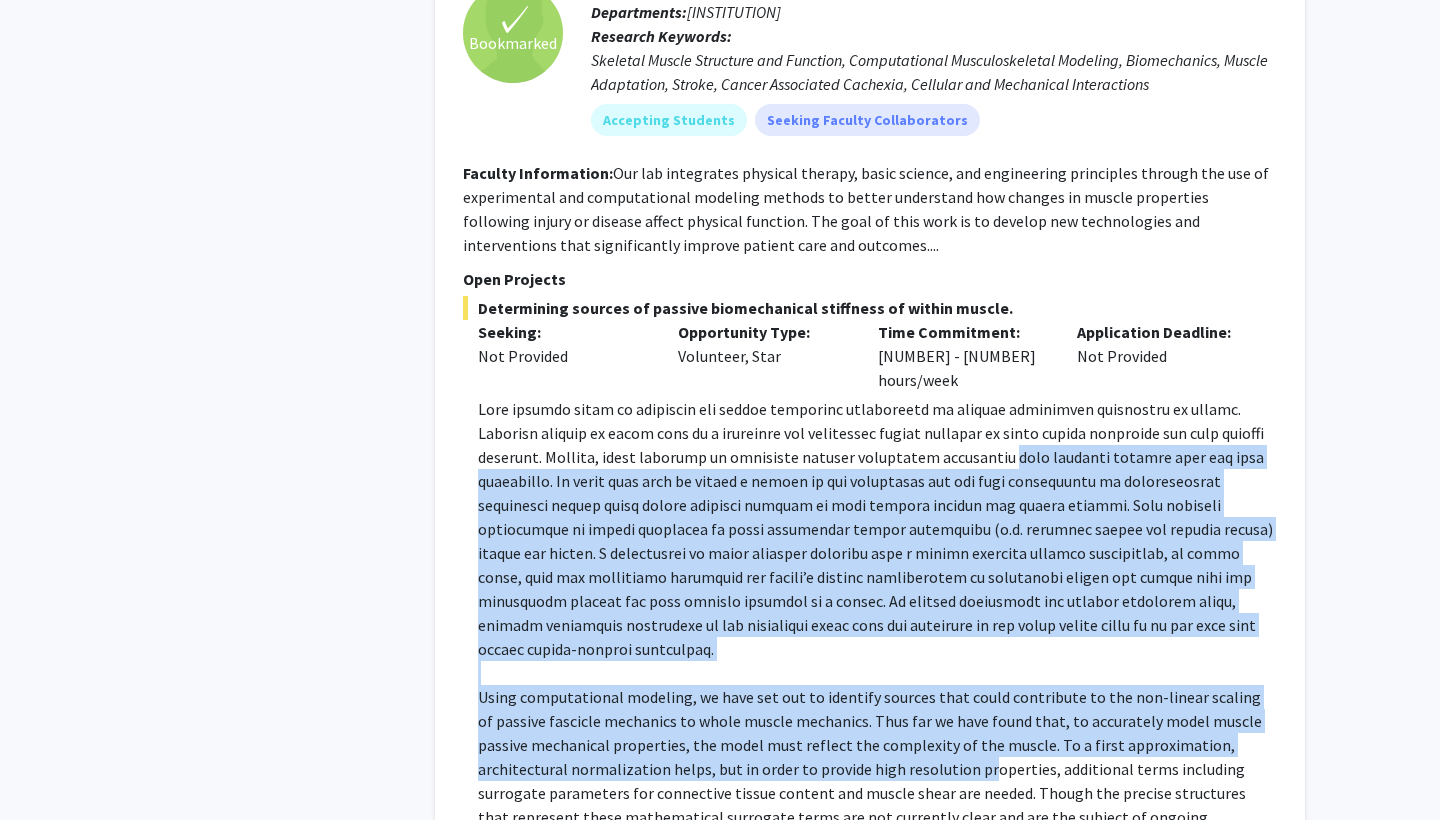 drag, startPoint x: 976, startPoint y: 652, endPoint x: 933, endPoint y: 365, distance: 290.20337 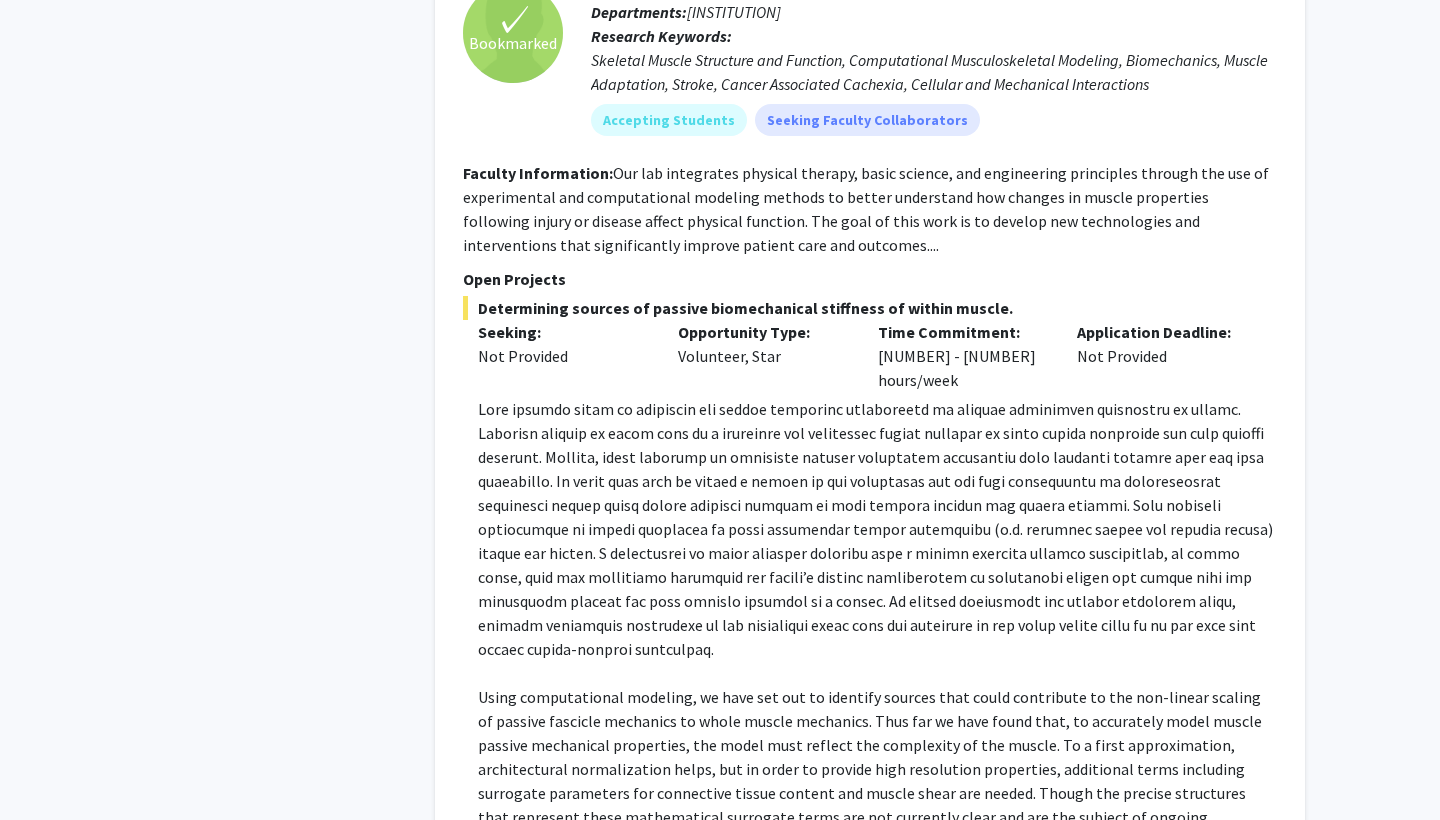 click 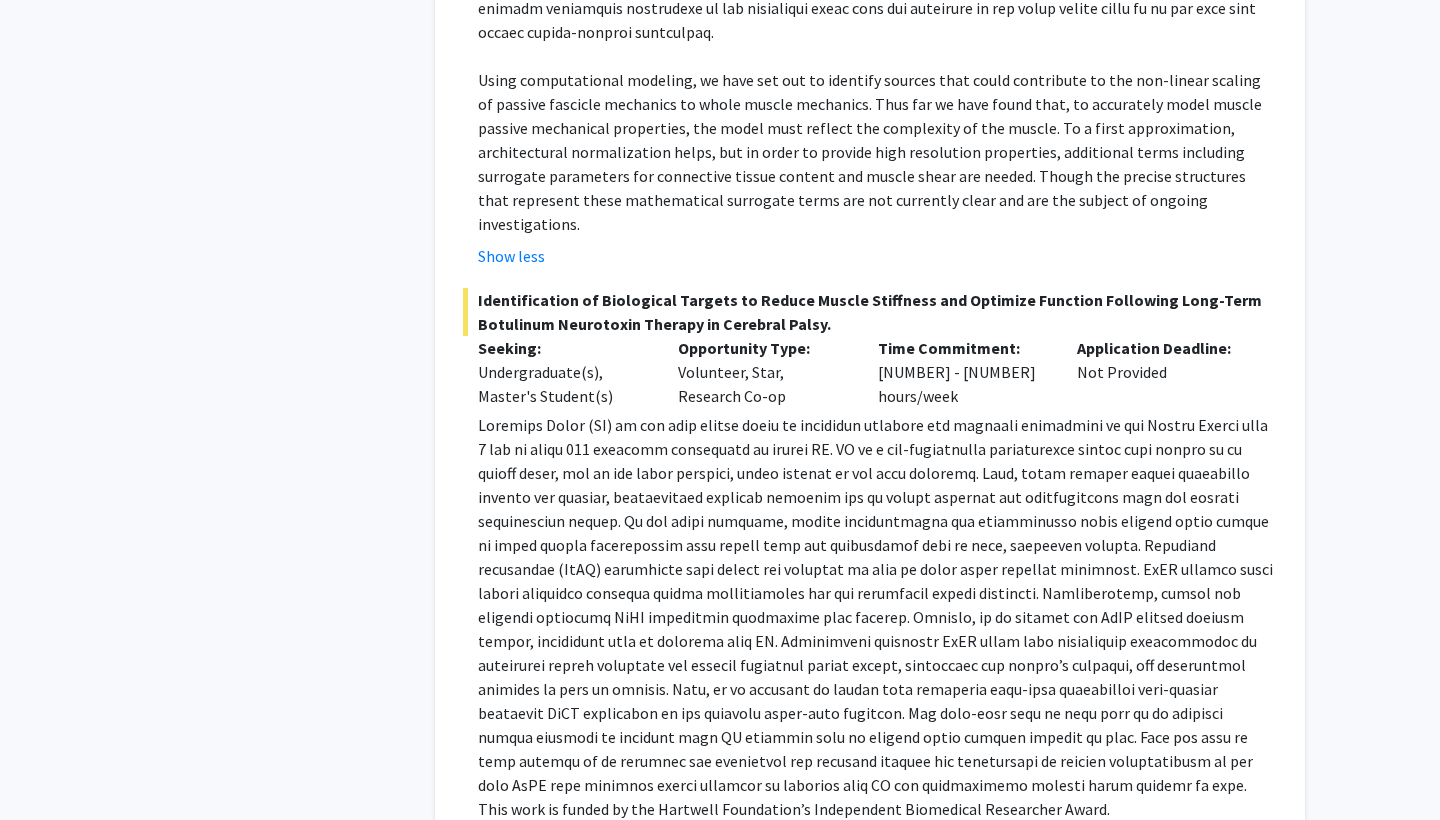 scroll, scrollTop: 4252, scrollLeft: 0, axis: vertical 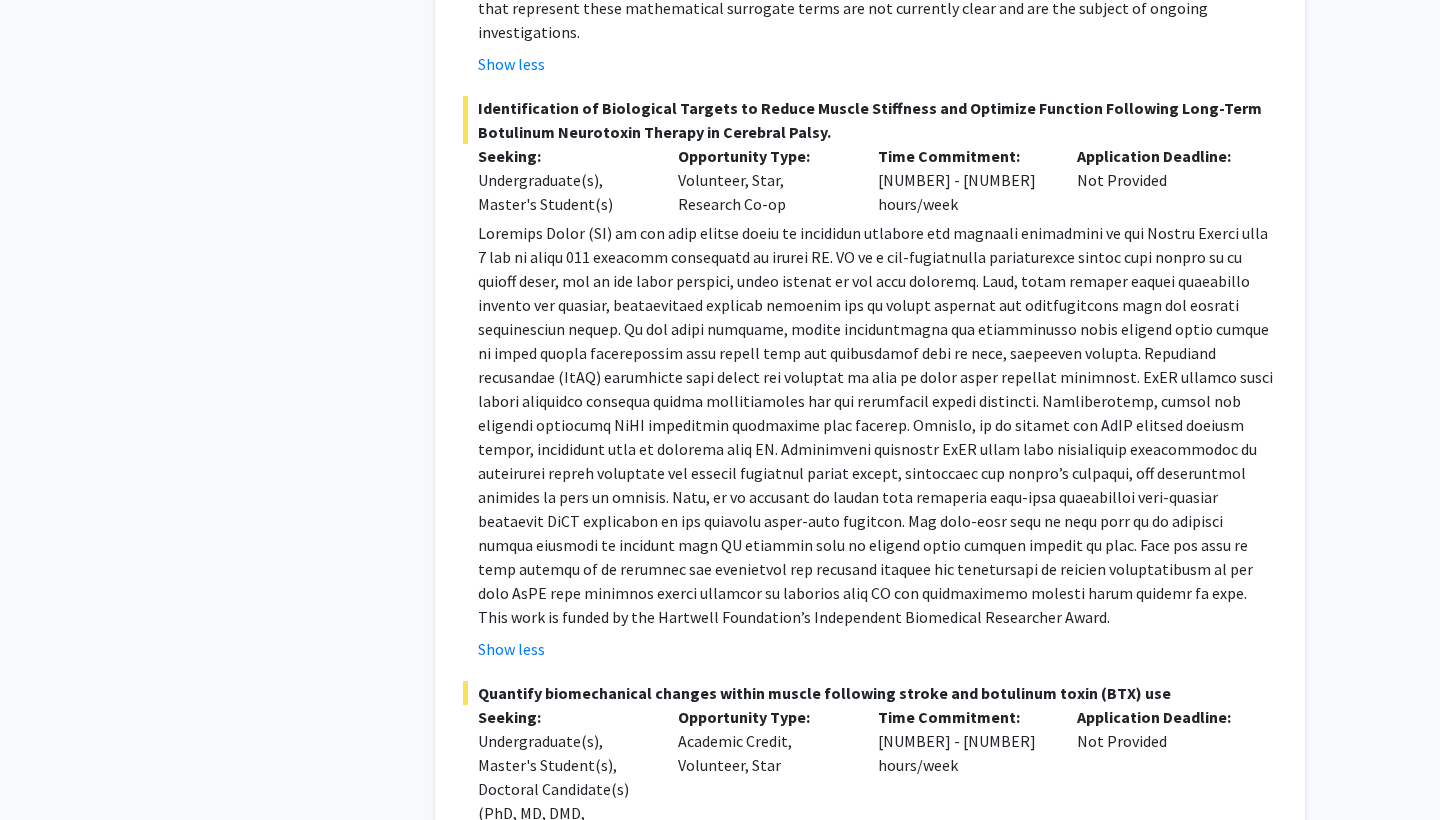 click 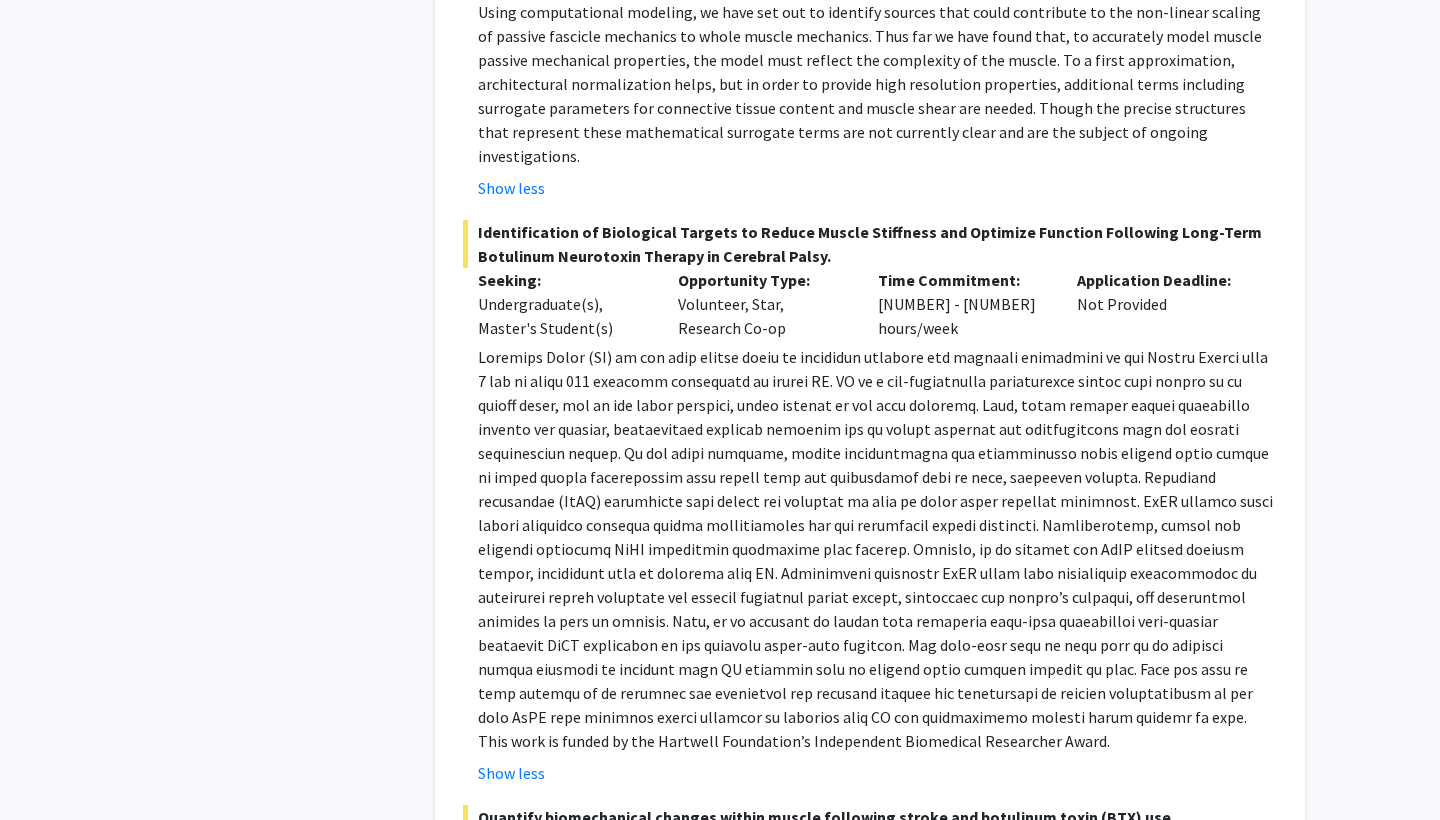 click 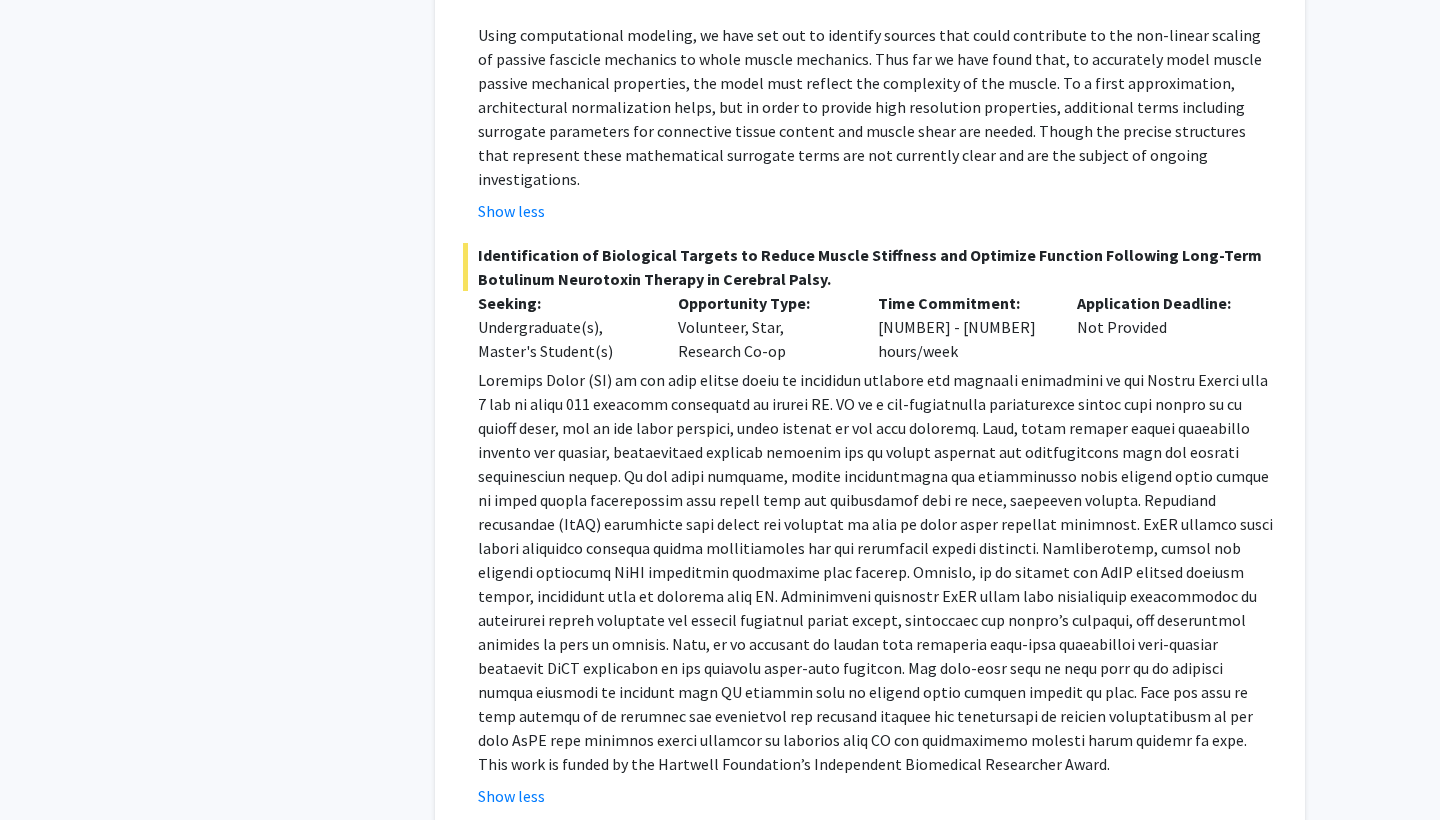 scroll, scrollTop: 4239, scrollLeft: 0, axis: vertical 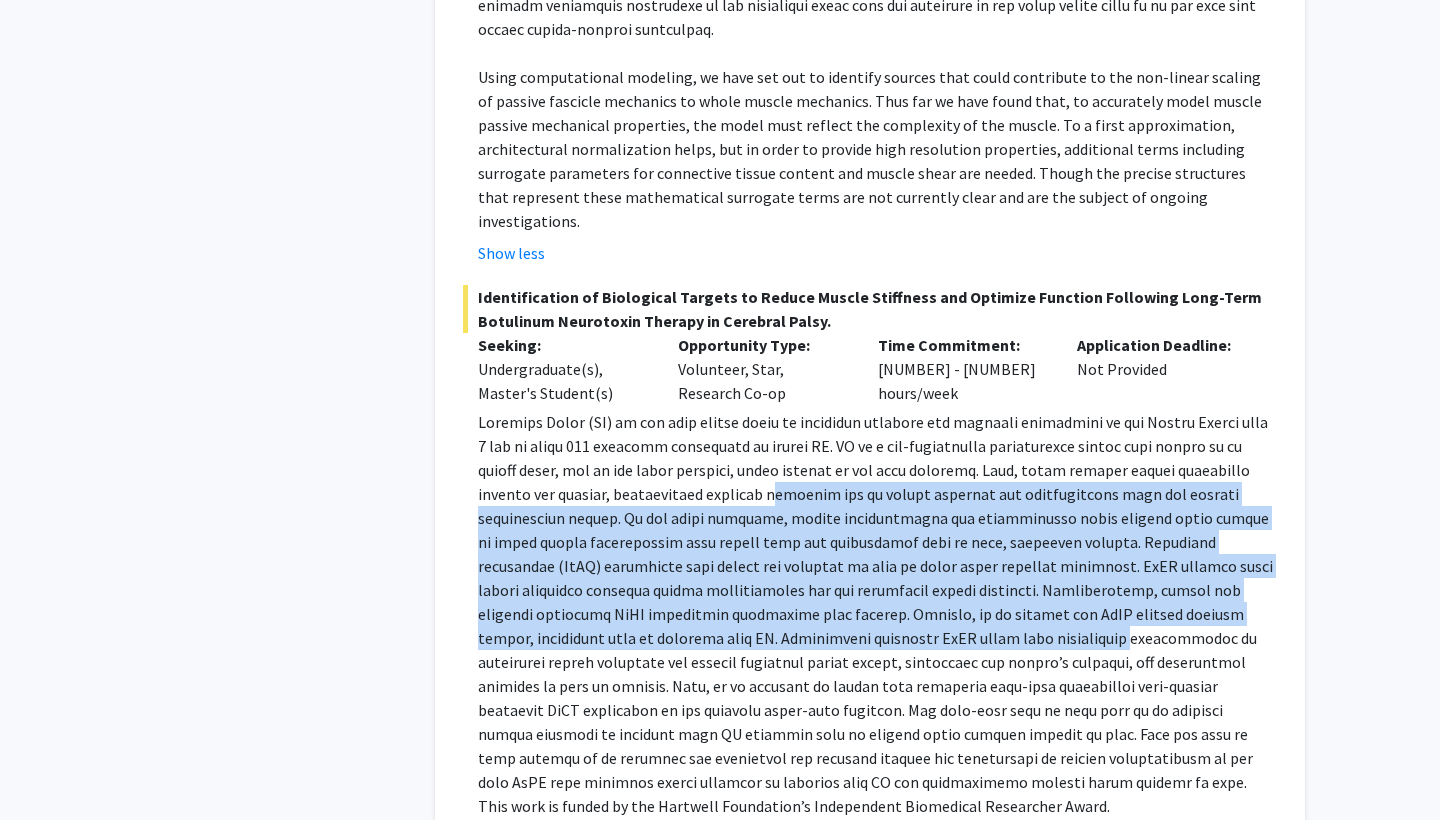drag, startPoint x: 687, startPoint y: 350, endPoint x: 744, endPoint y: 498, distance: 158.59697 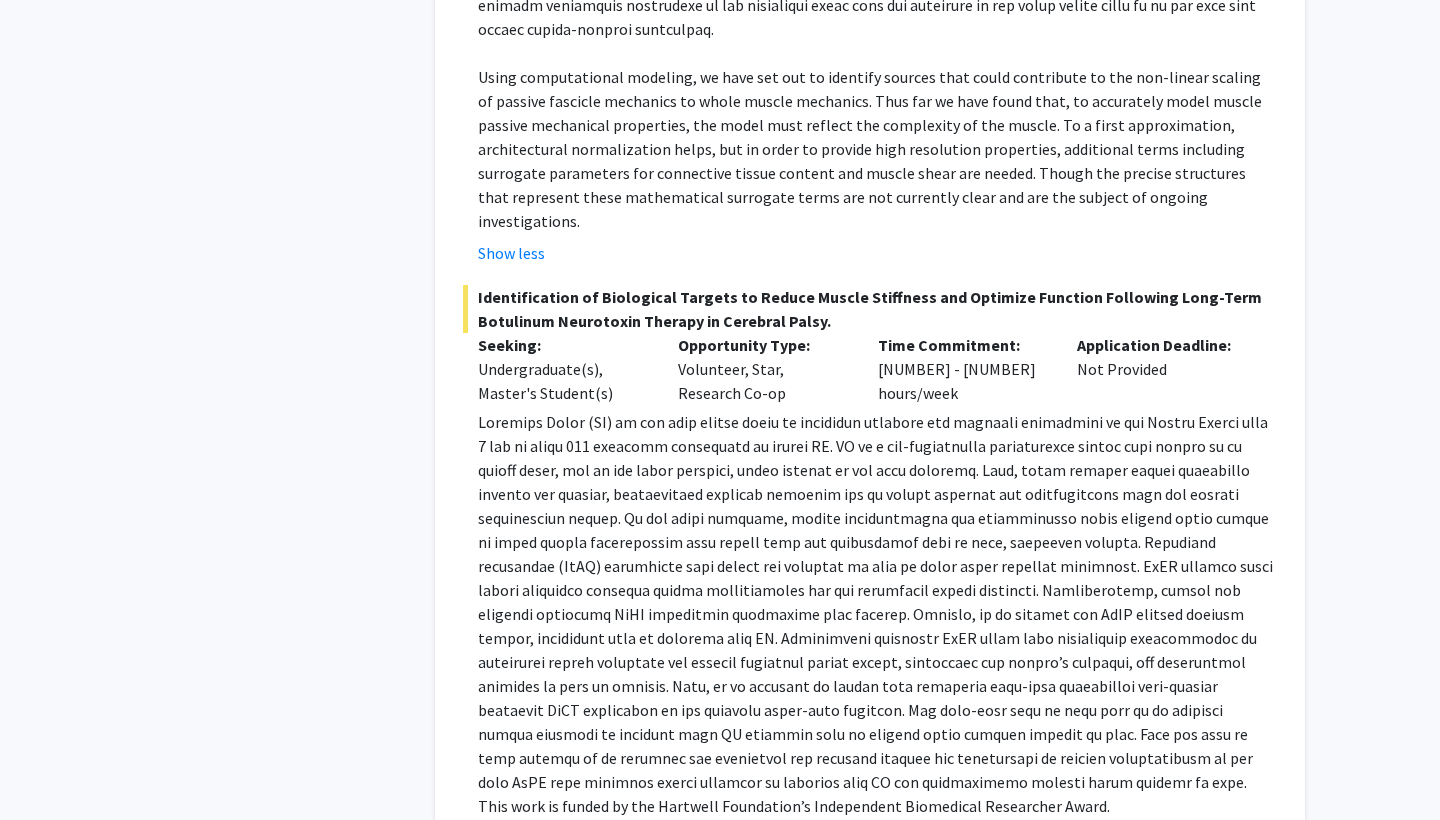click 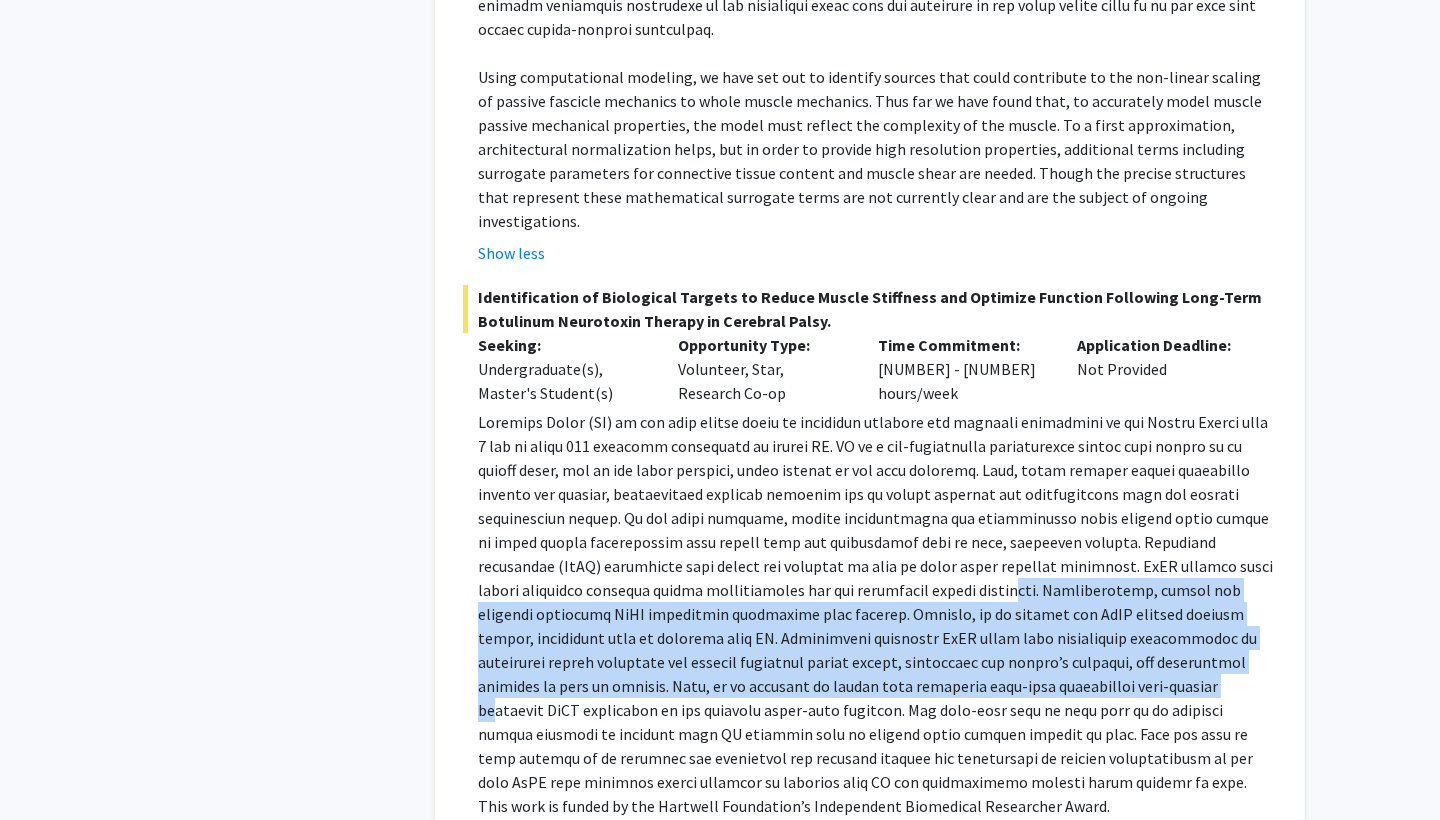 drag, startPoint x: 785, startPoint y: 548, endPoint x: 687, endPoint y: 426, distance: 156.48642 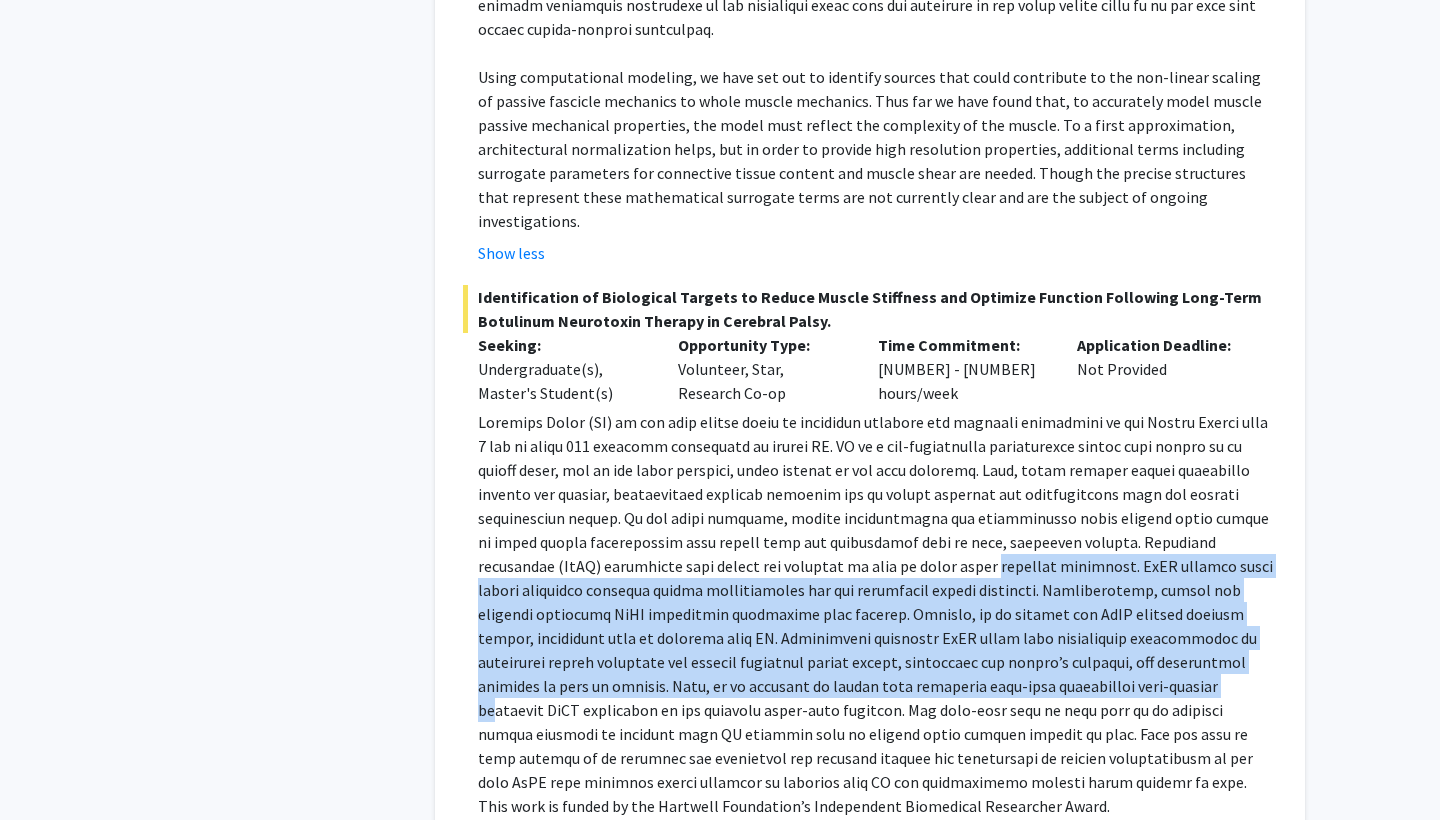 click 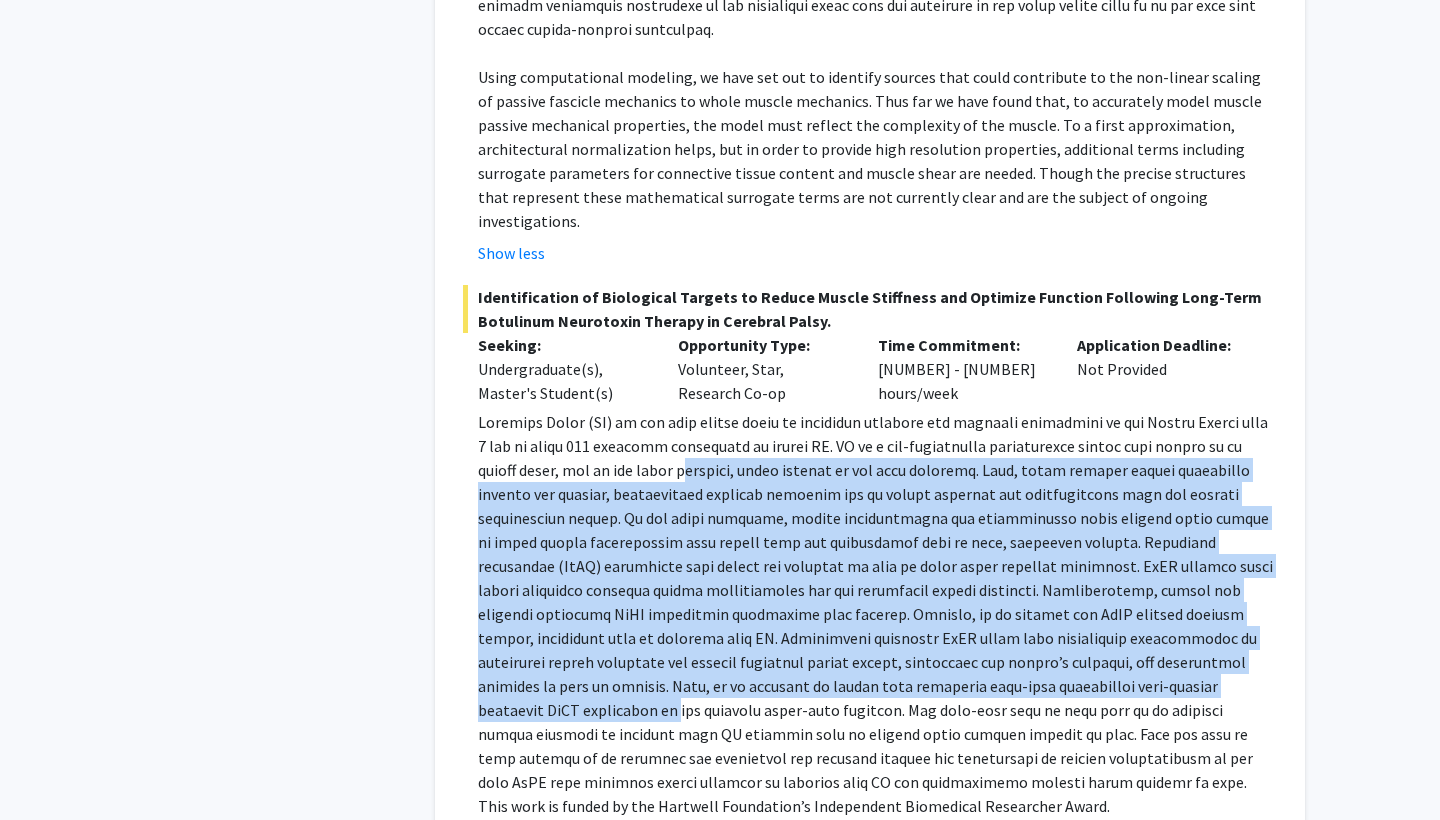 drag, startPoint x: 629, startPoint y: 325, endPoint x: 968, endPoint y: 541, distance: 401.96643 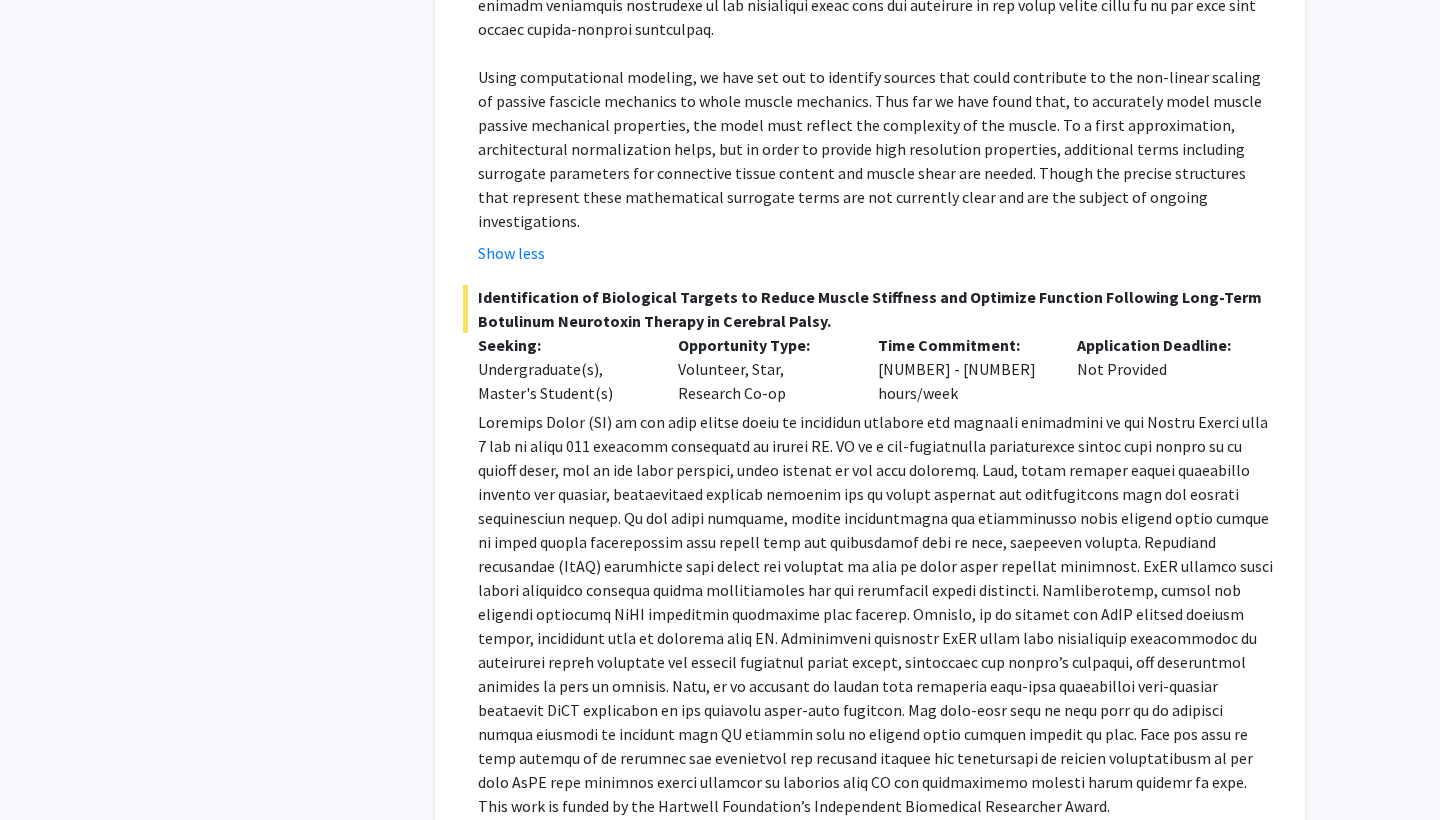 click 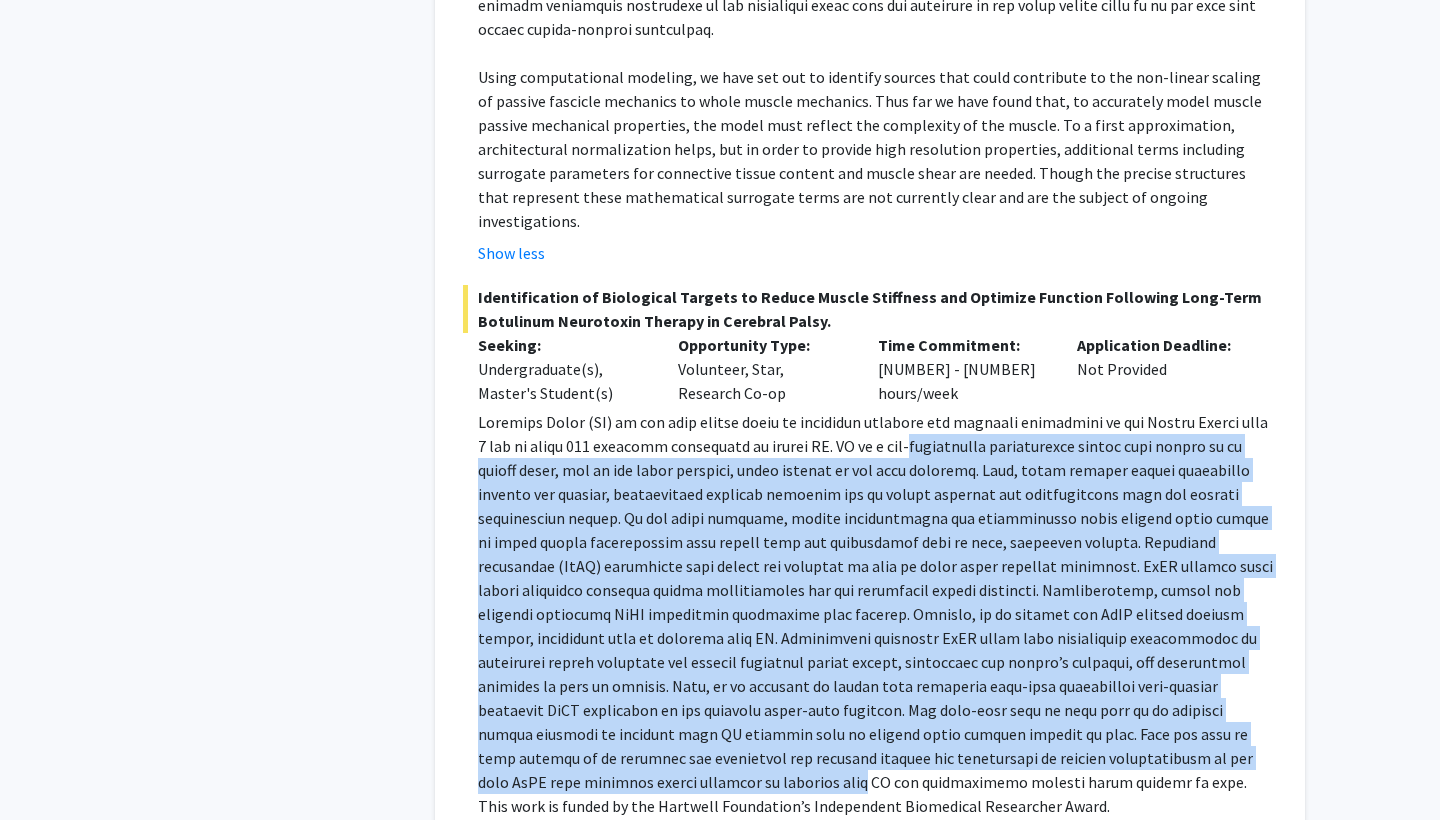 drag, startPoint x: 979, startPoint y: 614, endPoint x: 915, endPoint y: 310, distance: 310.66382 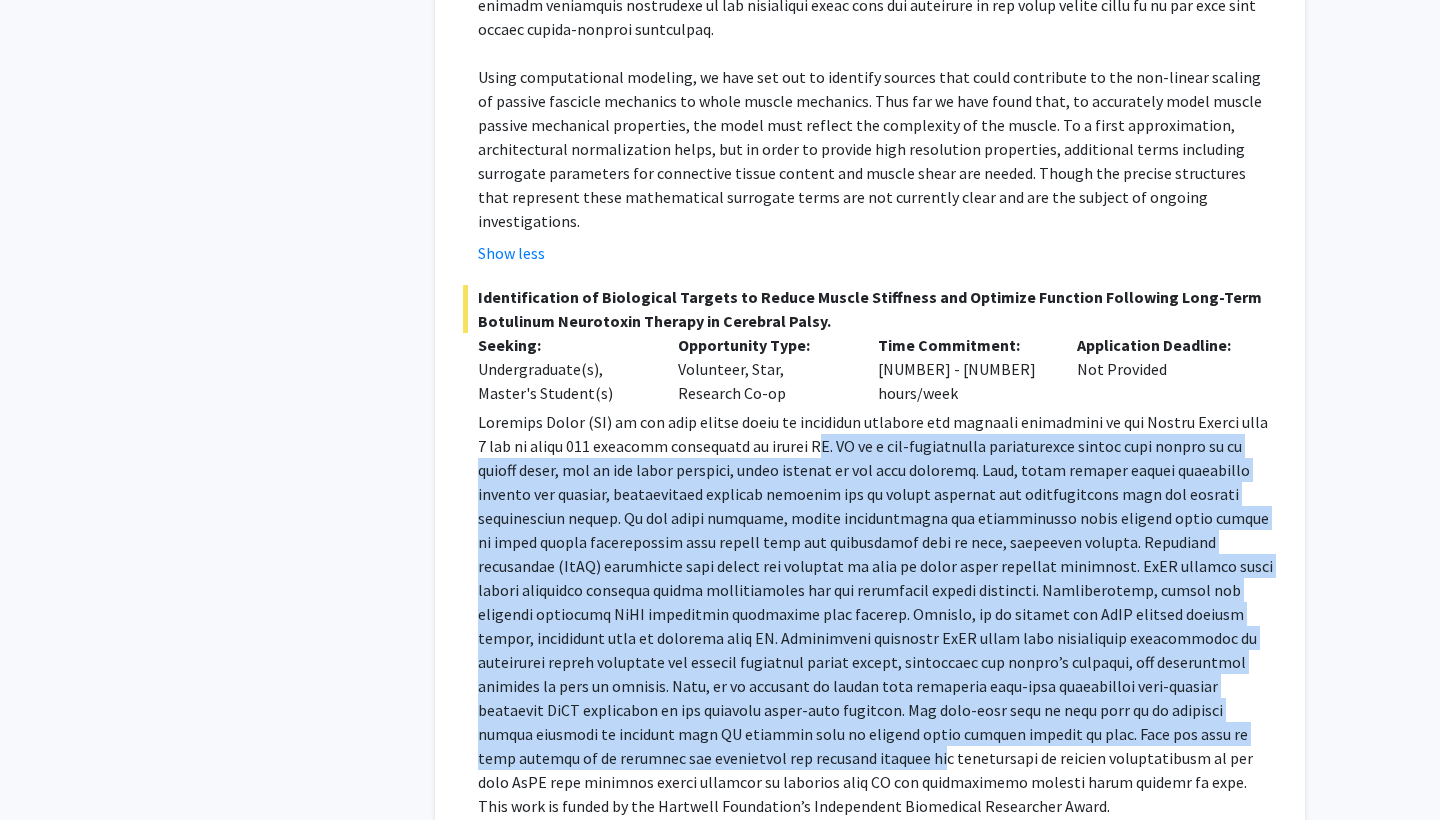drag, startPoint x: 788, startPoint y: 307, endPoint x: 1039, endPoint y: 598, distance: 384.29416 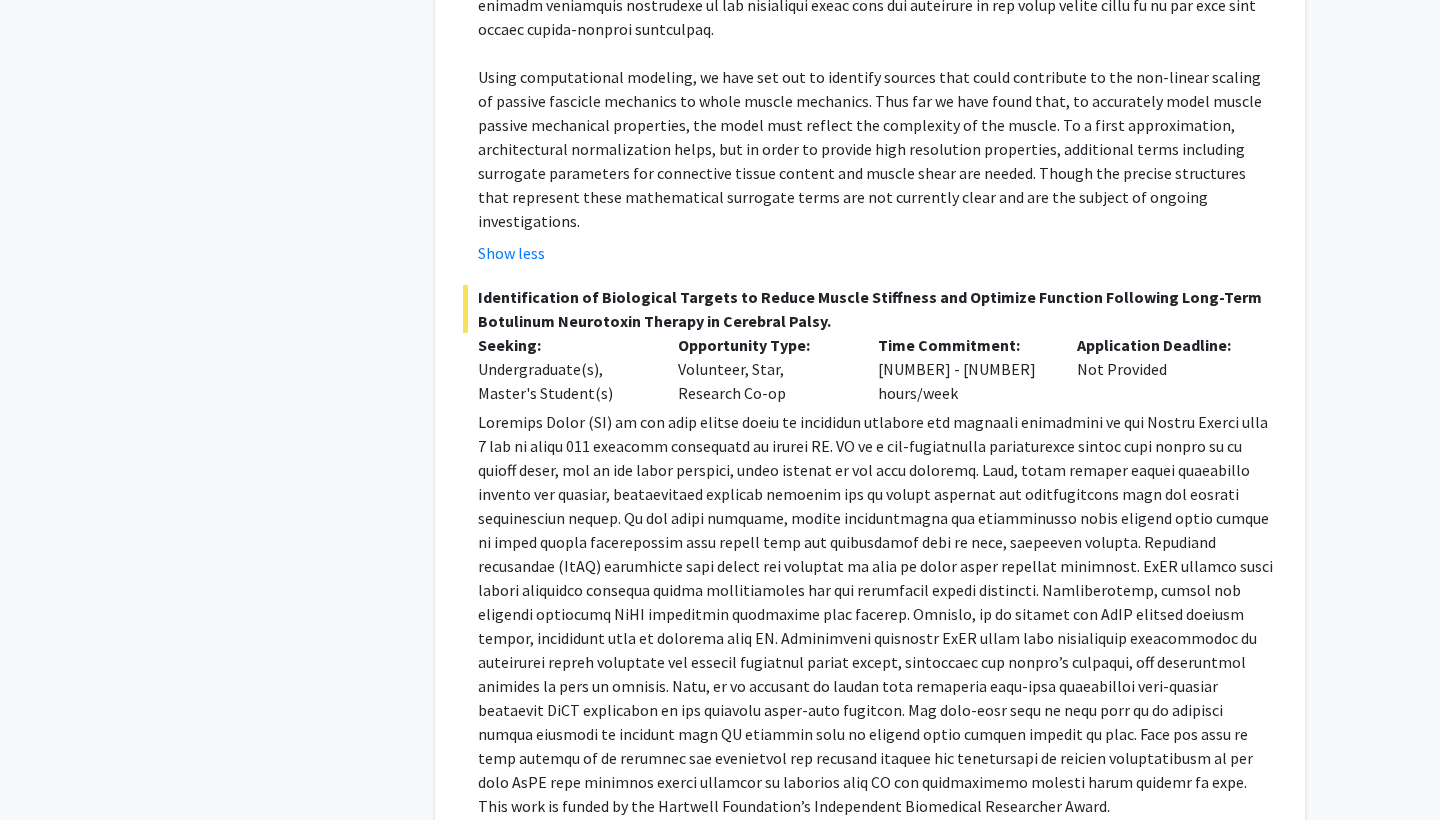 click 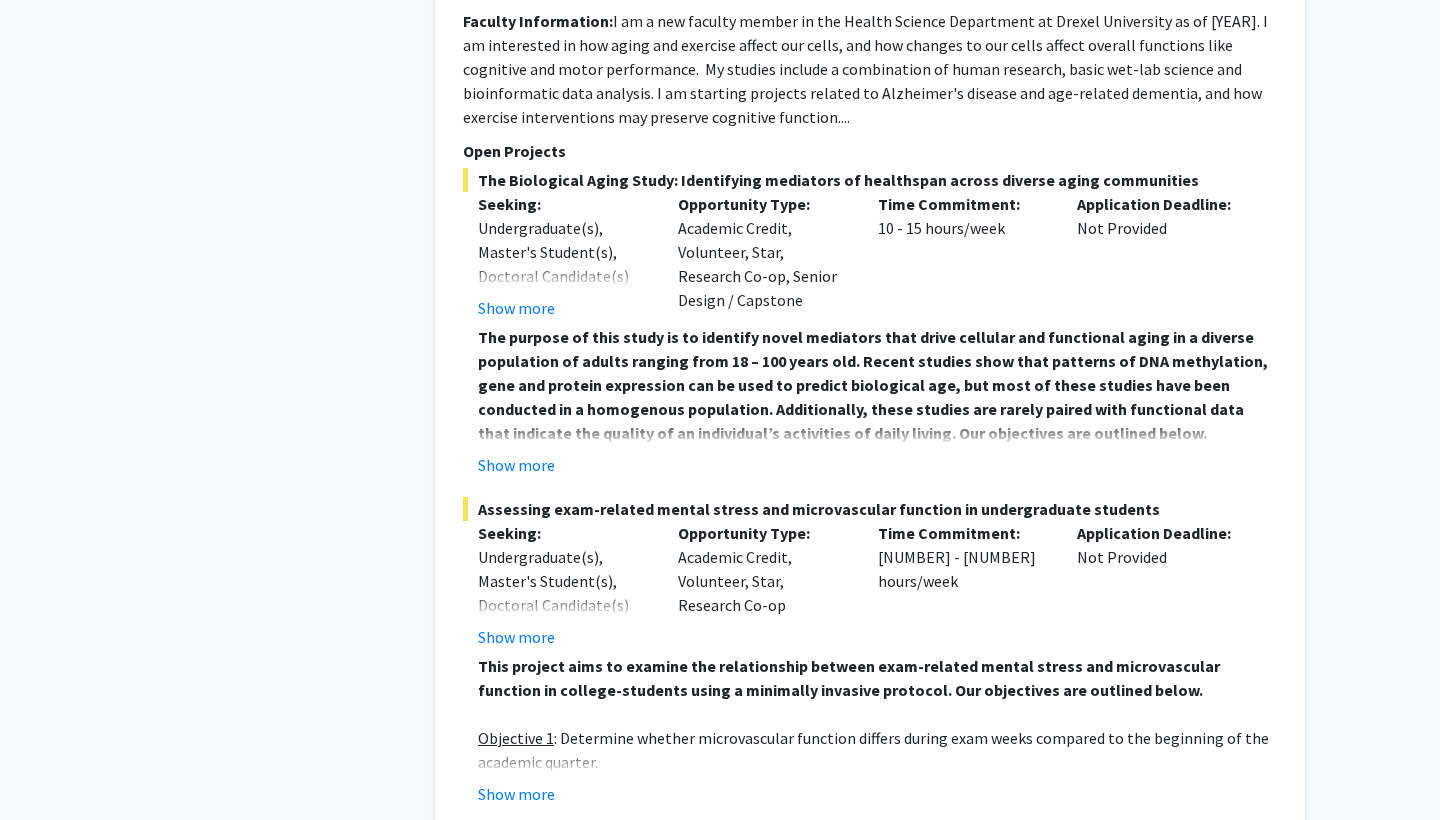 scroll, scrollTop: 7829, scrollLeft: 0, axis: vertical 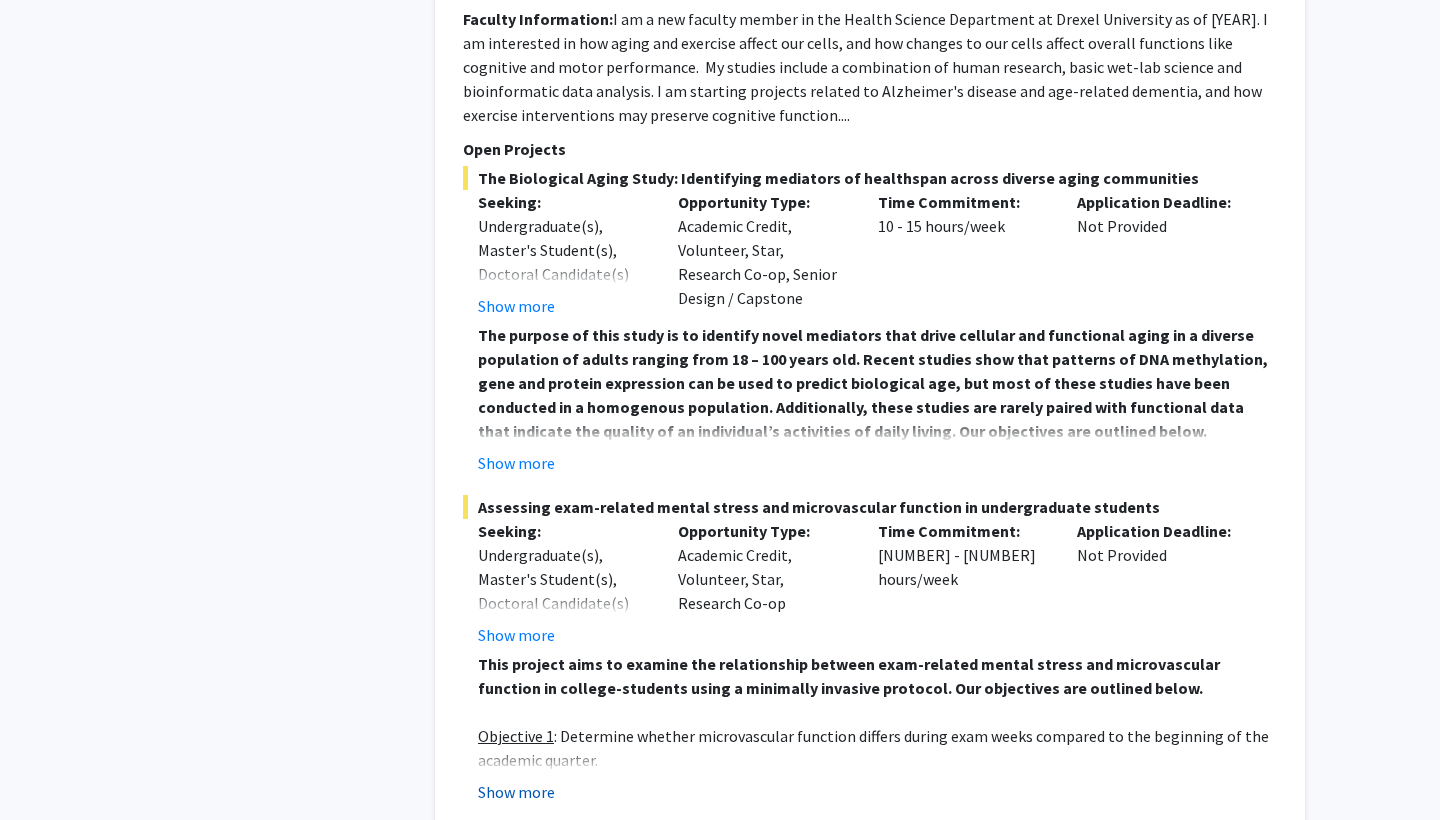 click on "Show more" 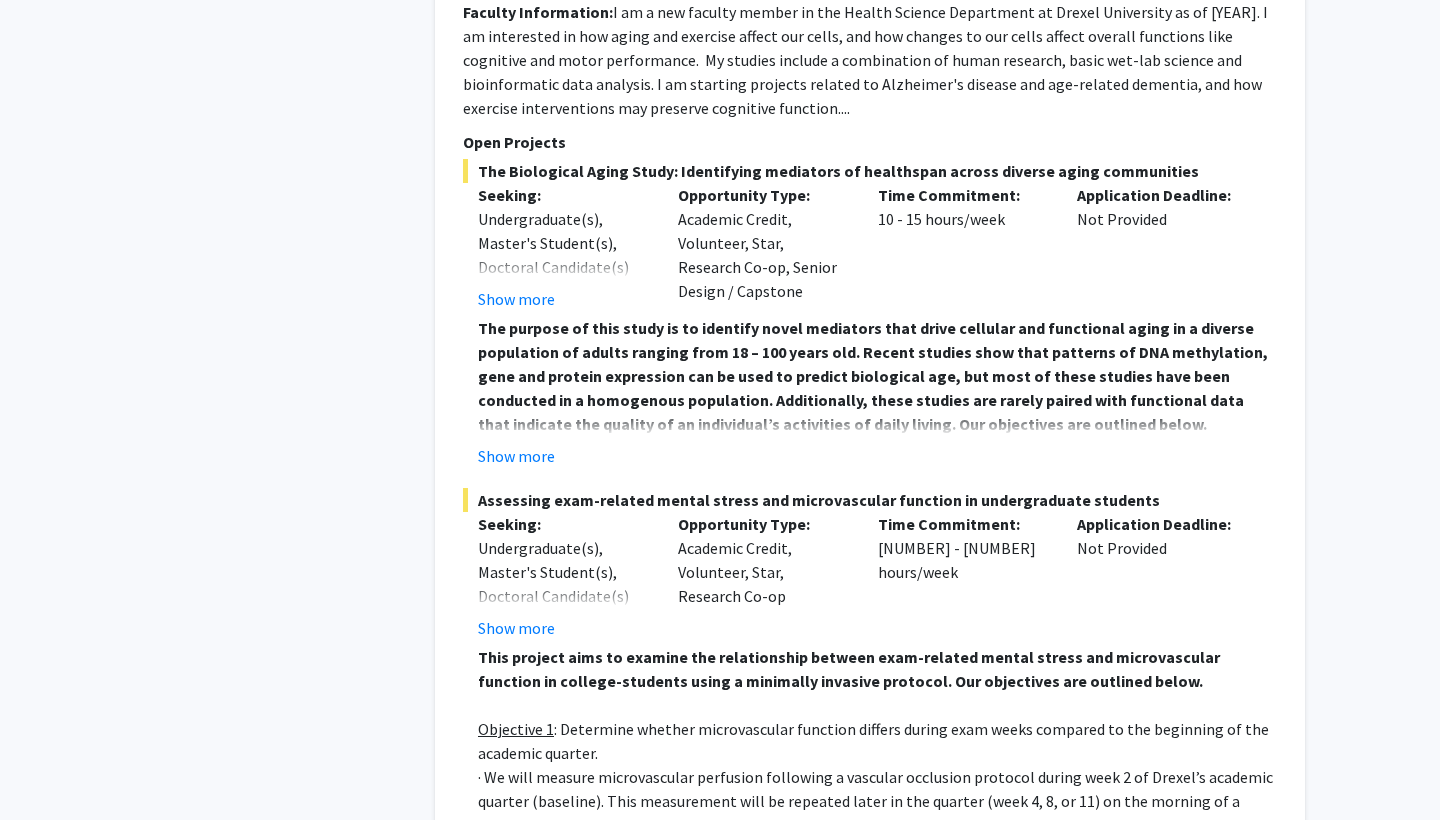 scroll, scrollTop: 7820, scrollLeft: 0, axis: vertical 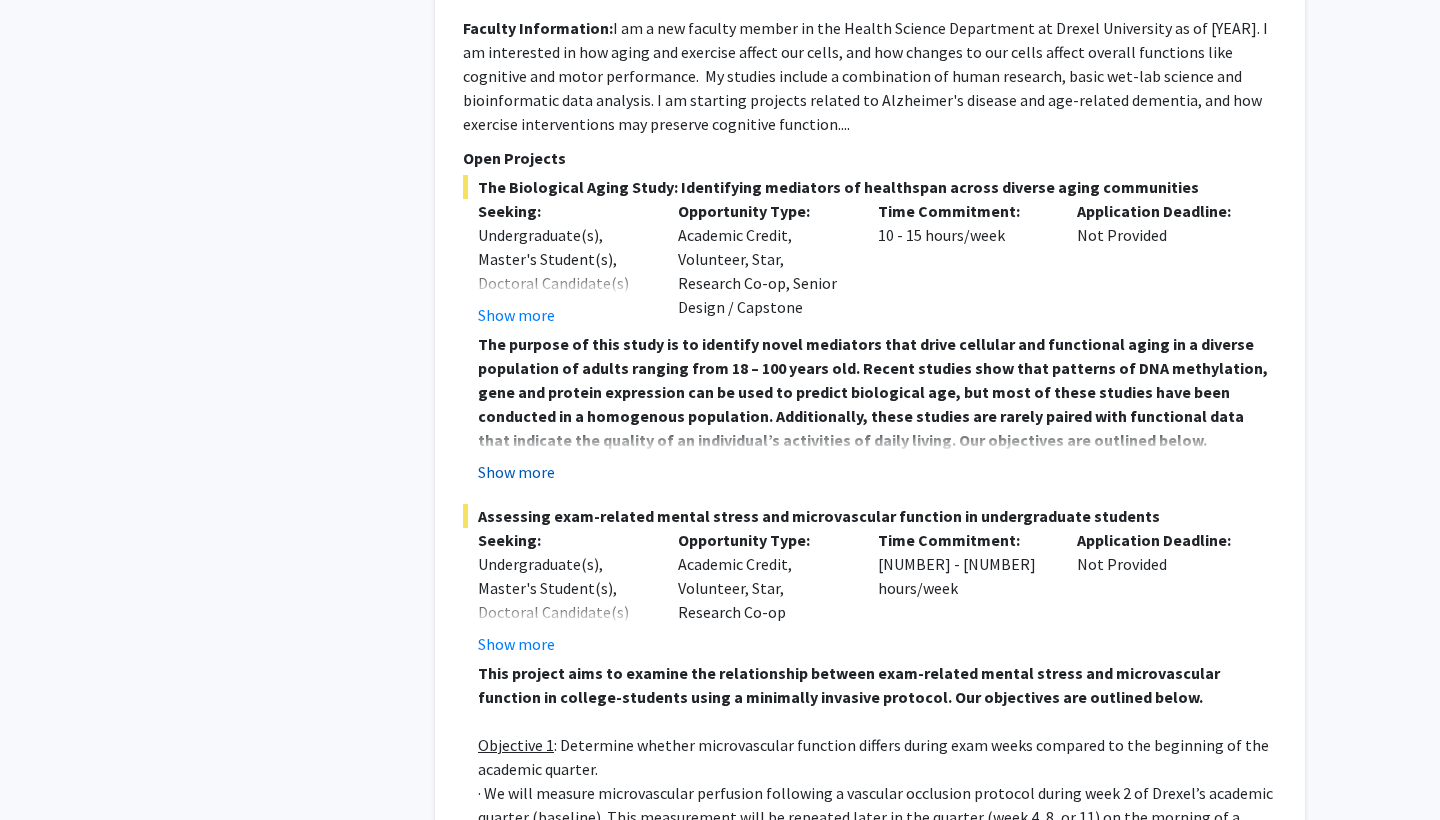click on "Show more" 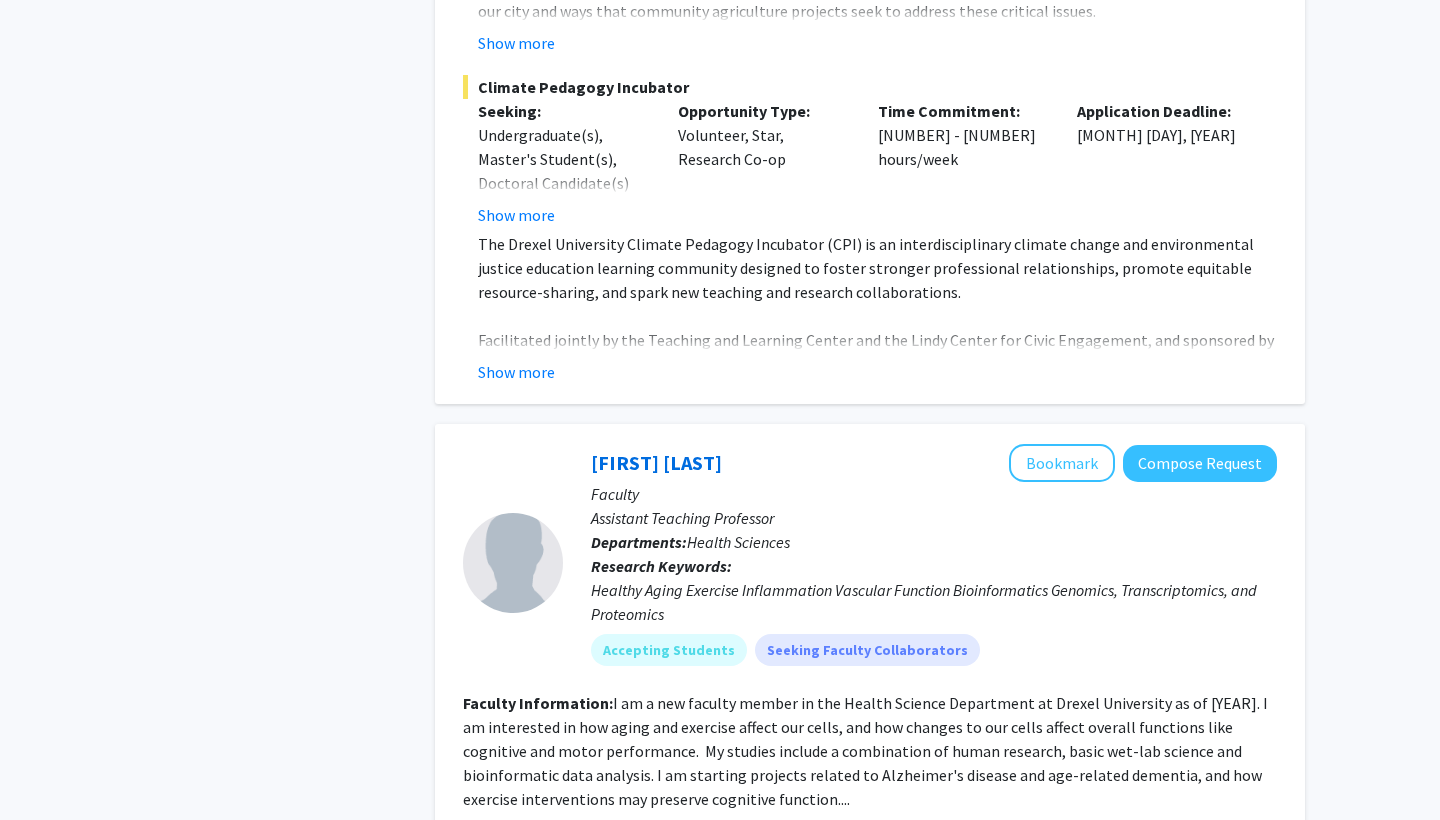 scroll, scrollTop: 7143, scrollLeft: 0, axis: vertical 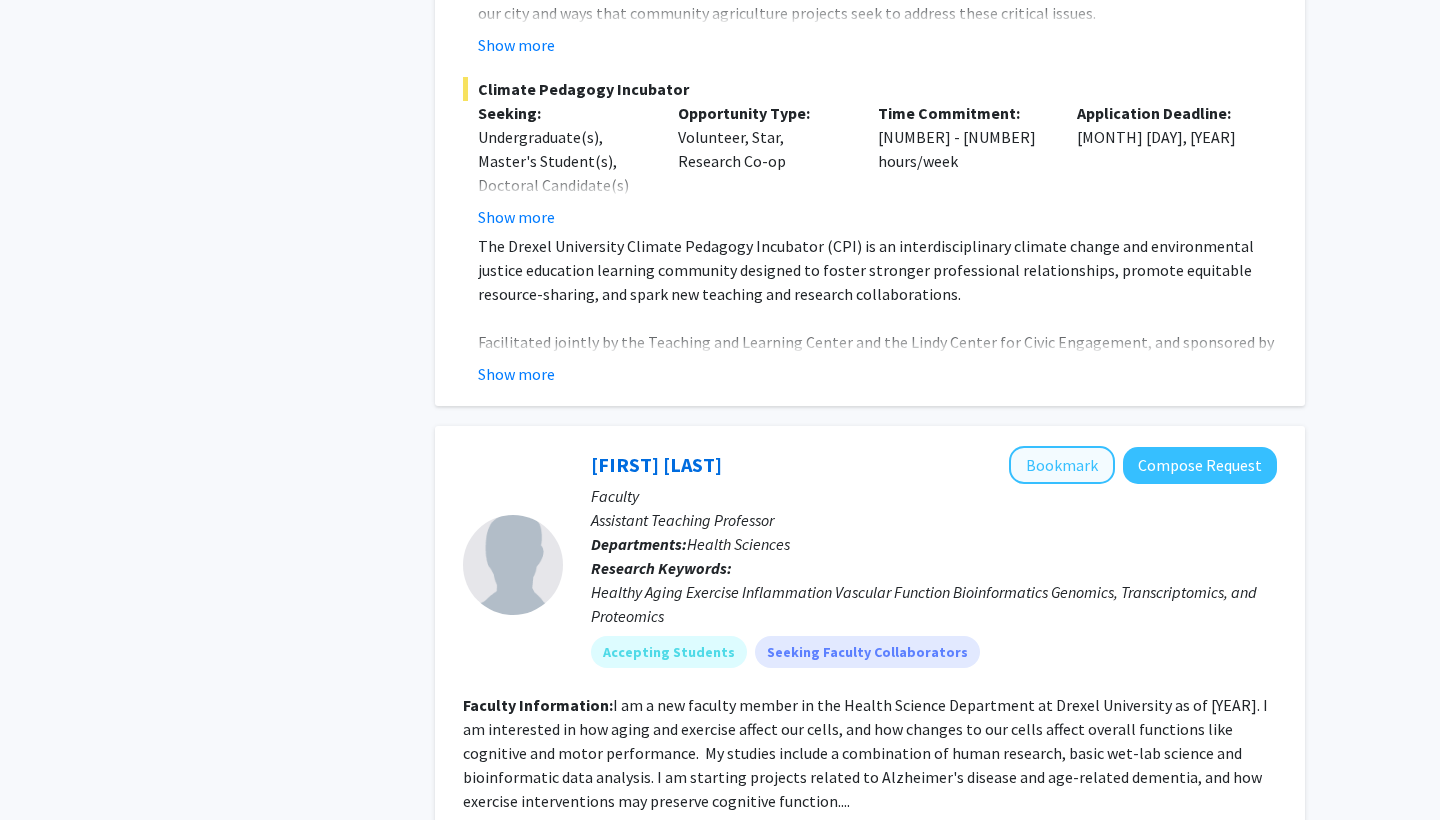 click on "Bookmark" 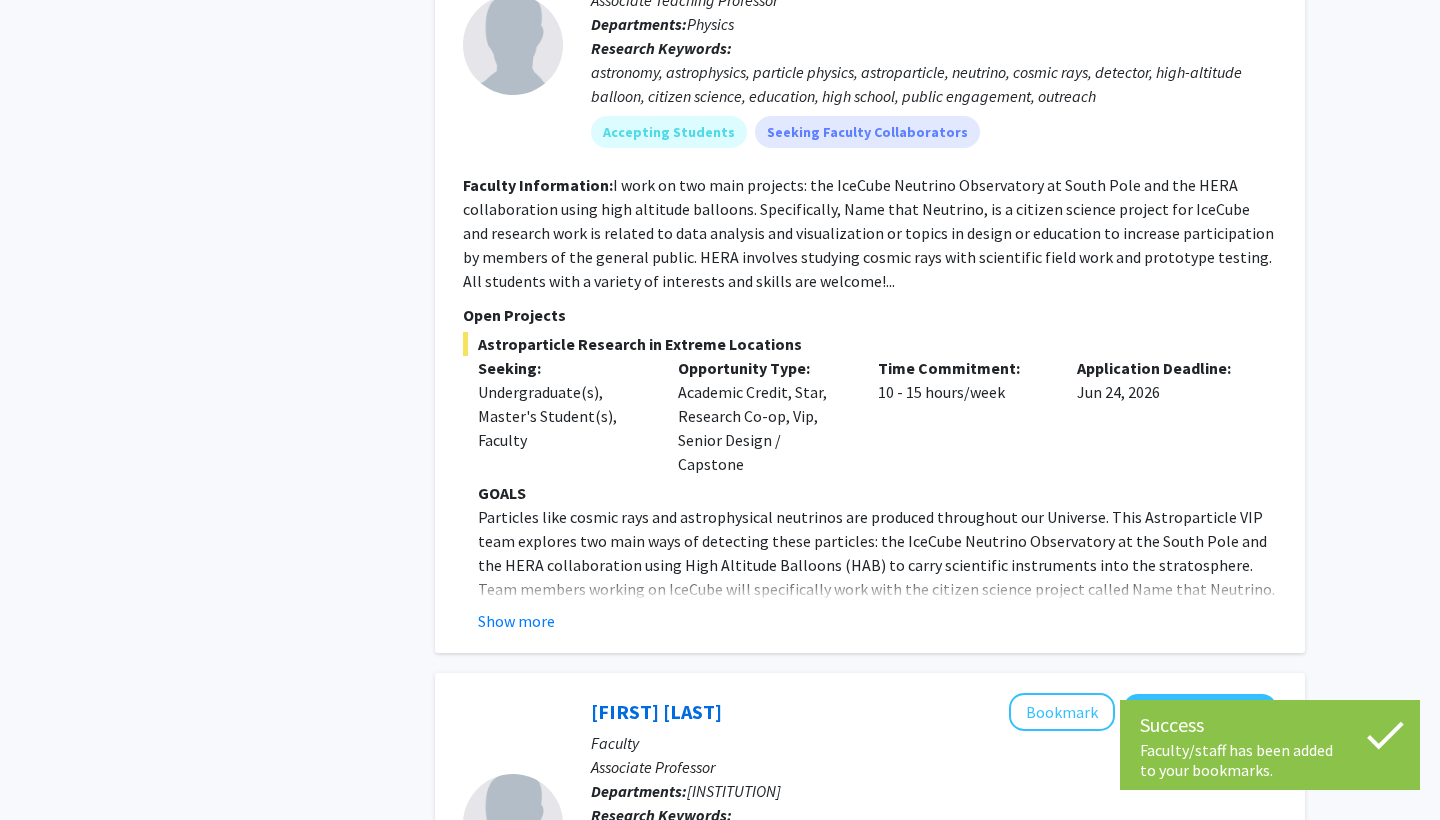 scroll, scrollTop: 9590, scrollLeft: 0, axis: vertical 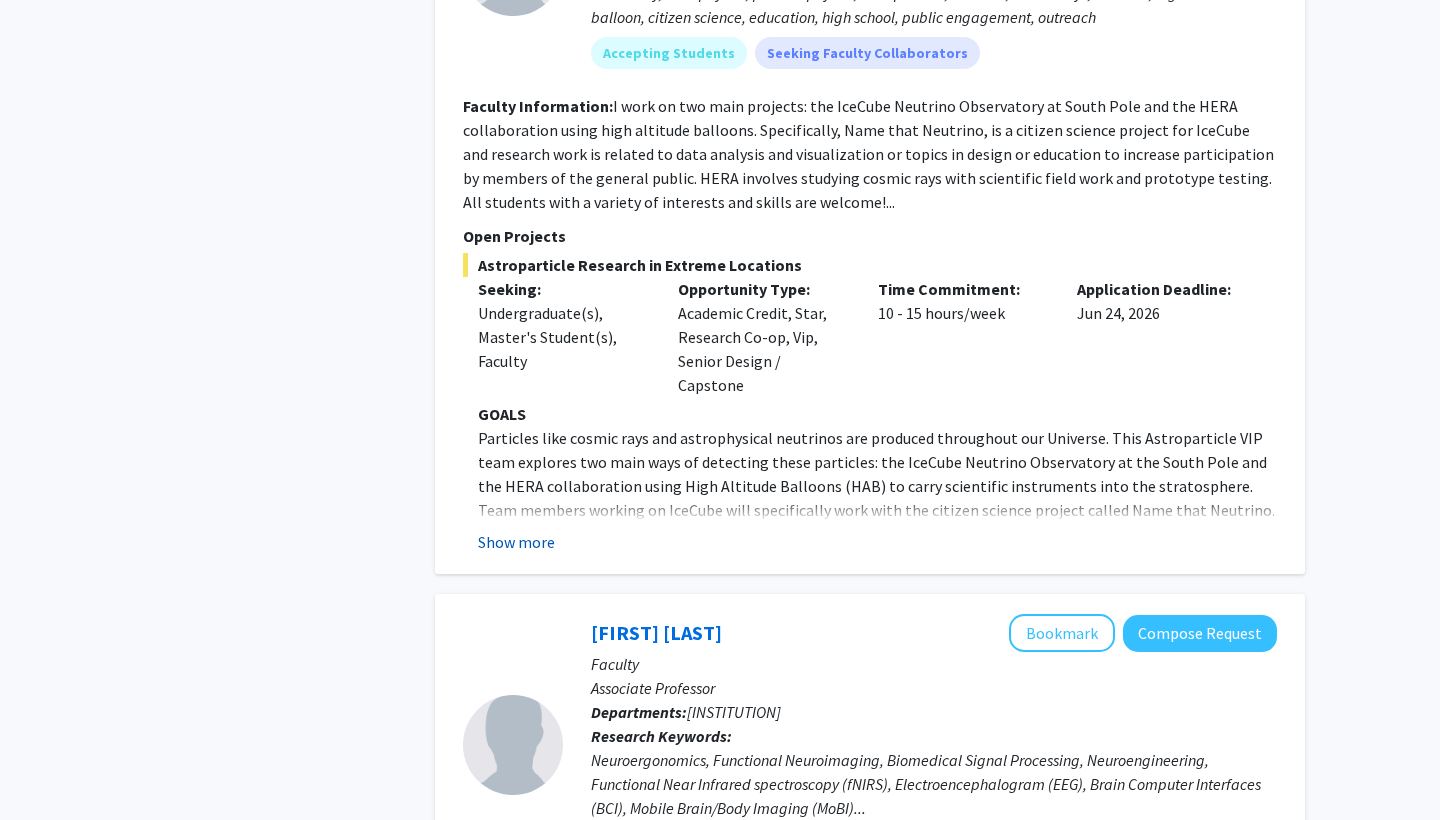 click on "Show more" 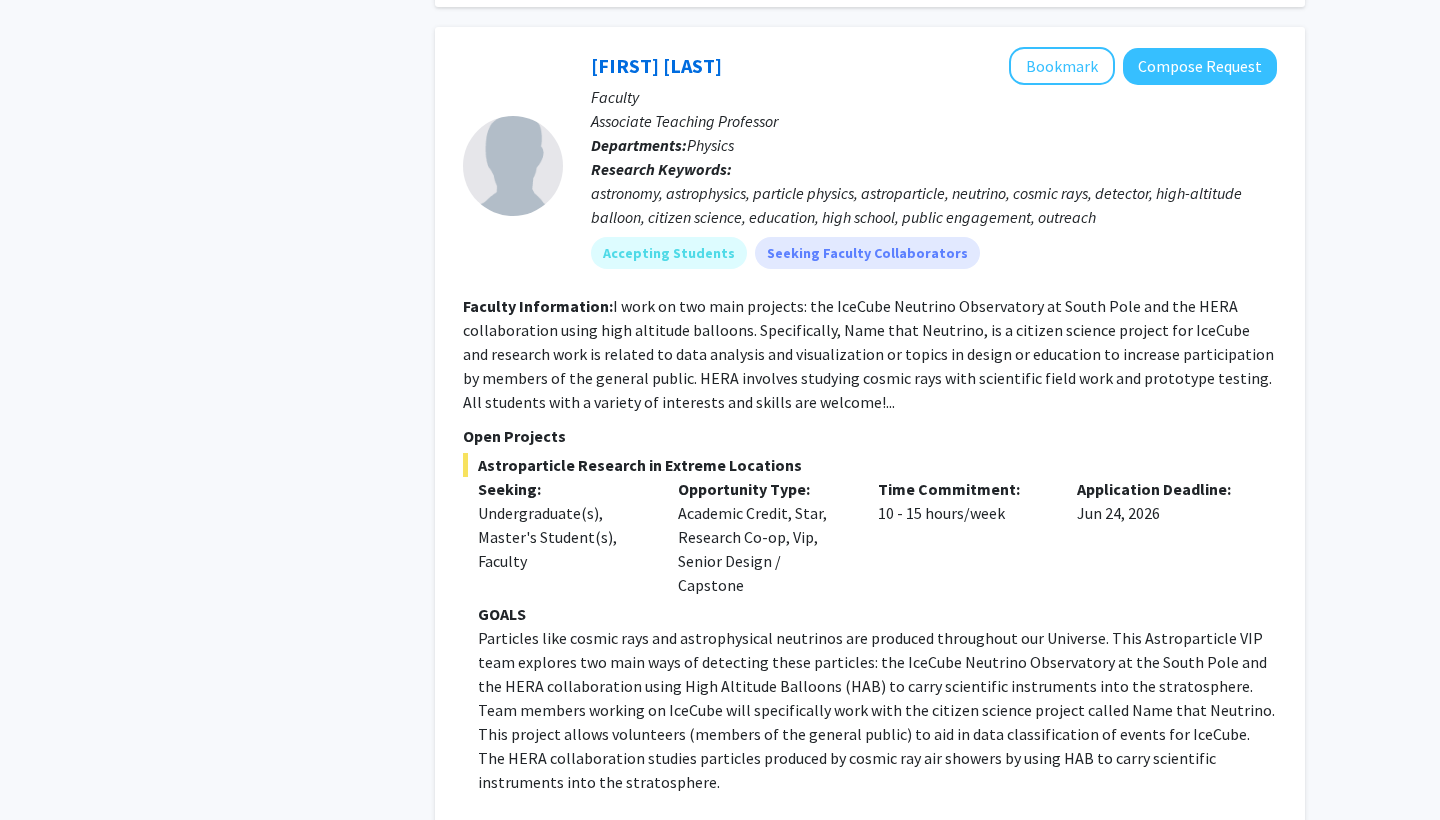 scroll, scrollTop: 9312, scrollLeft: 1, axis: both 